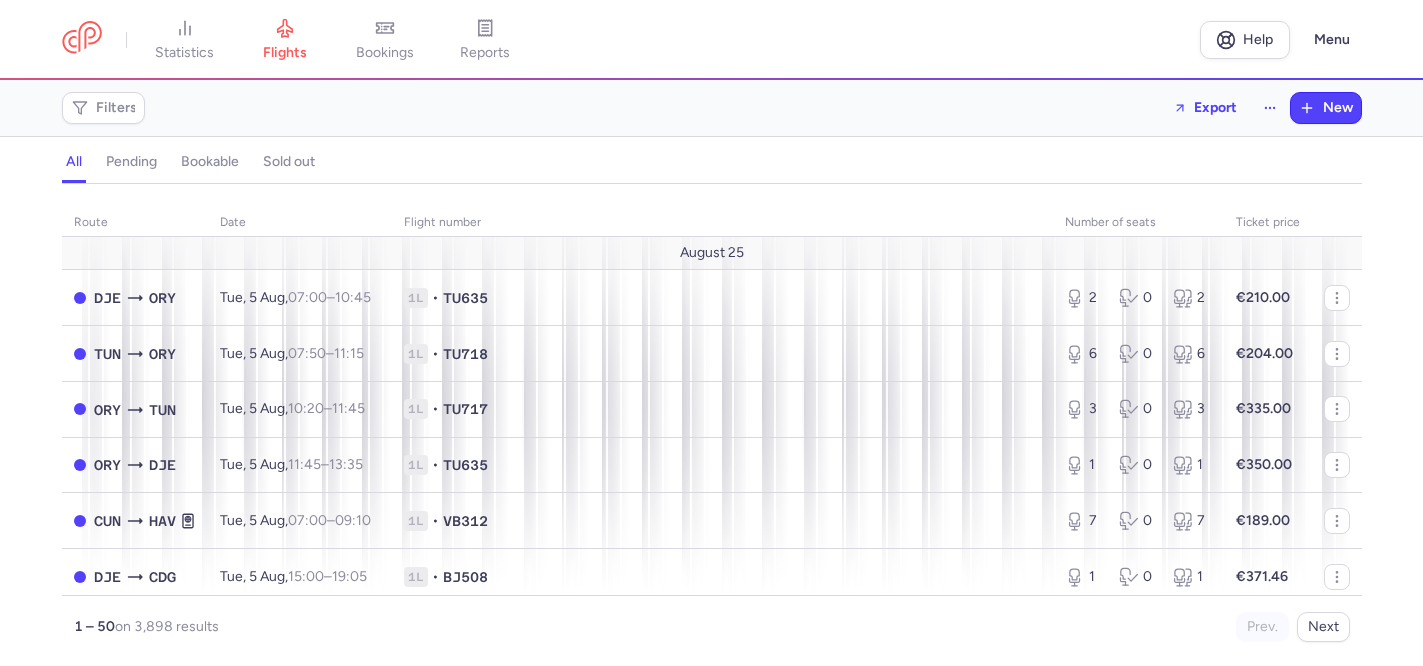 scroll, scrollTop: 0, scrollLeft: 0, axis: both 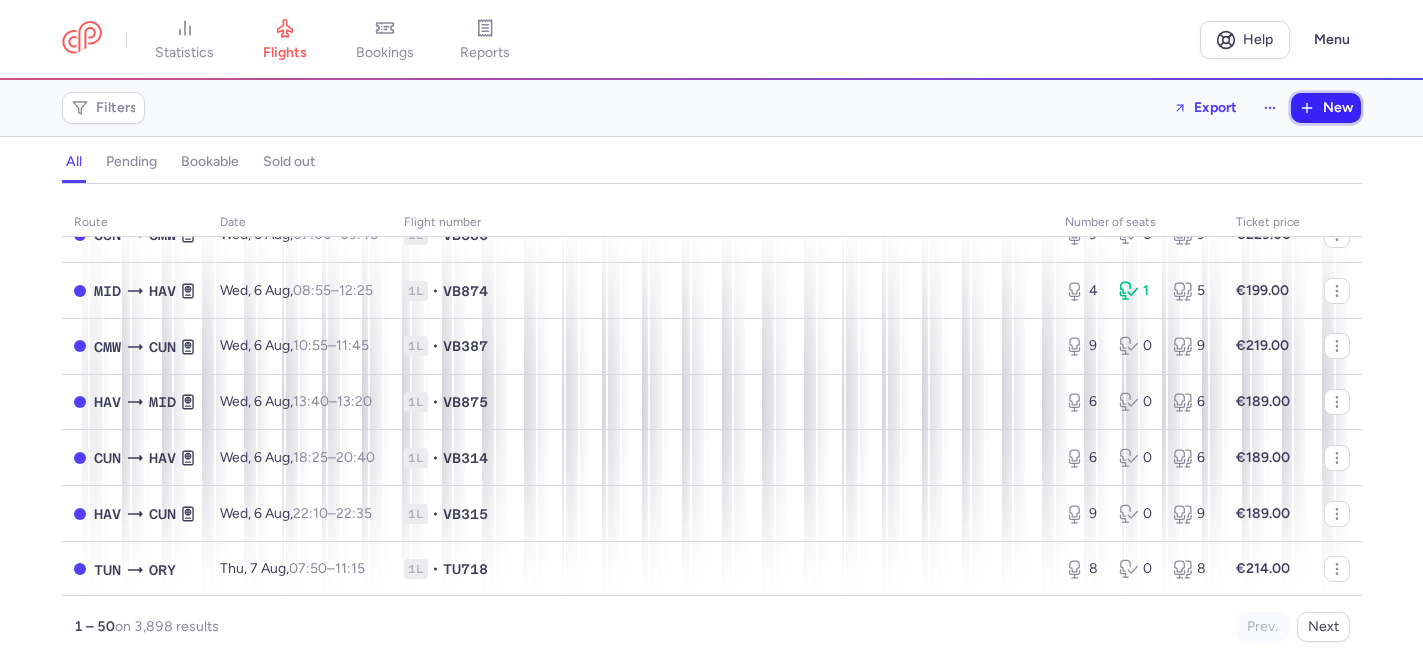 click on "New" at bounding box center (1338, 108) 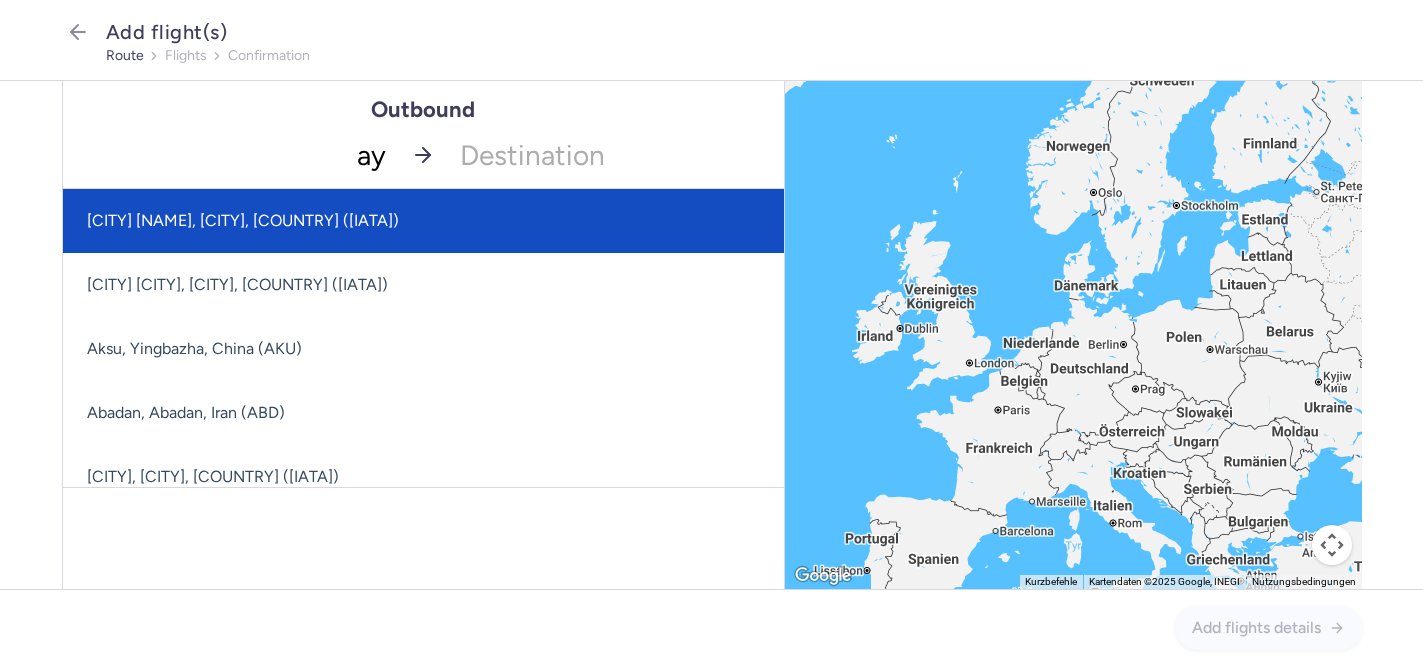 type on "ayt" 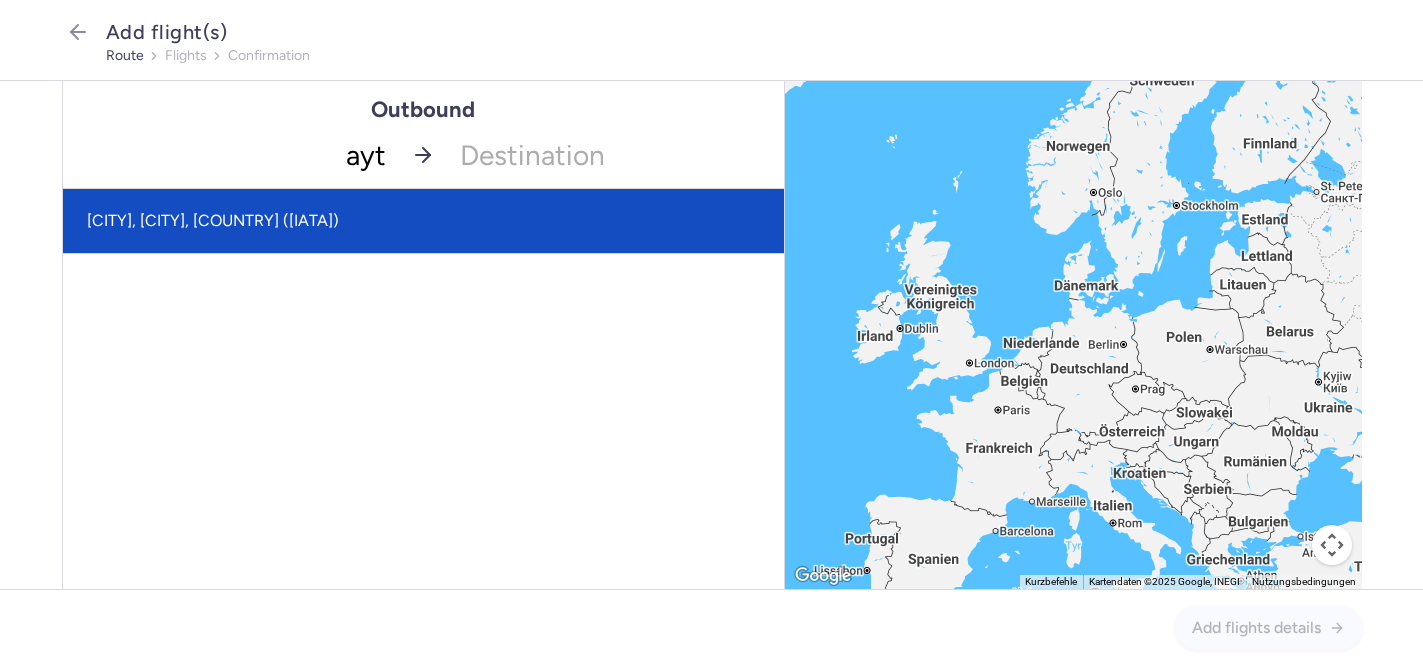 click on "[CITY], [CITY], [COUNTRY] ([IATA])" at bounding box center (423, 221) 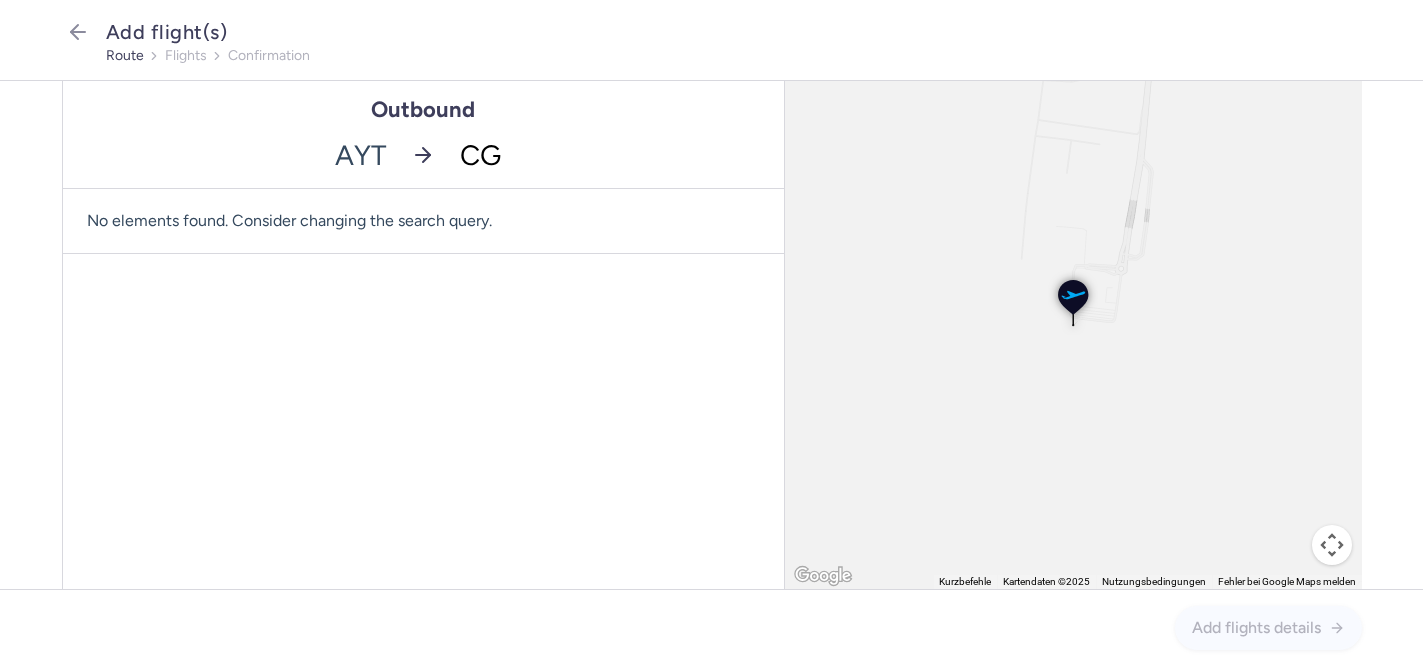 type on "CGN" 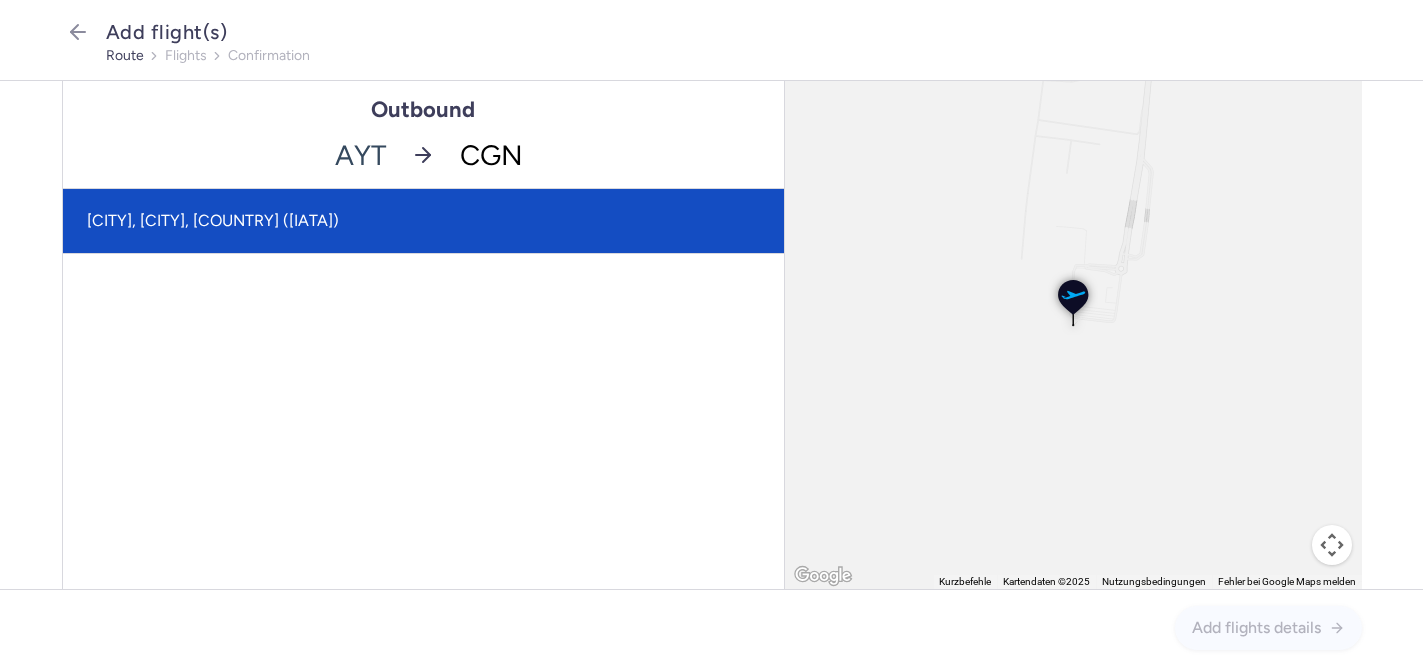 click on "[CITY], [CITY], [COUNTRY] ([IATA])" at bounding box center (423, 221) 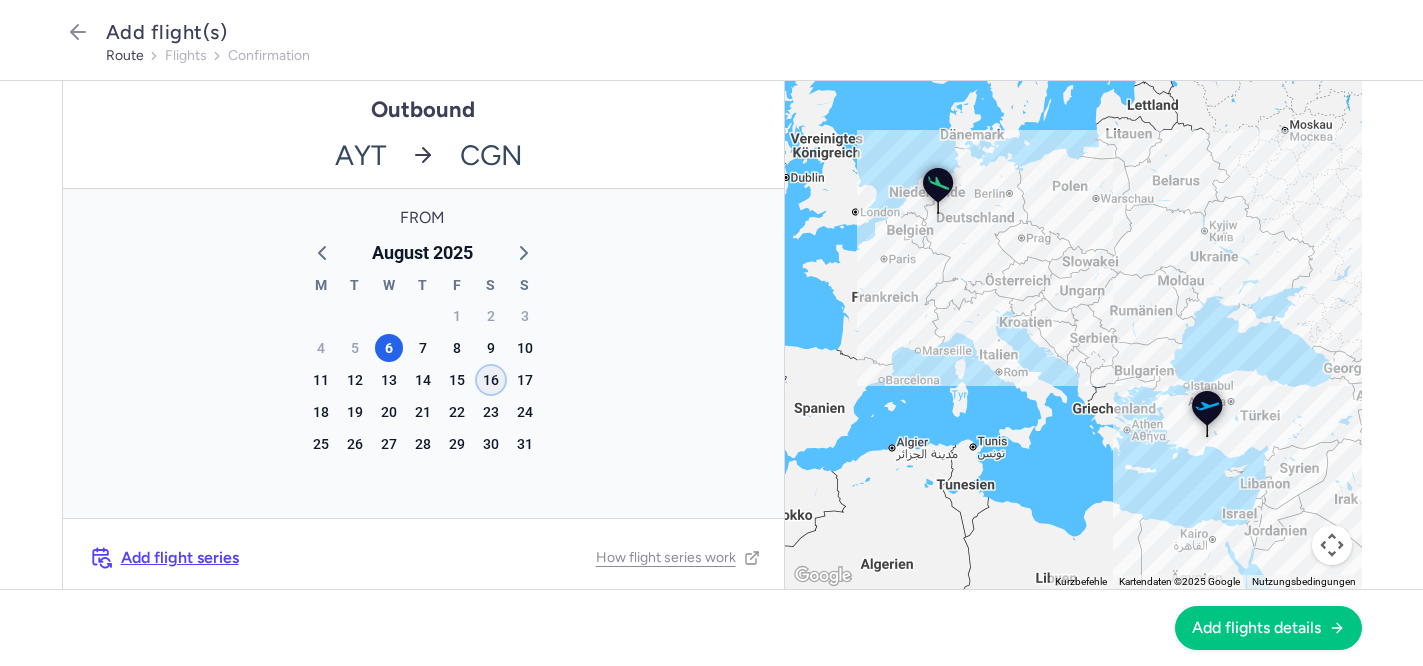 click on "16" 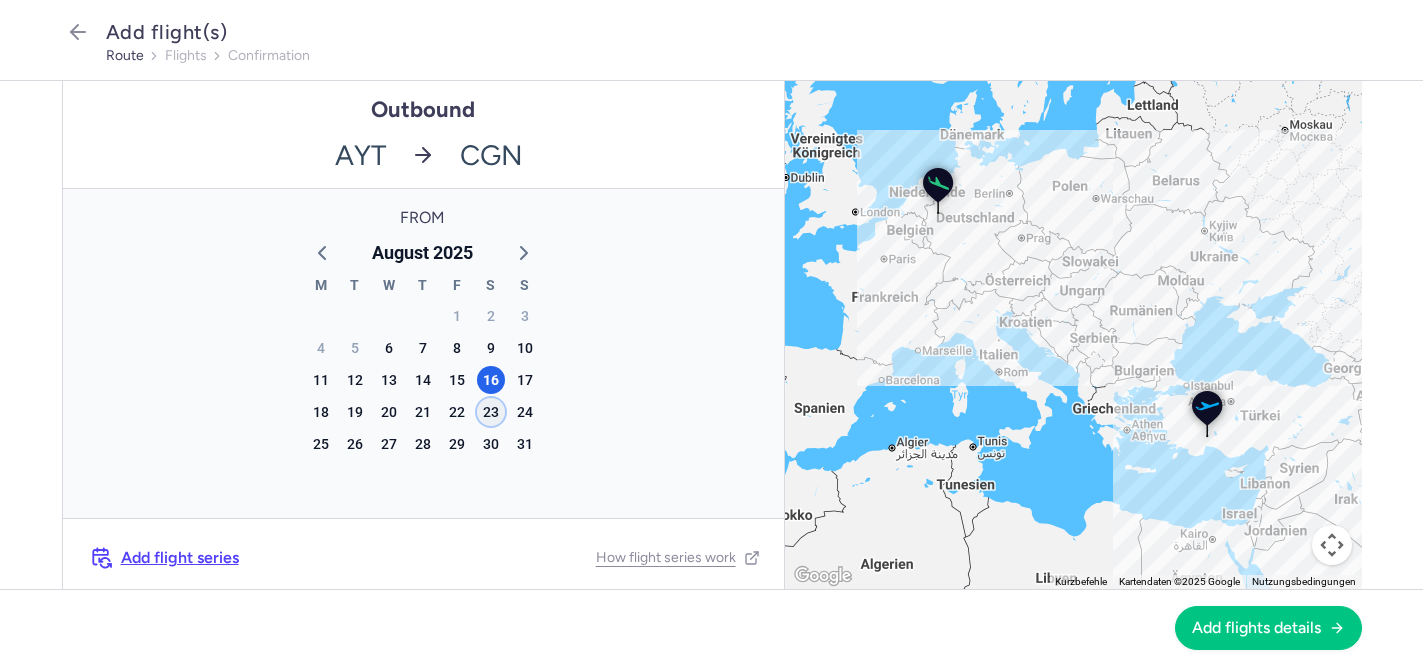 click on "23" 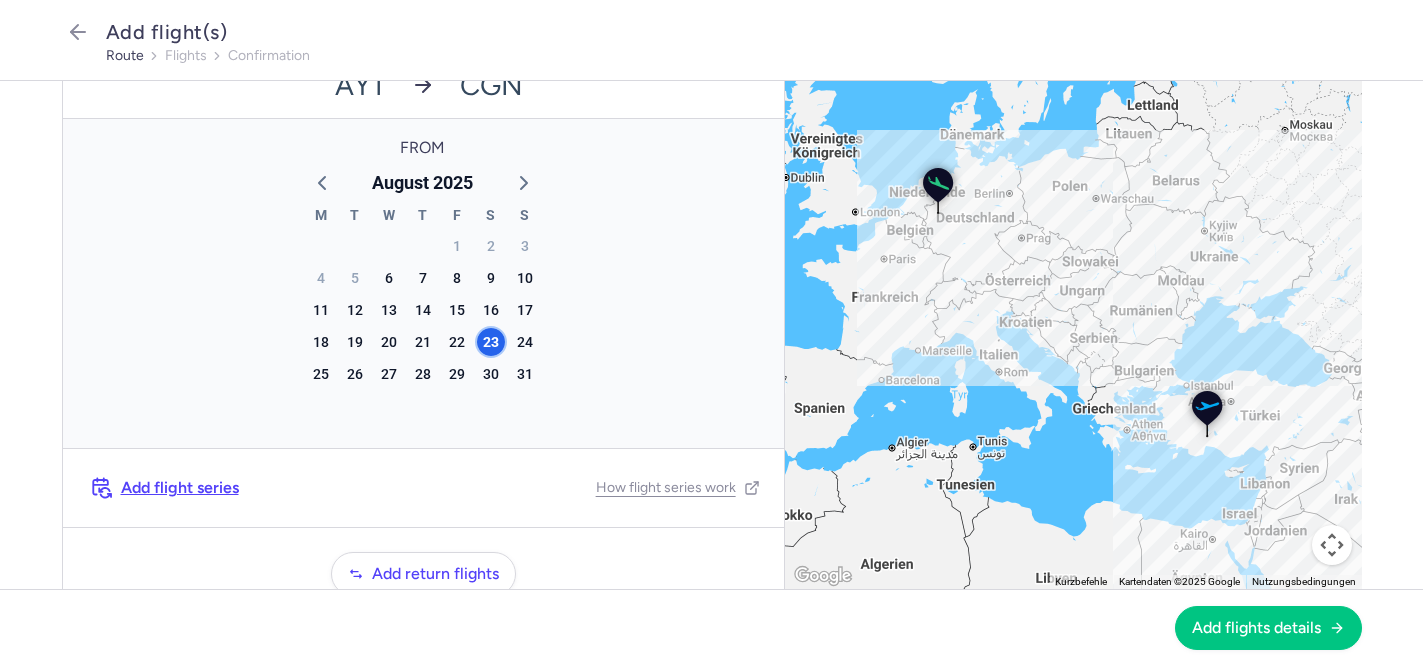 scroll, scrollTop: 84, scrollLeft: 0, axis: vertical 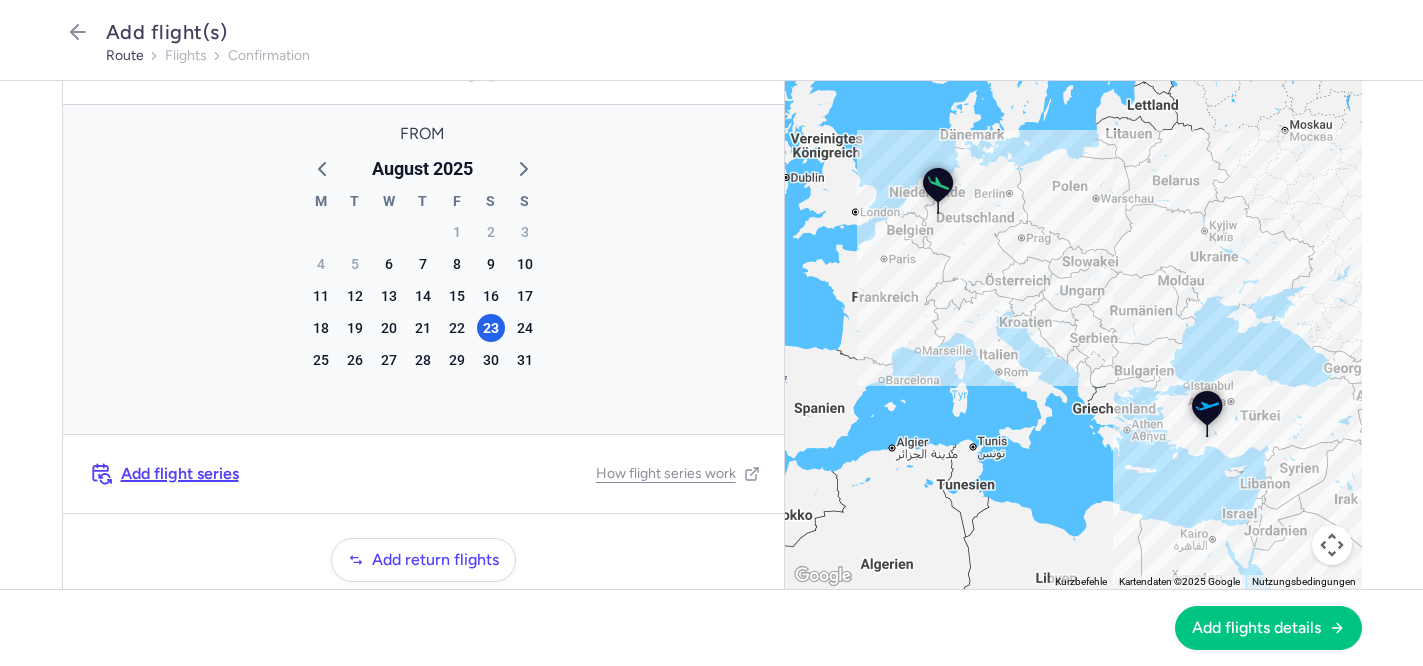 click on "Add flight series" at bounding box center (180, 474) 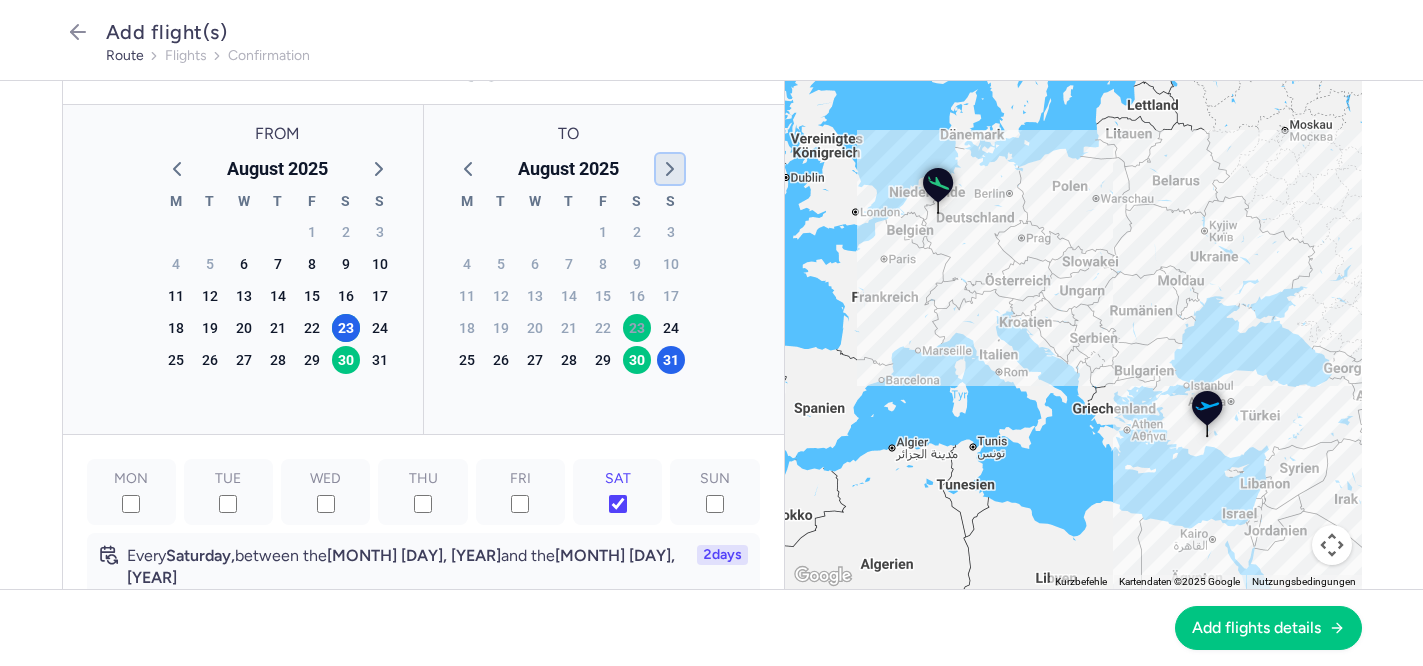 click 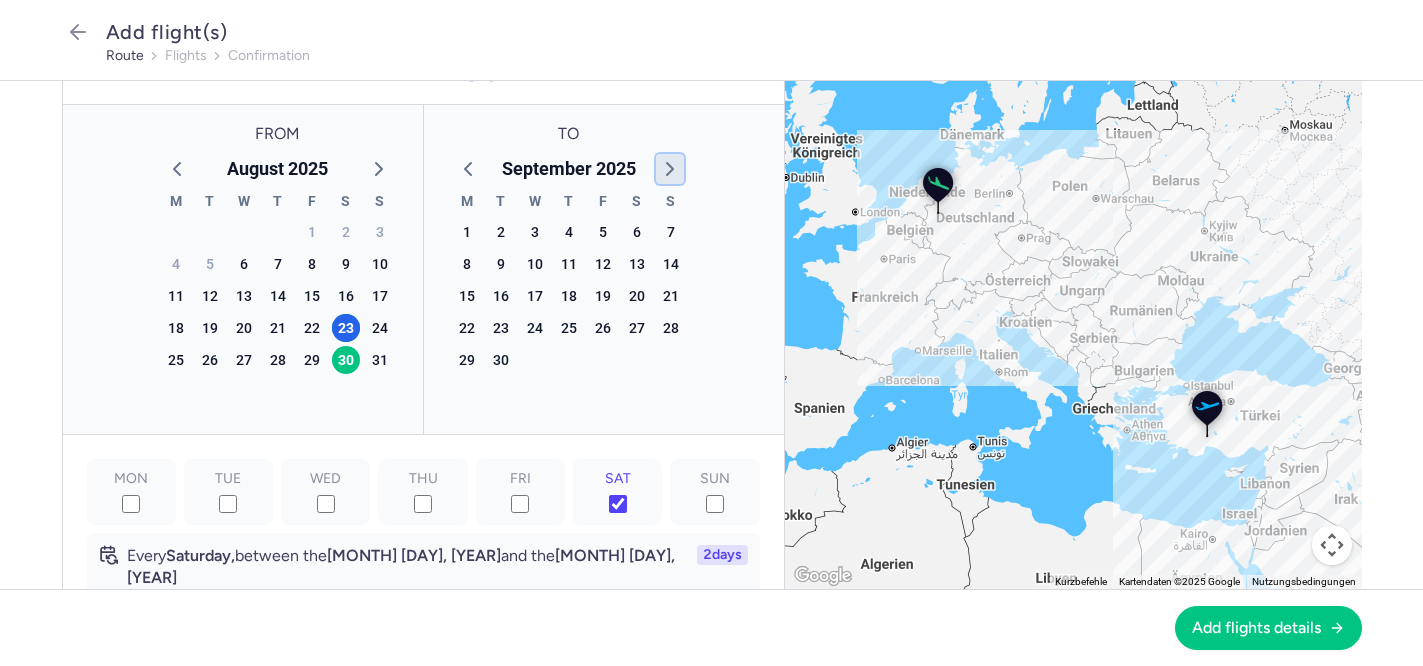 click 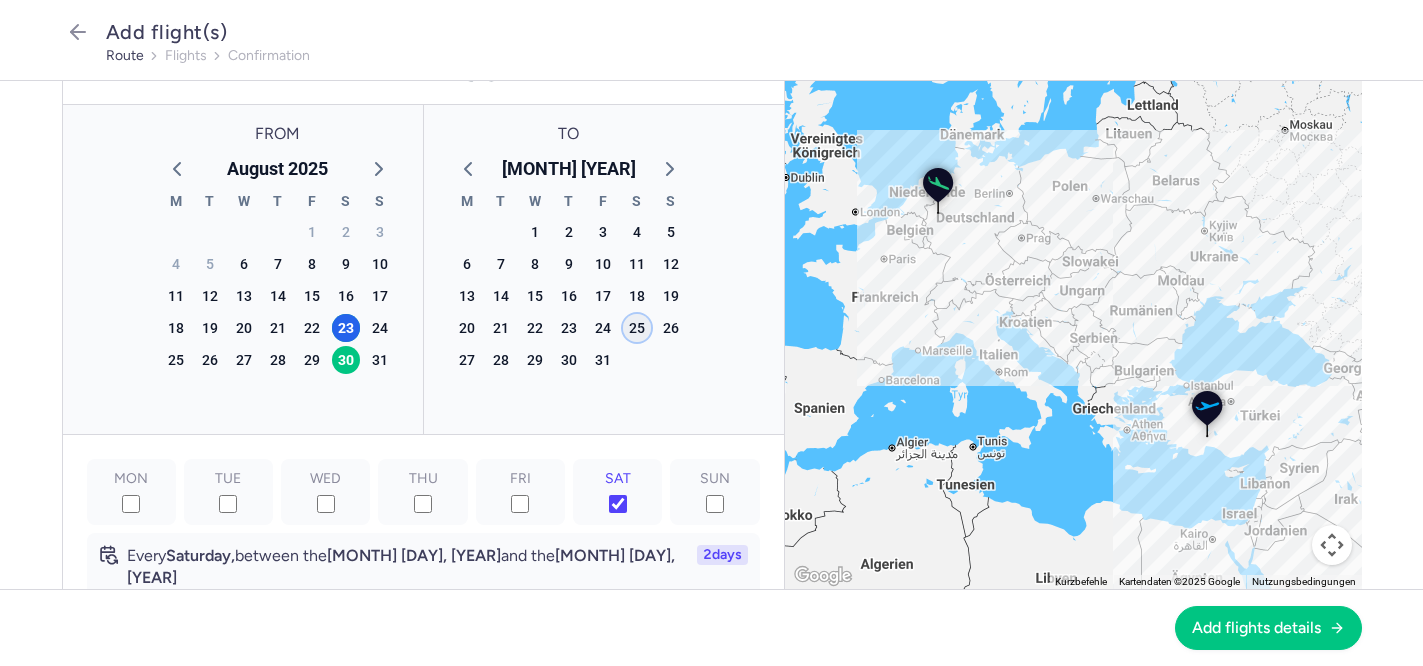 click on "25" 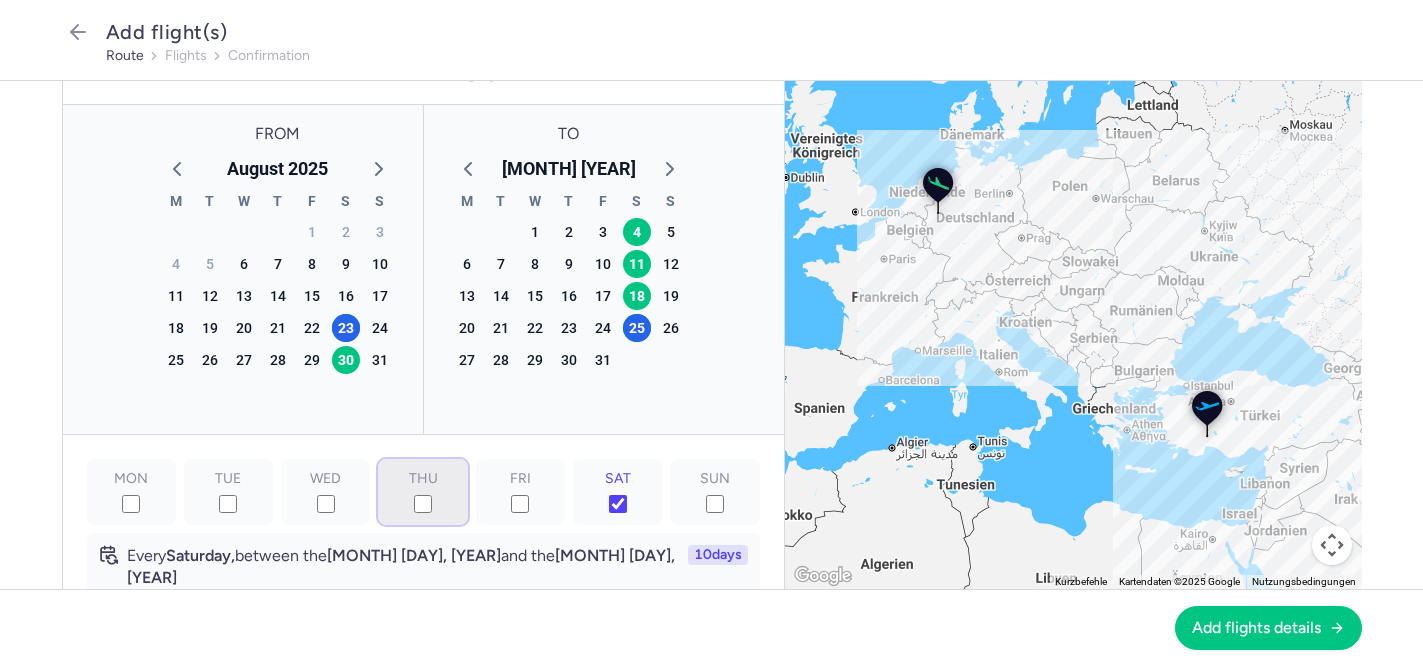 click on "THU" at bounding box center [423, 504] 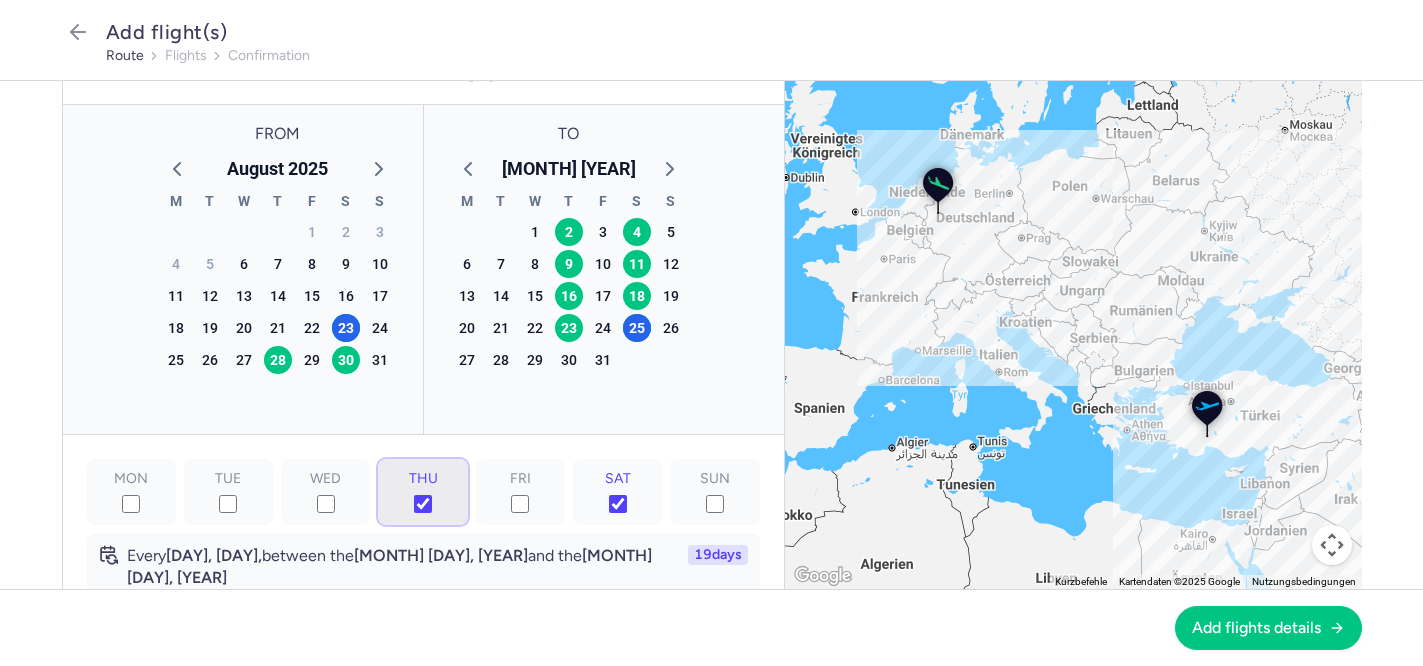 click on "THU" at bounding box center [423, 504] 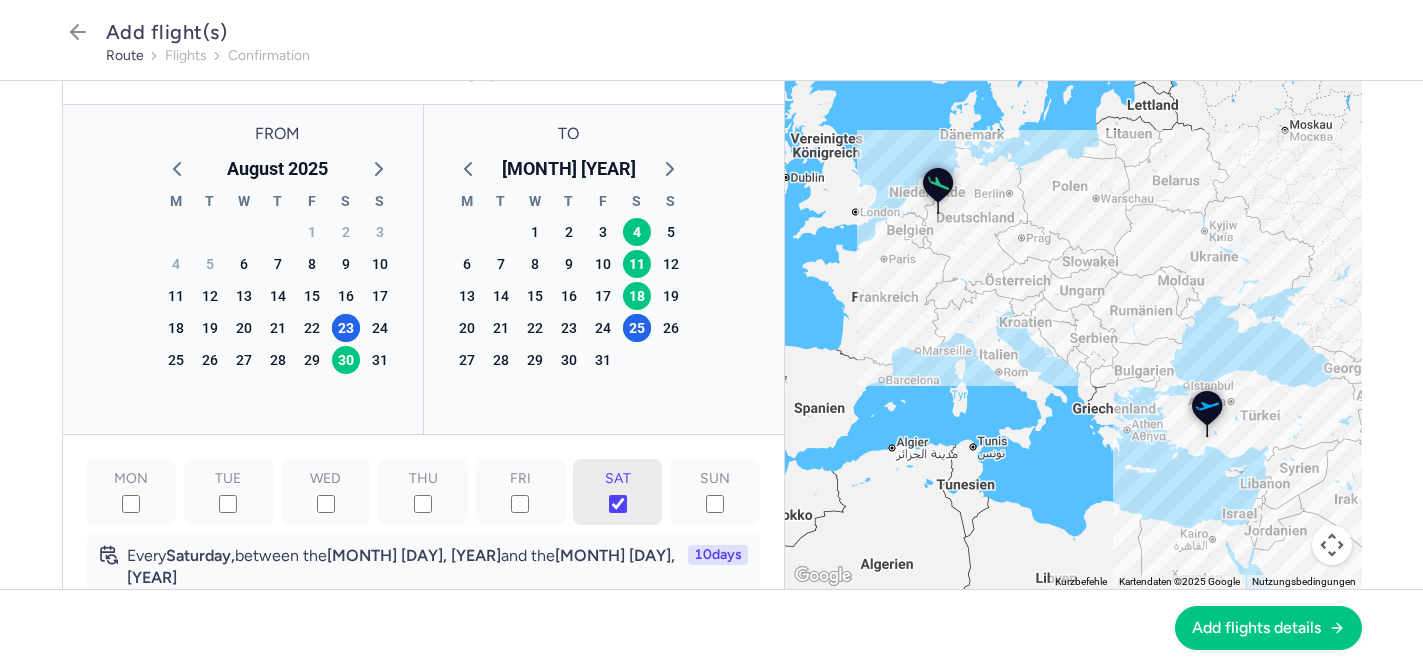 click on "SAT" 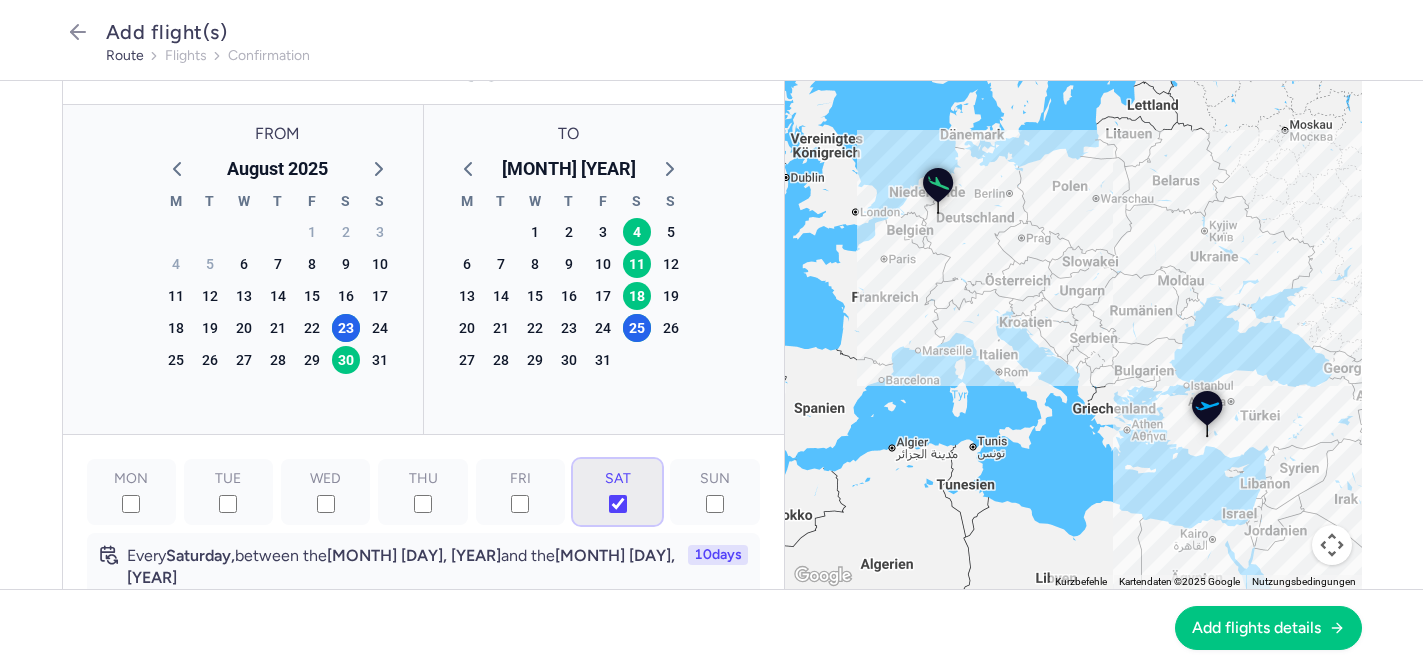 click on "SAT" at bounding box center [618, 504] 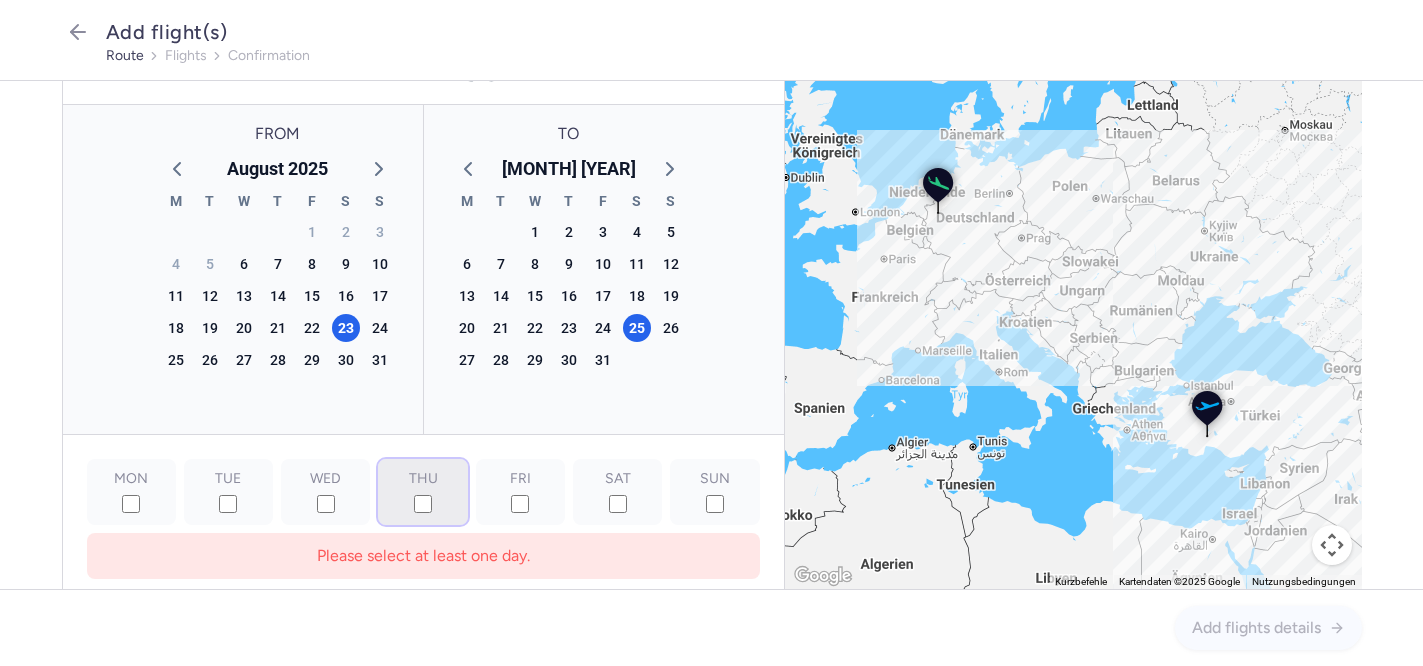 click on "THU" at bounding box center (423, 504) 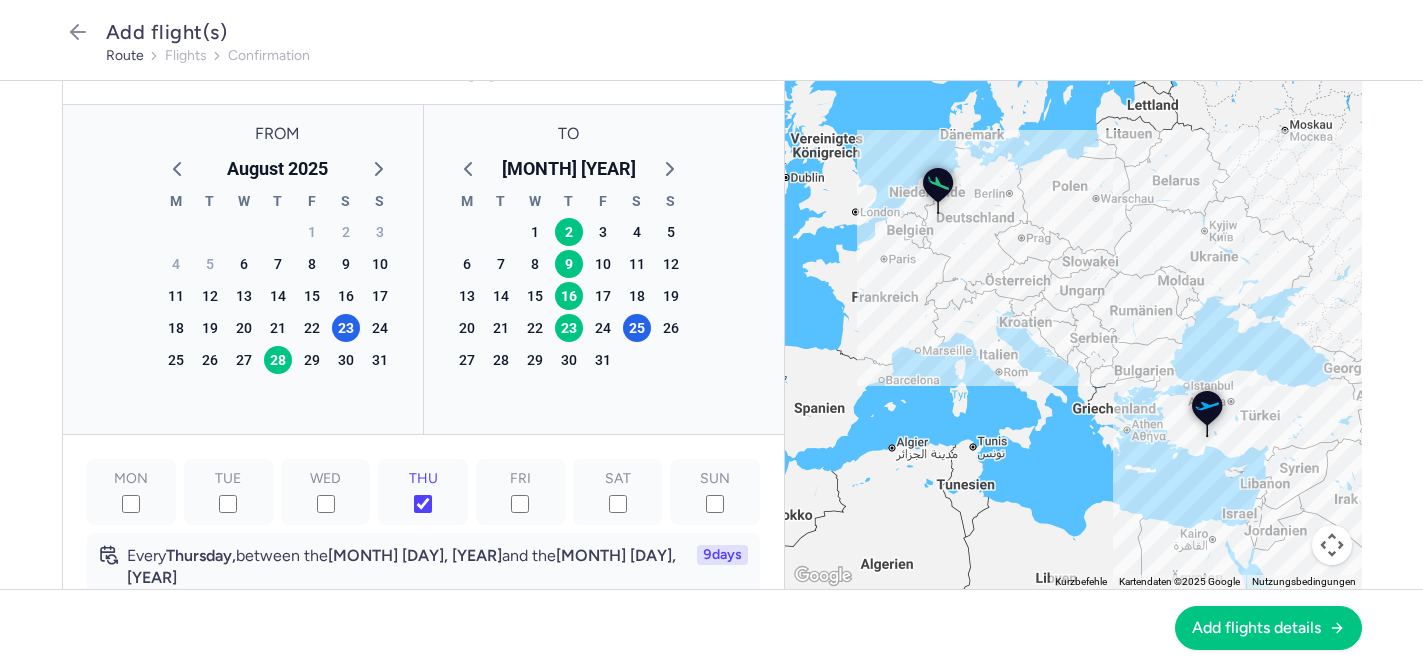 click on "9  days" 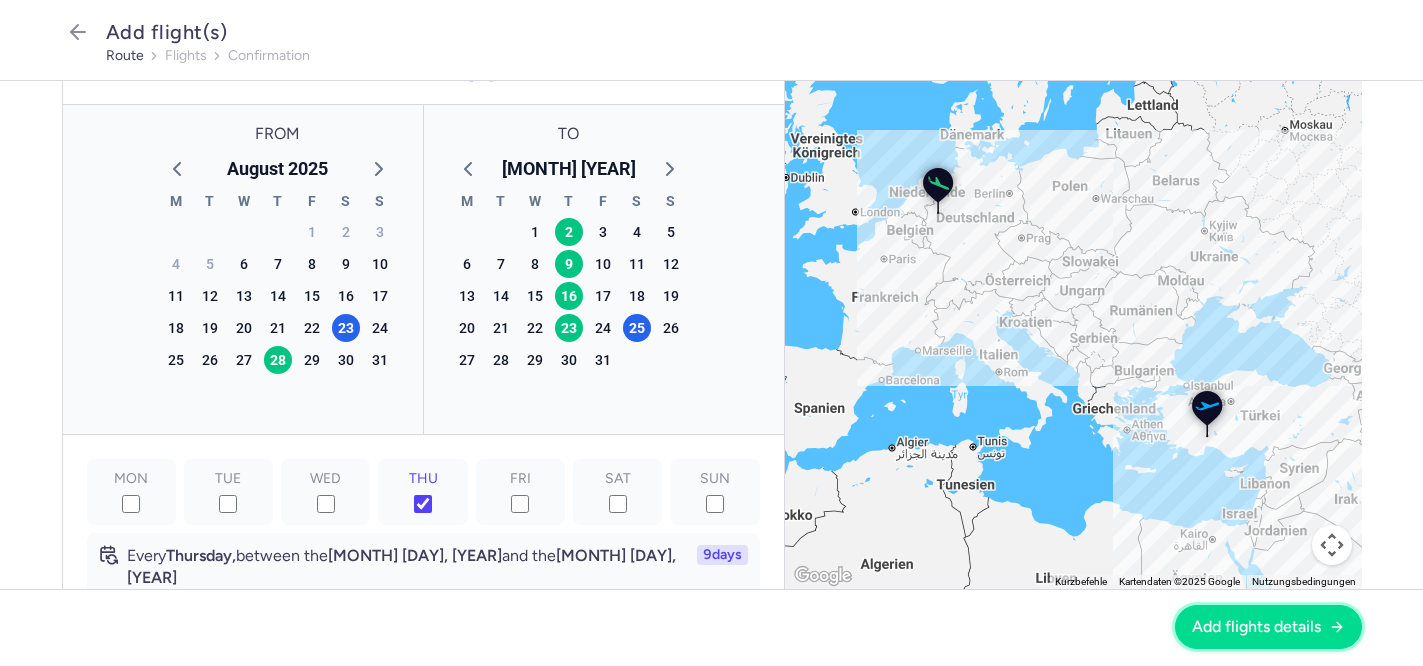 click on "Add flights details" at bounding box center [1256, 627] 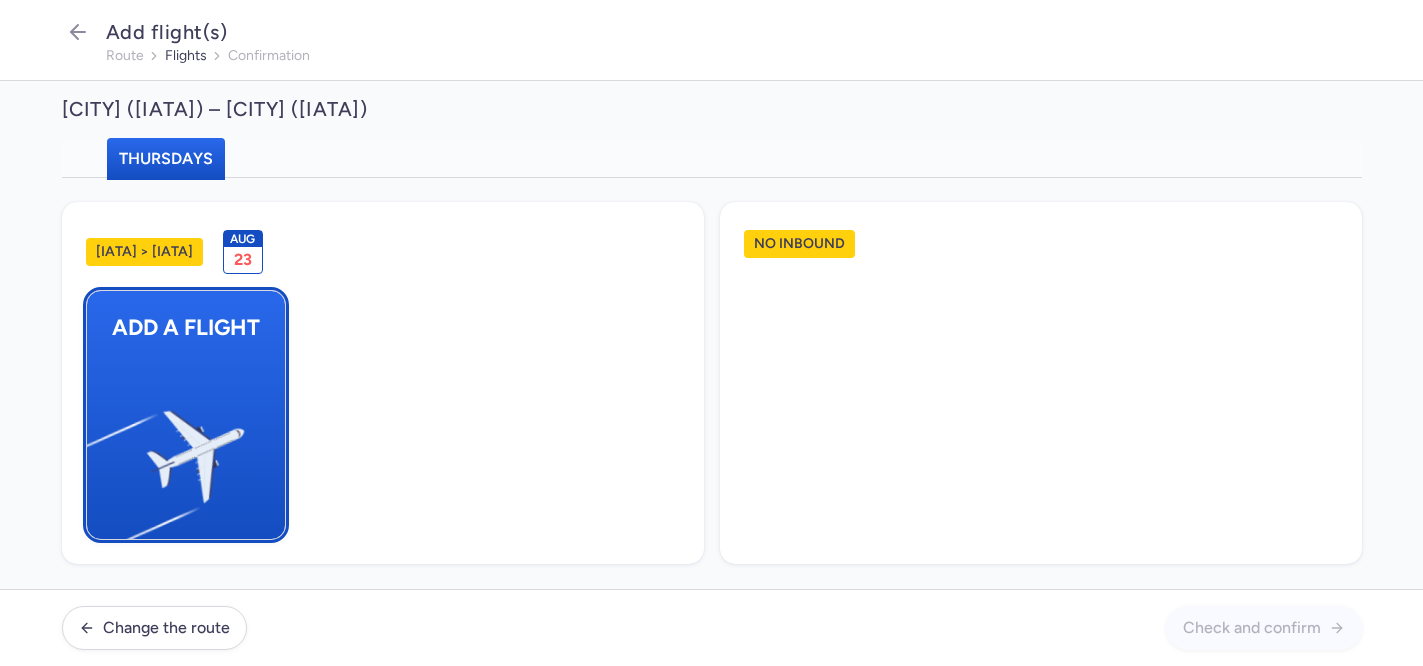 click at bounding box center [96, 448] 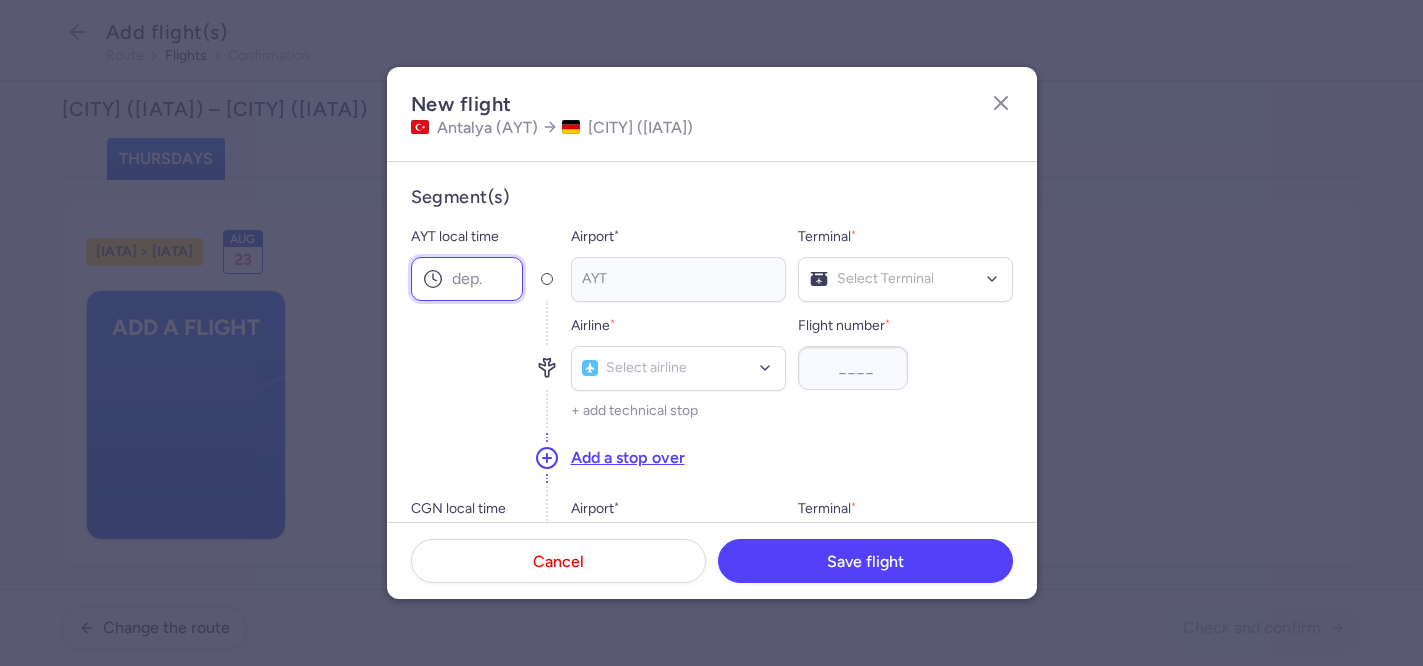 click on "AYT local time" at bounding box center [467, 279] 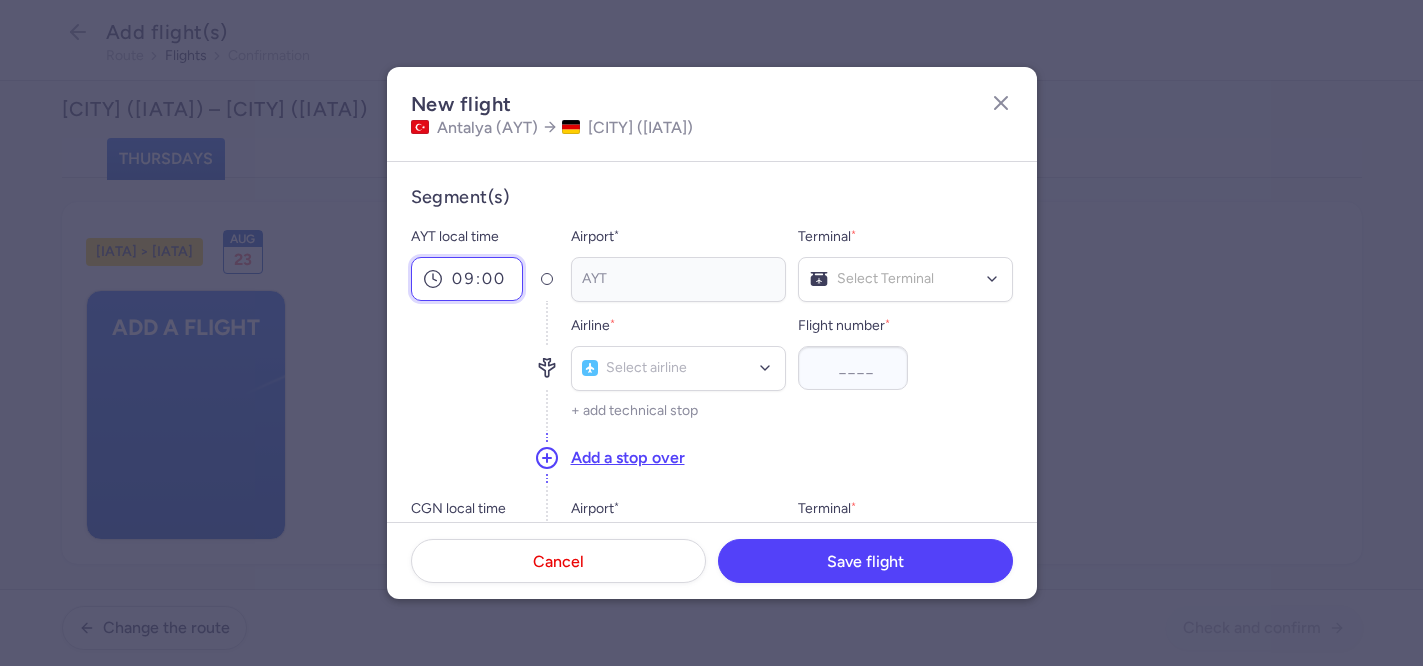type on "09:00" 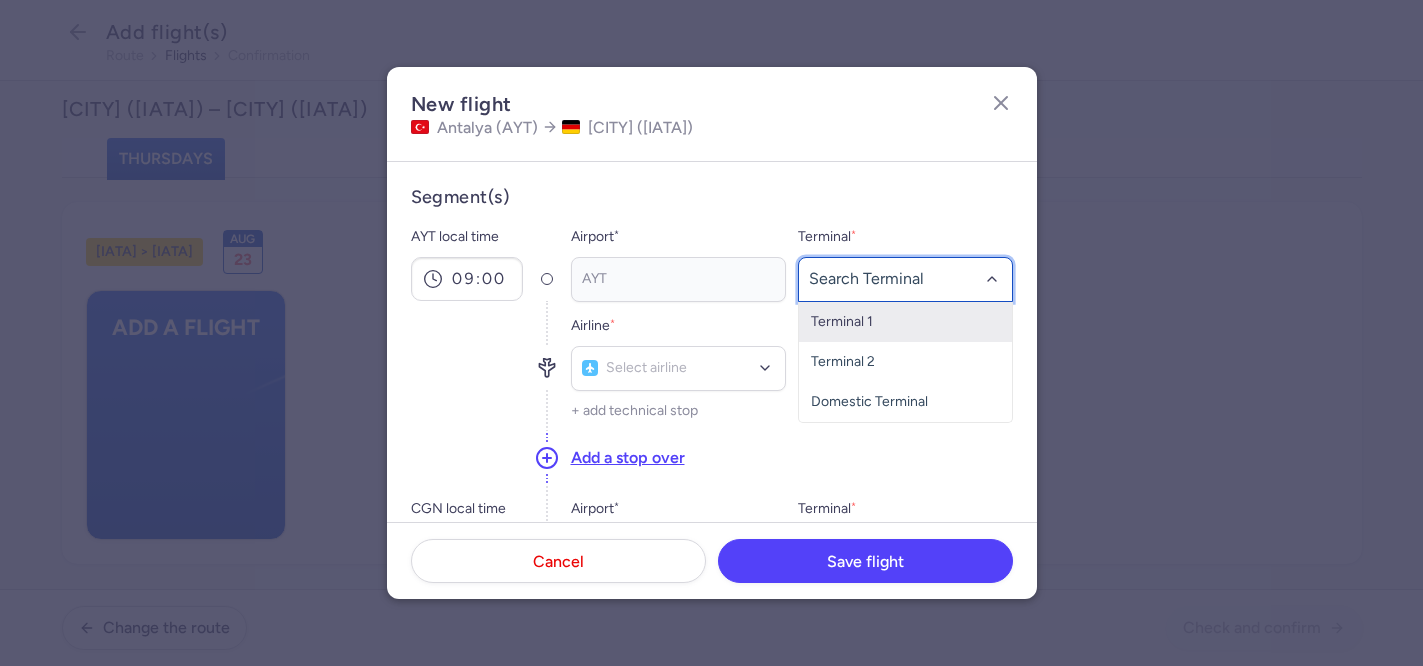 click on "Terminal 1" at bounding box center [905, 322] 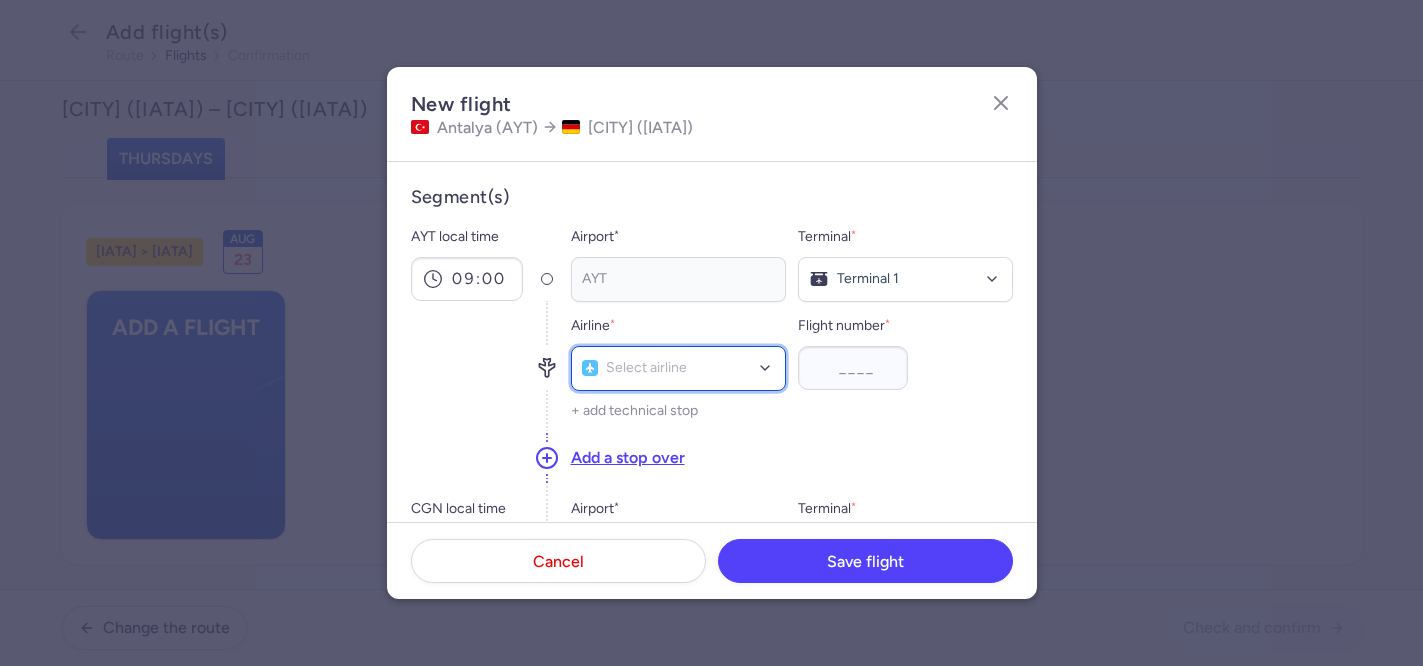 click on "Select airline" 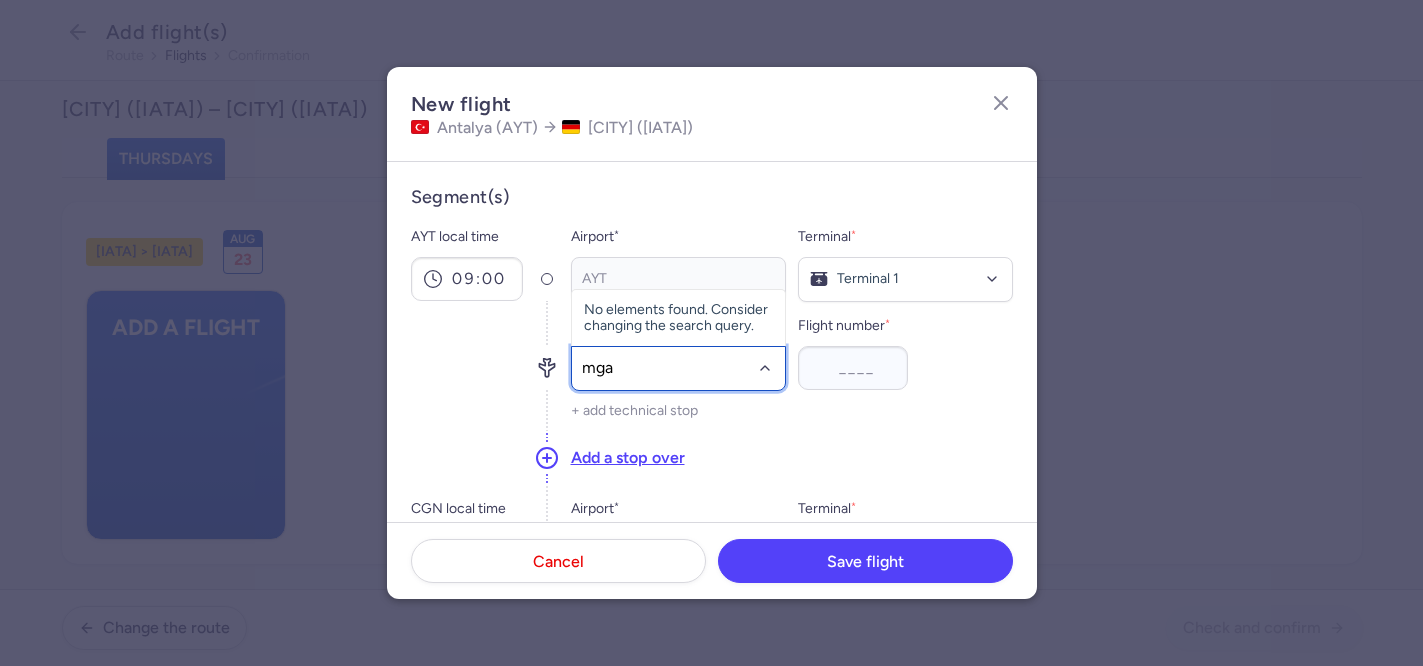type on "mga" 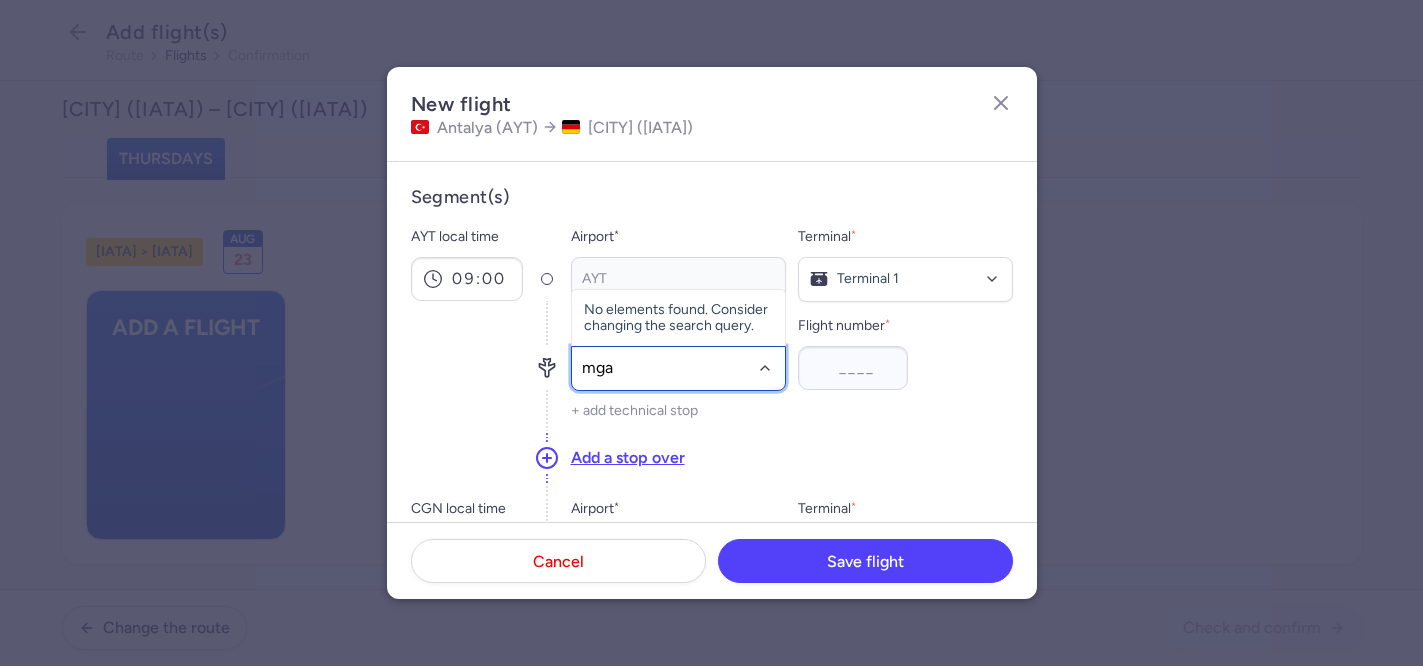 click on "mga" 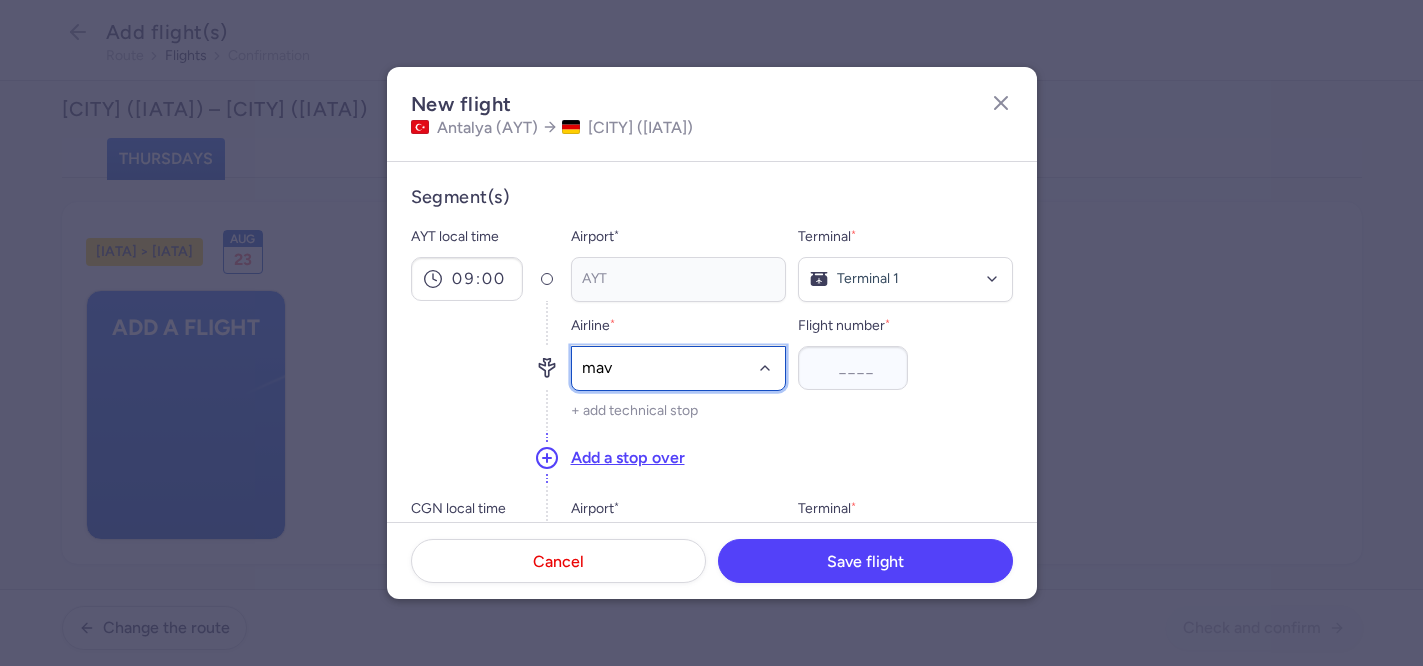 type on "mavi" 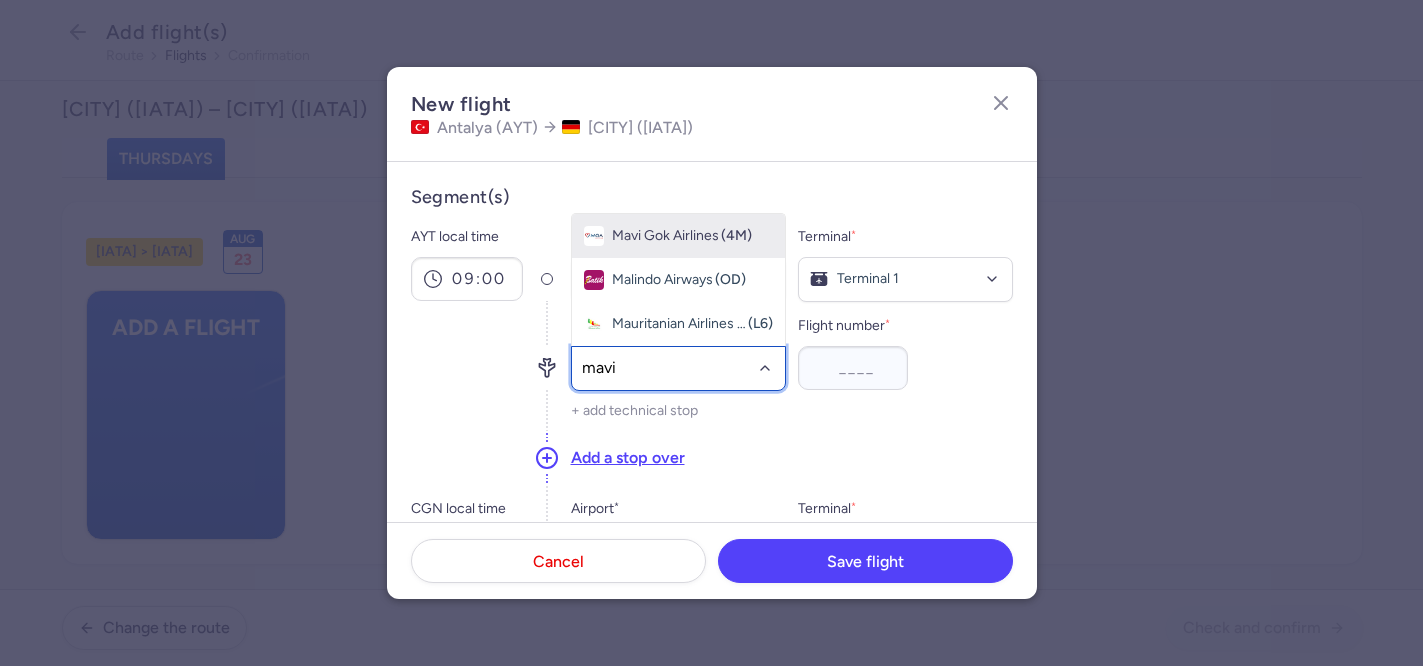 click on "Mavi Gok Airlines" at bounding box center (665, 236) 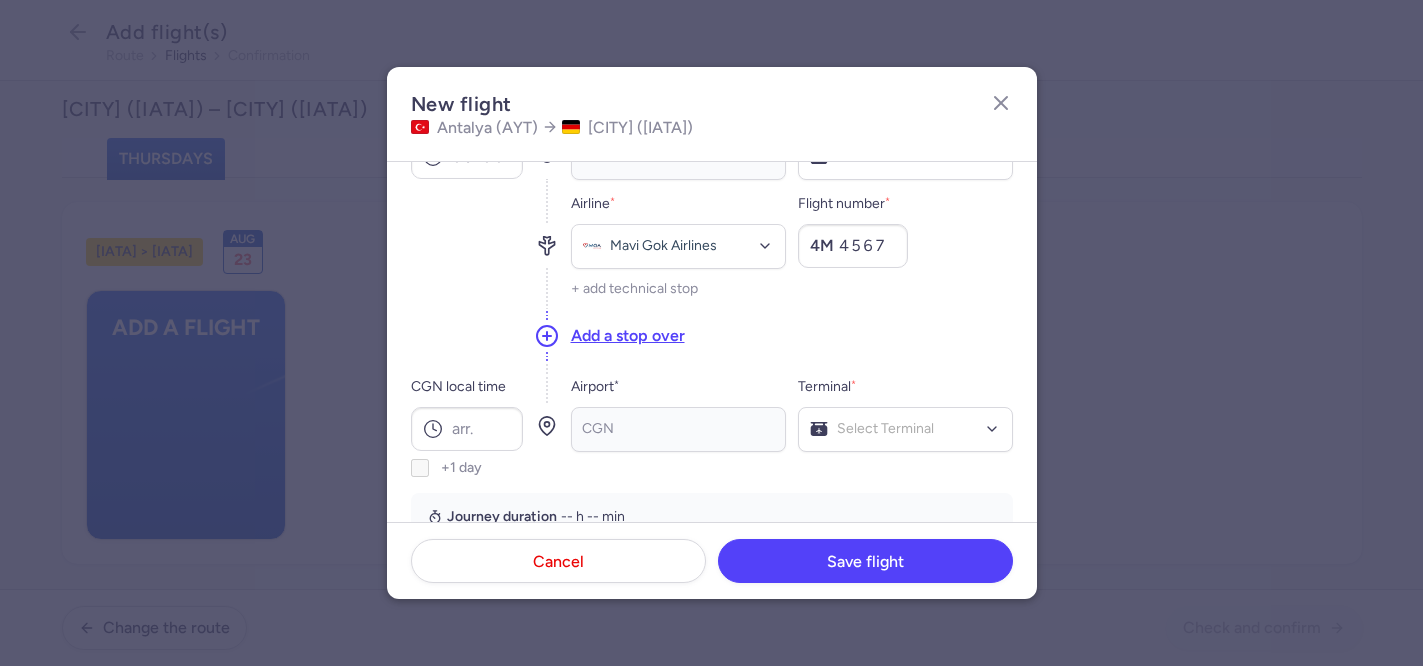 scroll, scrollTop: 123, scrollLeft: 0, axis: vertical 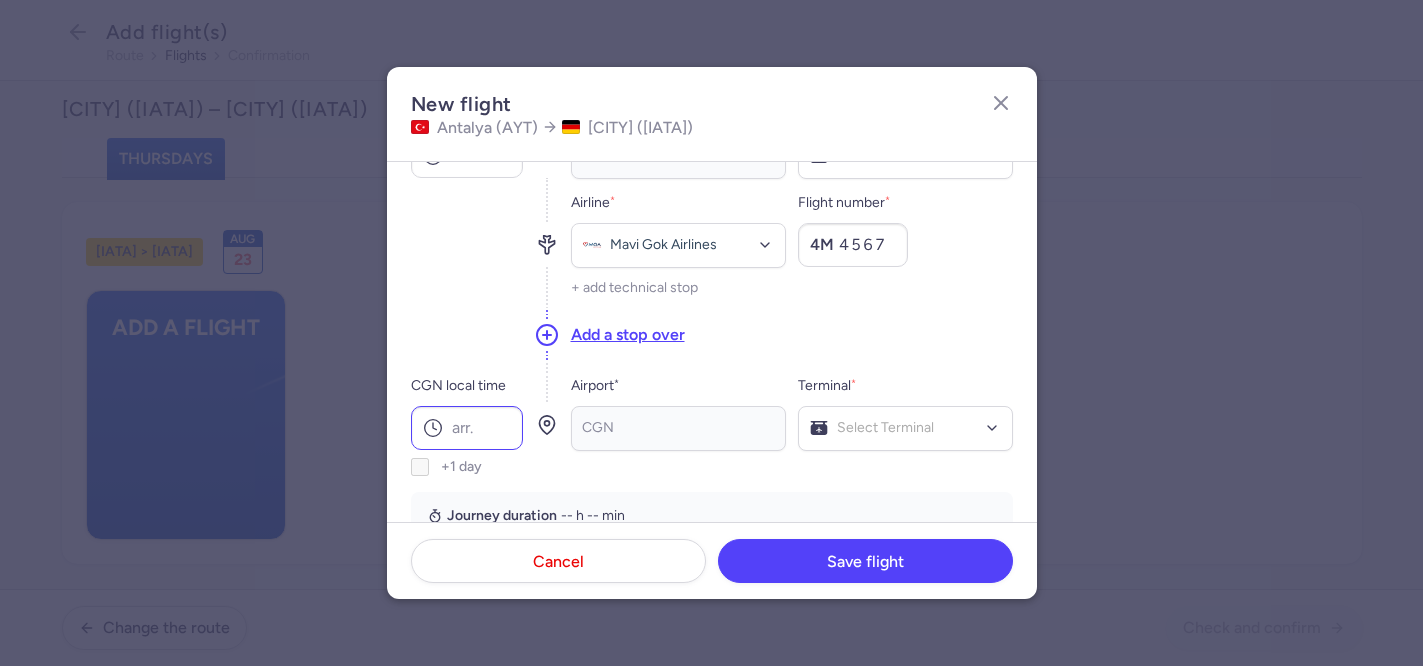 type on "4567" 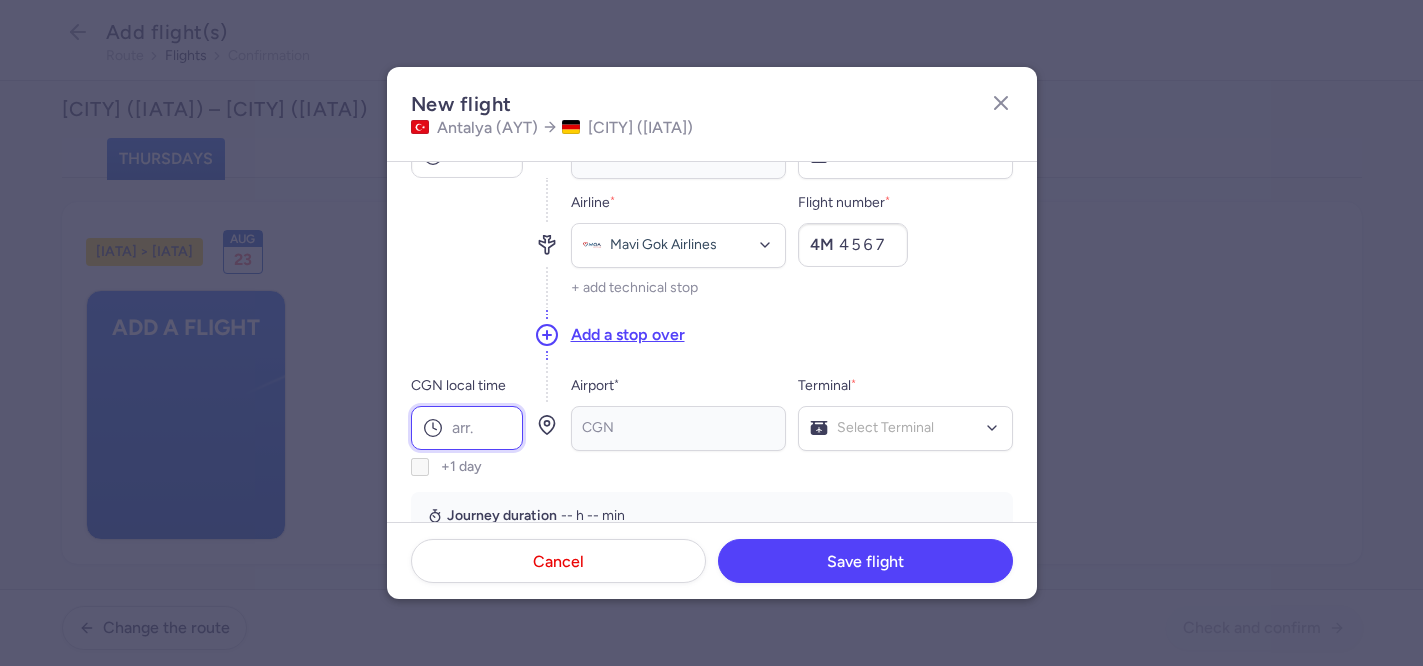 click on "CGN local time" at bounding box center (467, 428) 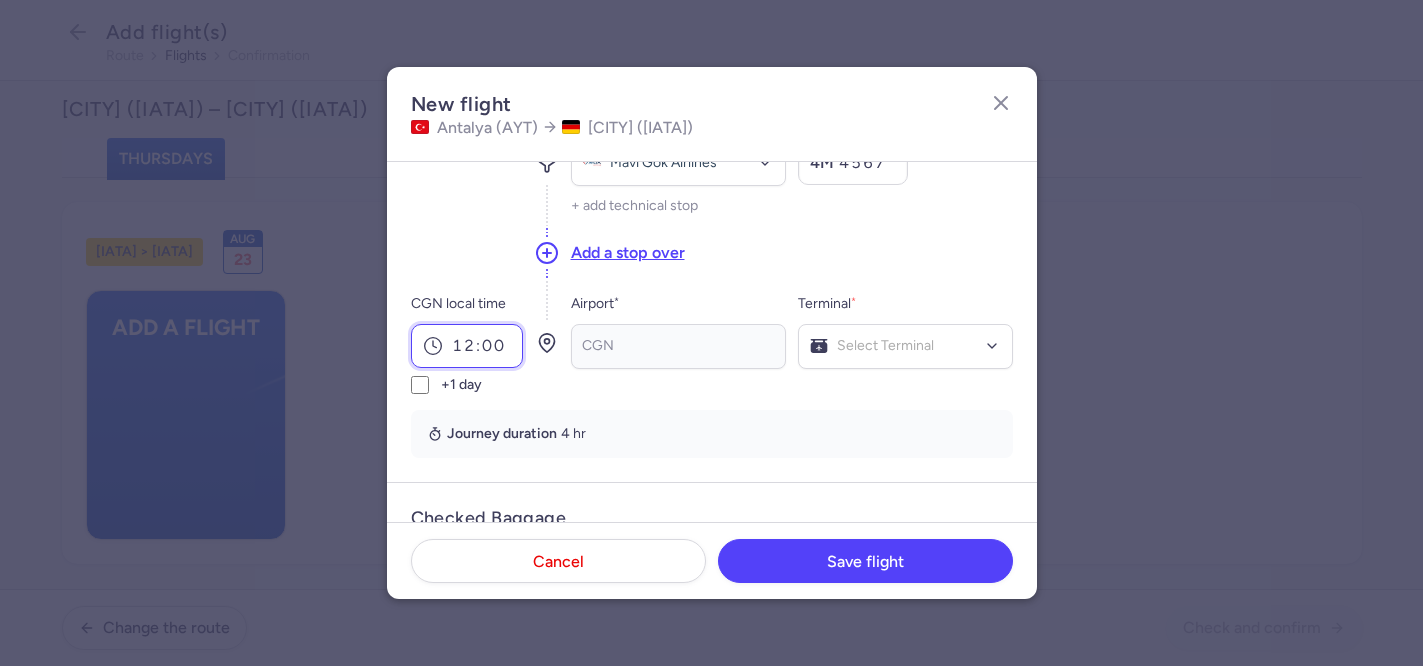scroll, scrollTop: 194, scrollLeft: 0, axis: vertical 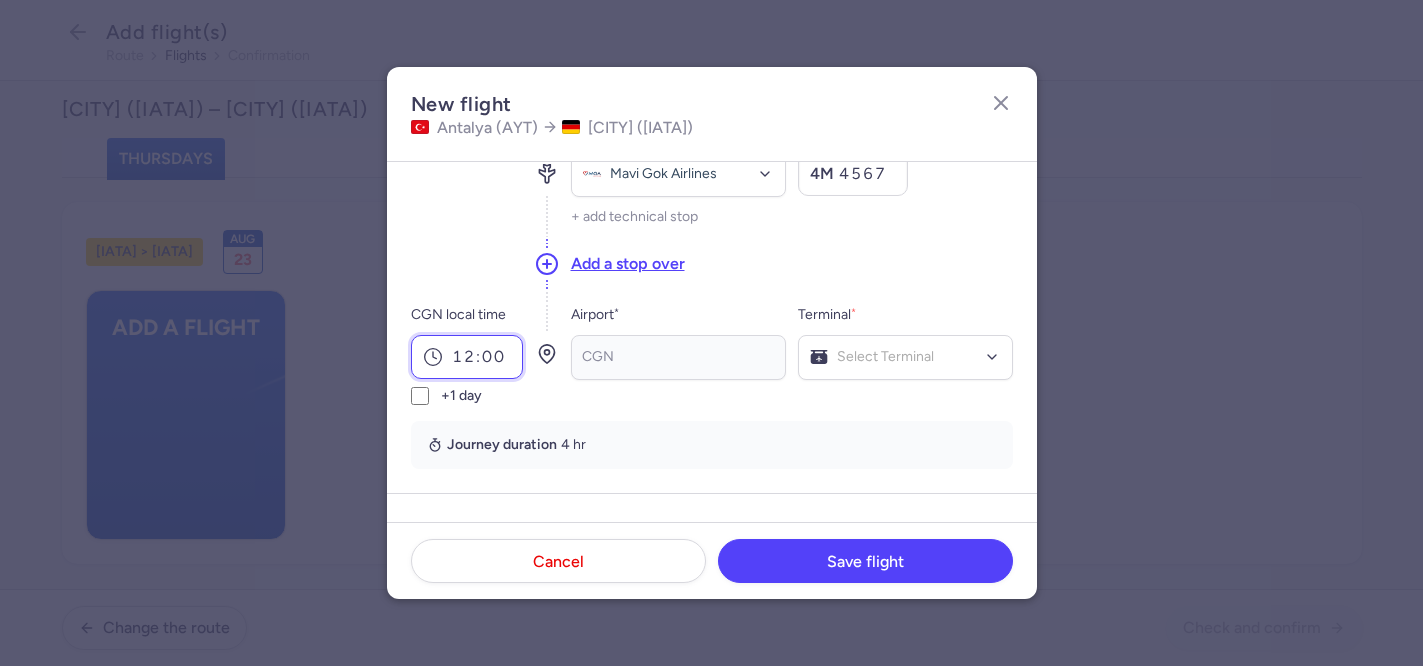 click on "12:00" at bounding box center [467, 357] 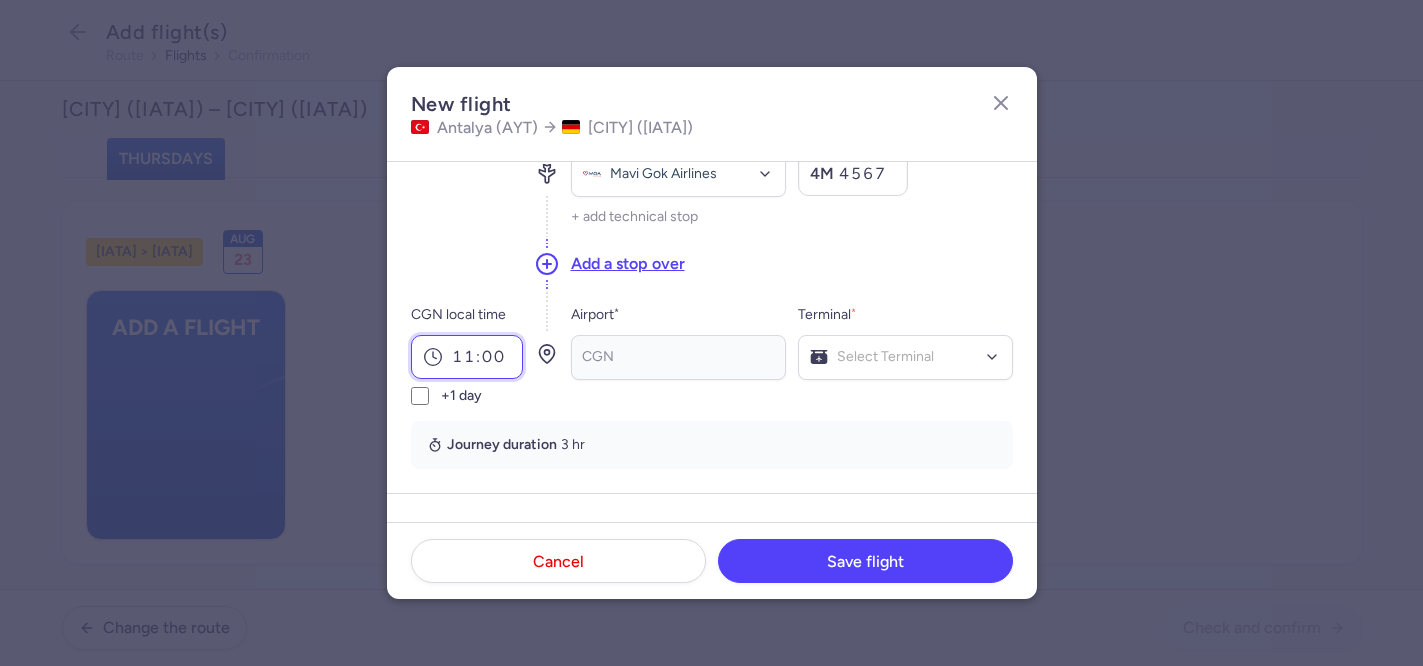 type on "11:00" 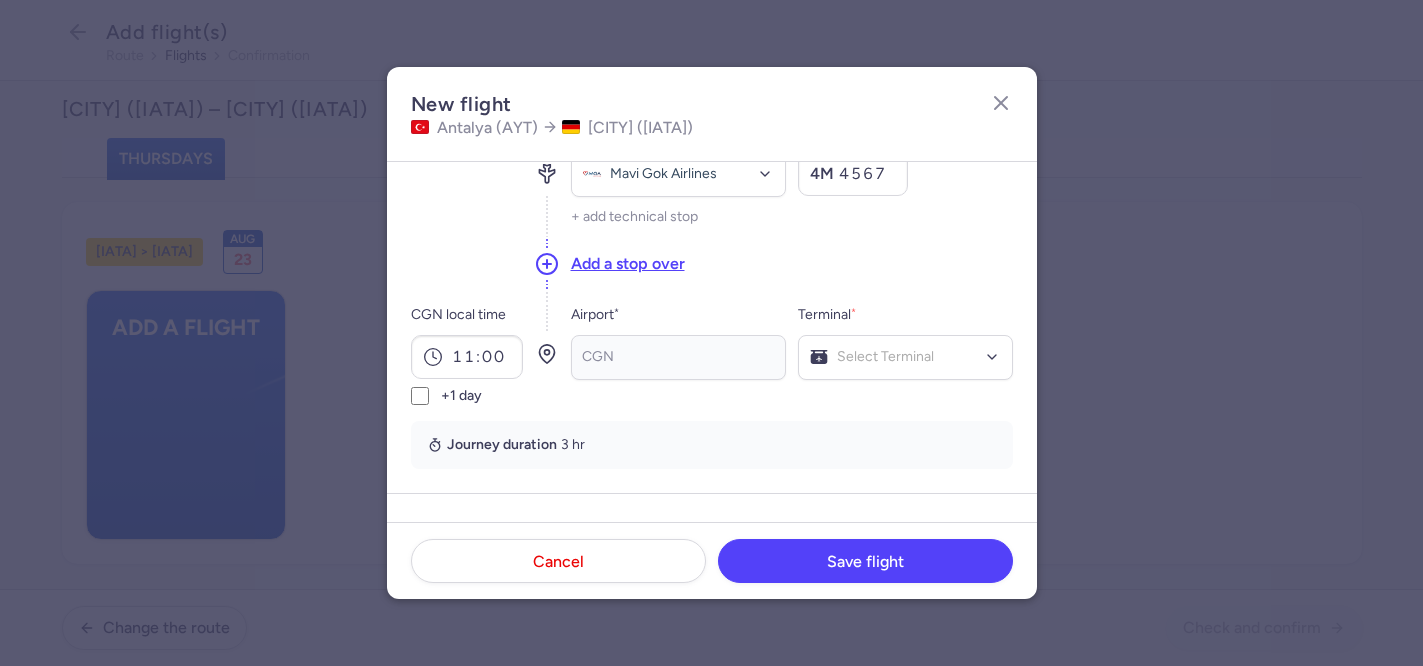 click at bounding box center [547, 354] 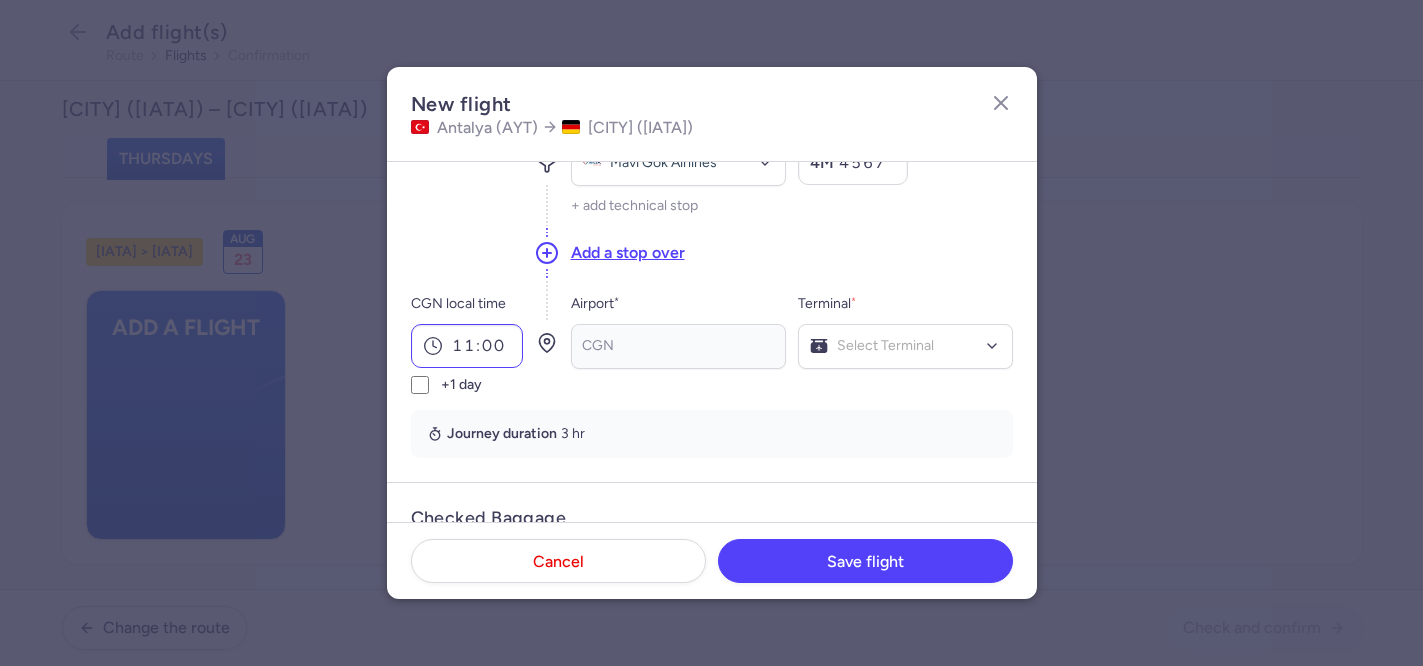 scroll, scrollTop: 202, scrollLeft: 0, axis: vertical 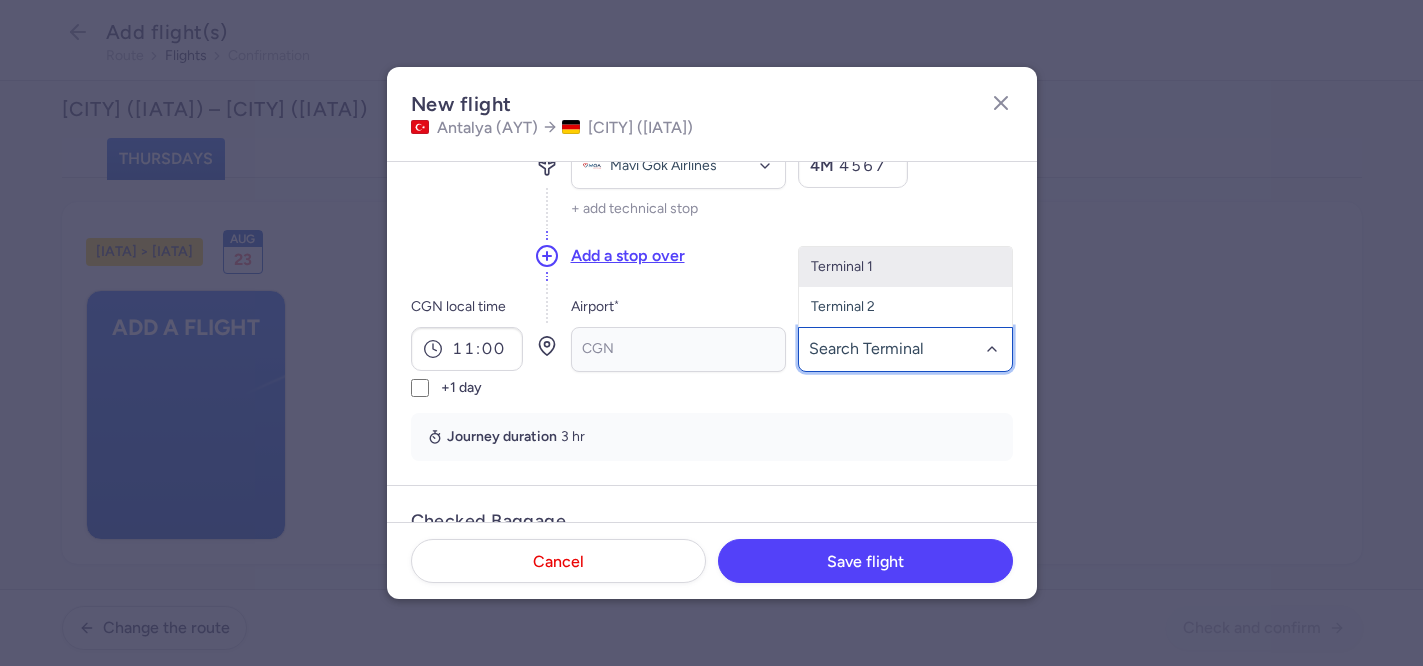 click on "Terminal 1" at bounding box center [905, 267] 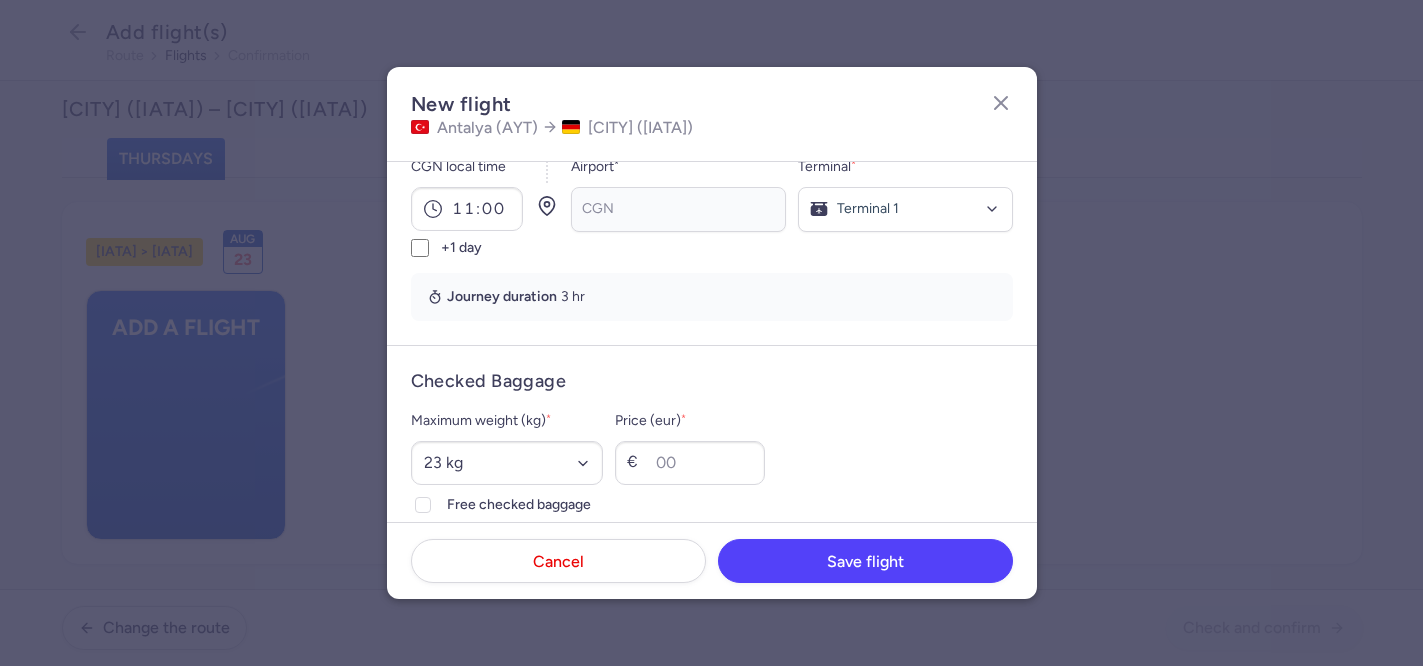 scroll, scrollTop: 413, scrollLeft: 0, axis: vertical 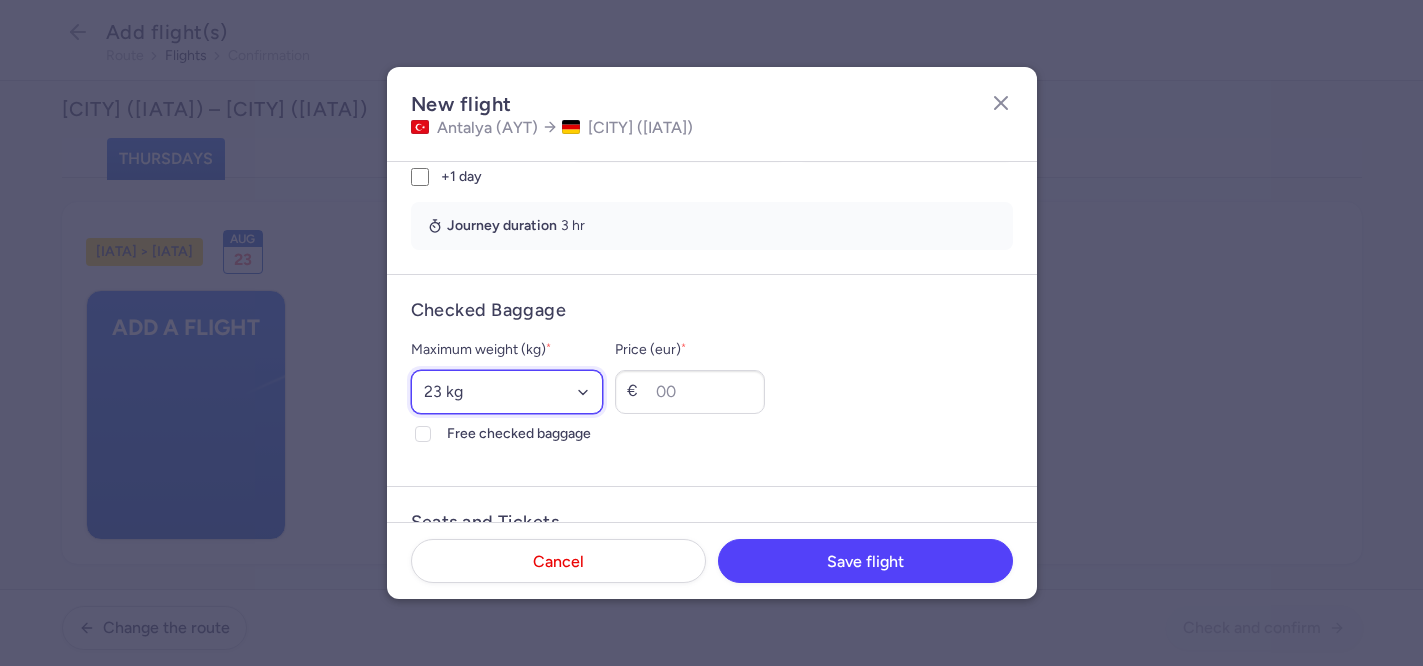 click on "Select an option 15 kg 16 kg 17 kg 18 kg 19 kg 20 kg 21 kg 22 kg 23 kg 24 kg 25 kg 26 kg 27 kg 28 kg 29 kg 30 kg 31 kg 32 kg 33 kg 34 kg 35 kg" at bounding box center [507, 392] 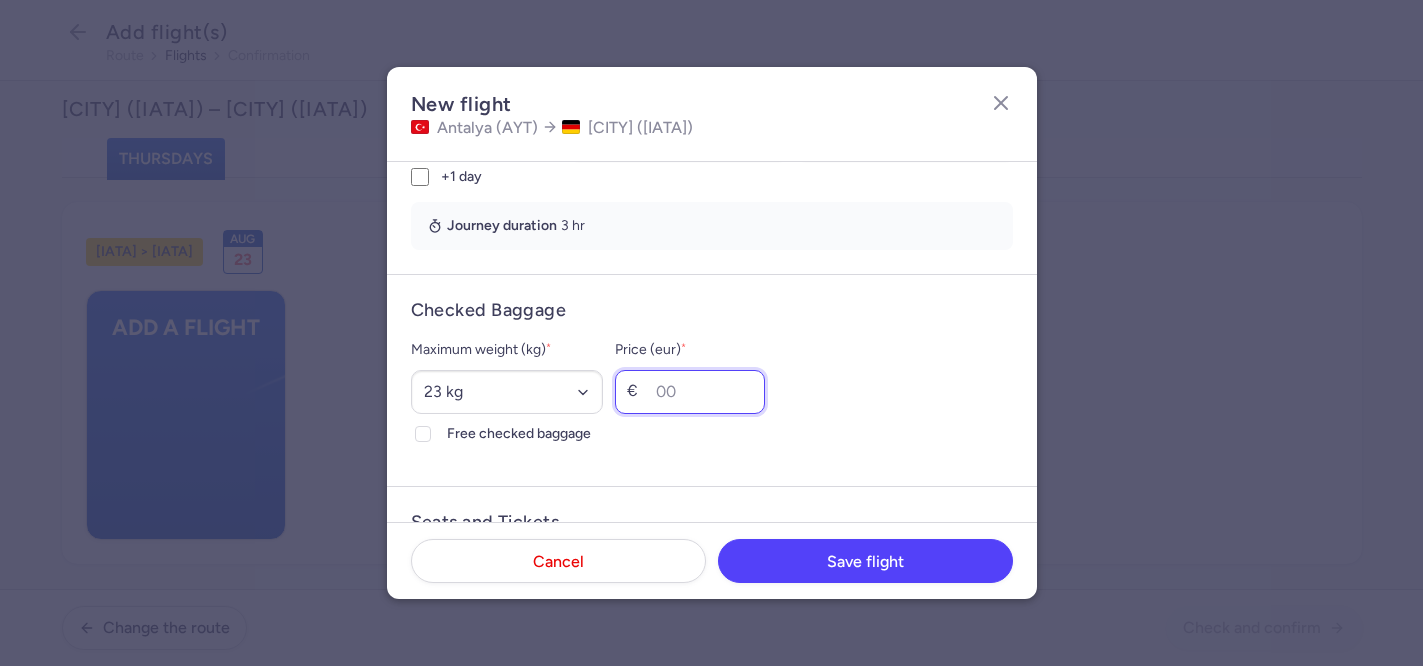 click on "Price (eur)  *" at bounding box center [690, 392] 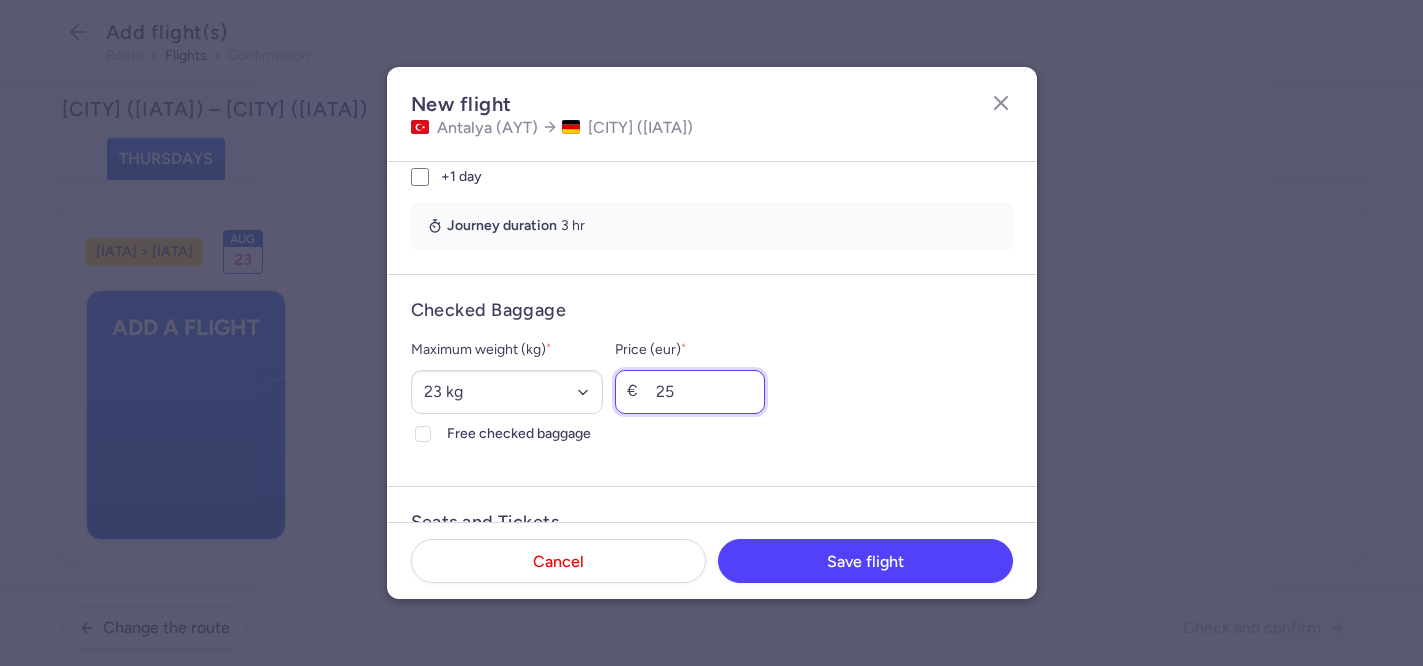 type on "25" 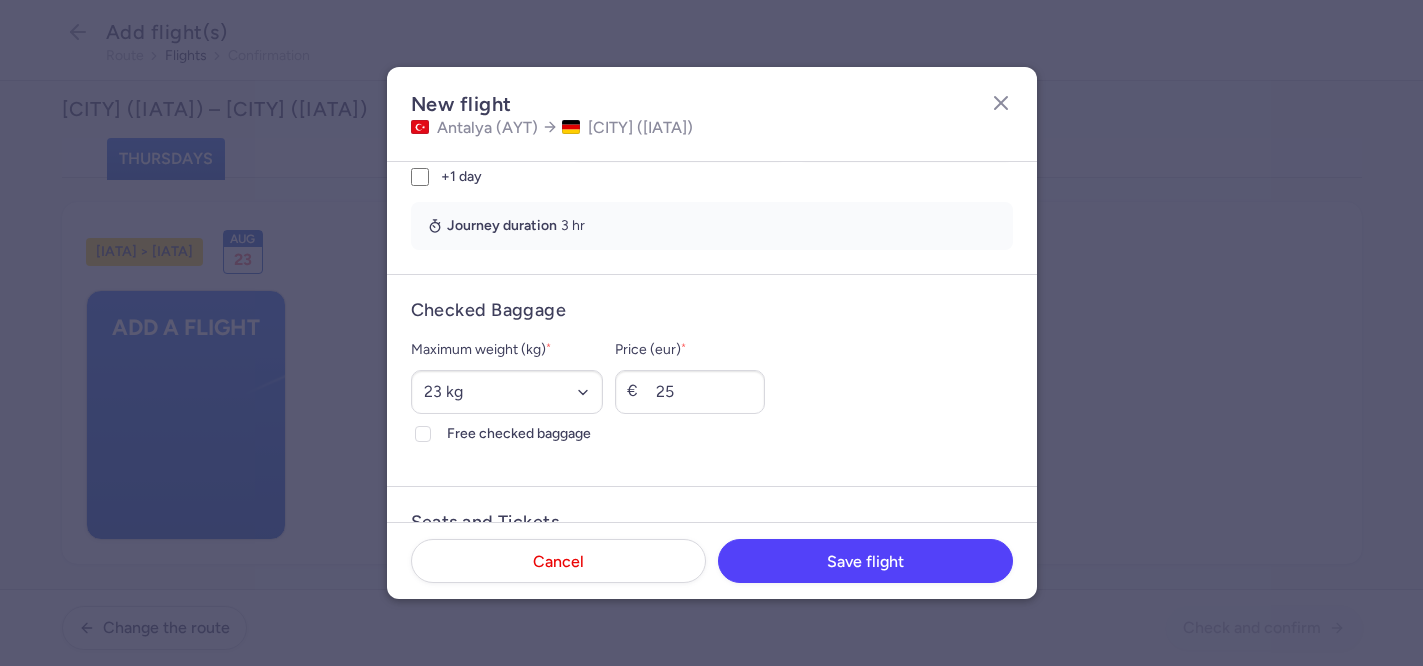 click on "Price (eur)  * € 25" at bounding box center (690, 392) 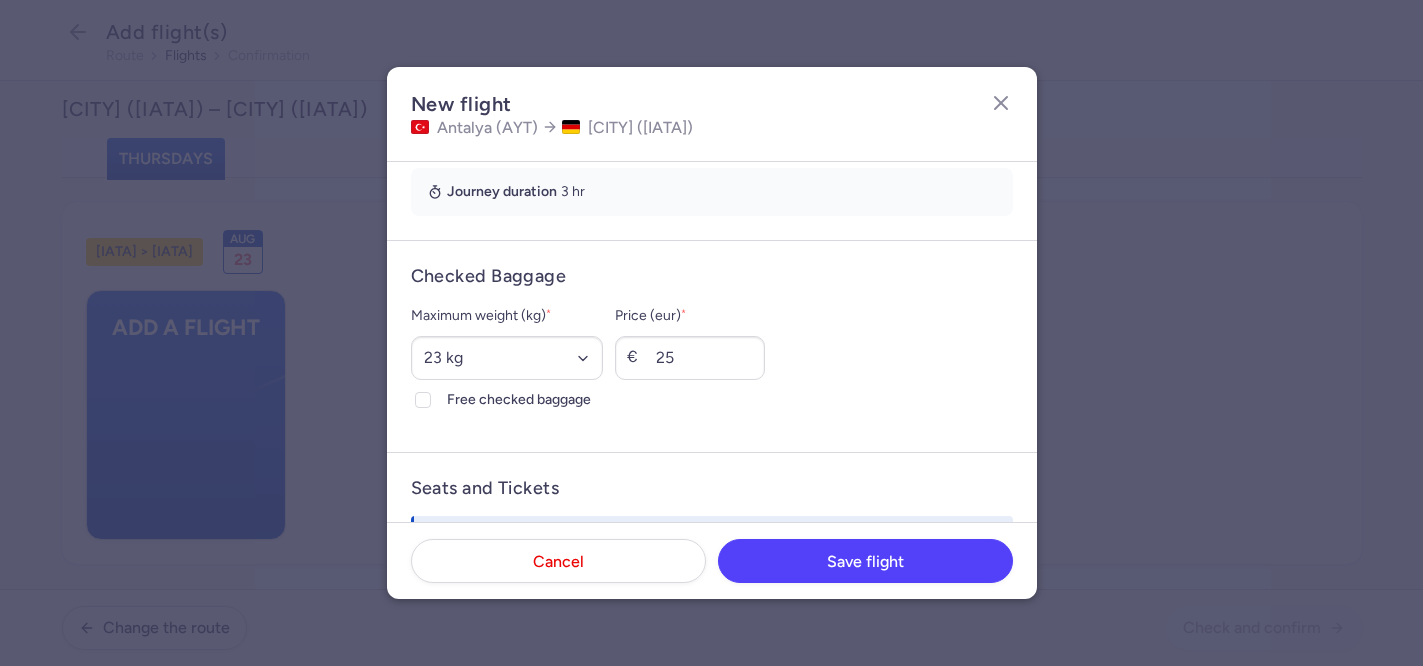 scroll, scrollTop: 452, scrollLeft: 0, axis: vertical 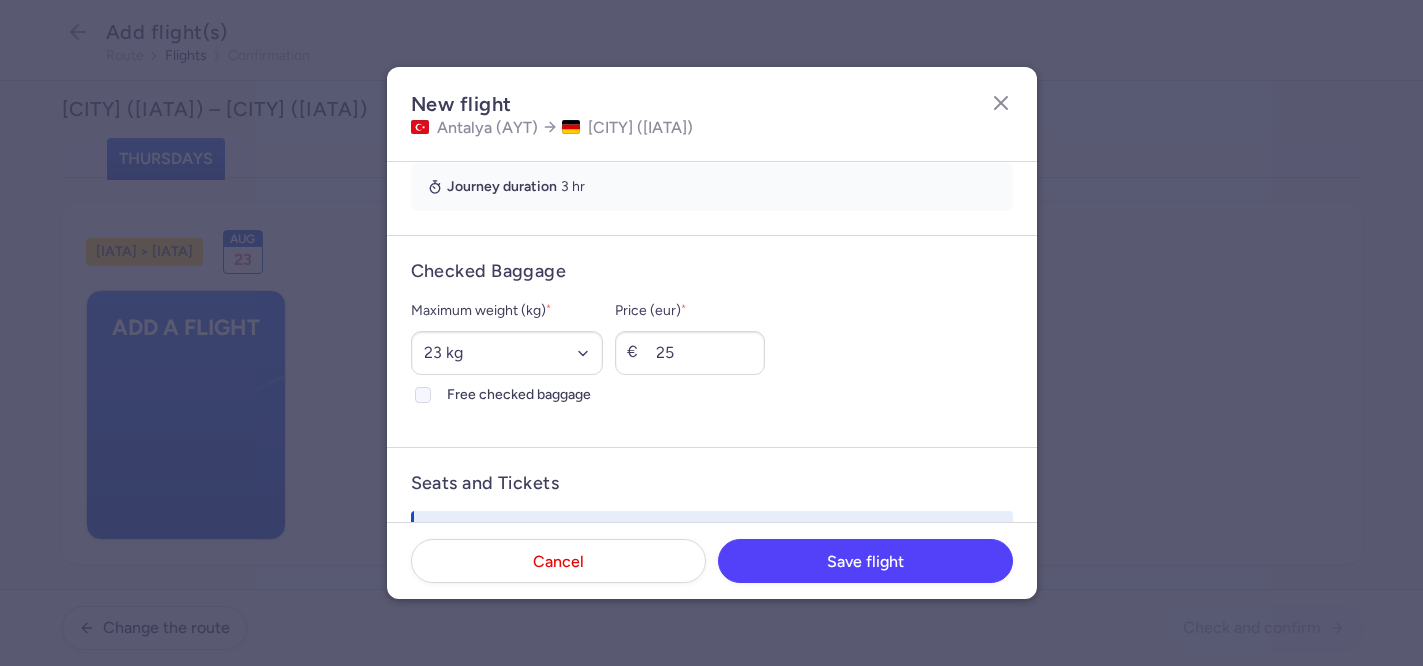 click on "Free checked baggage" 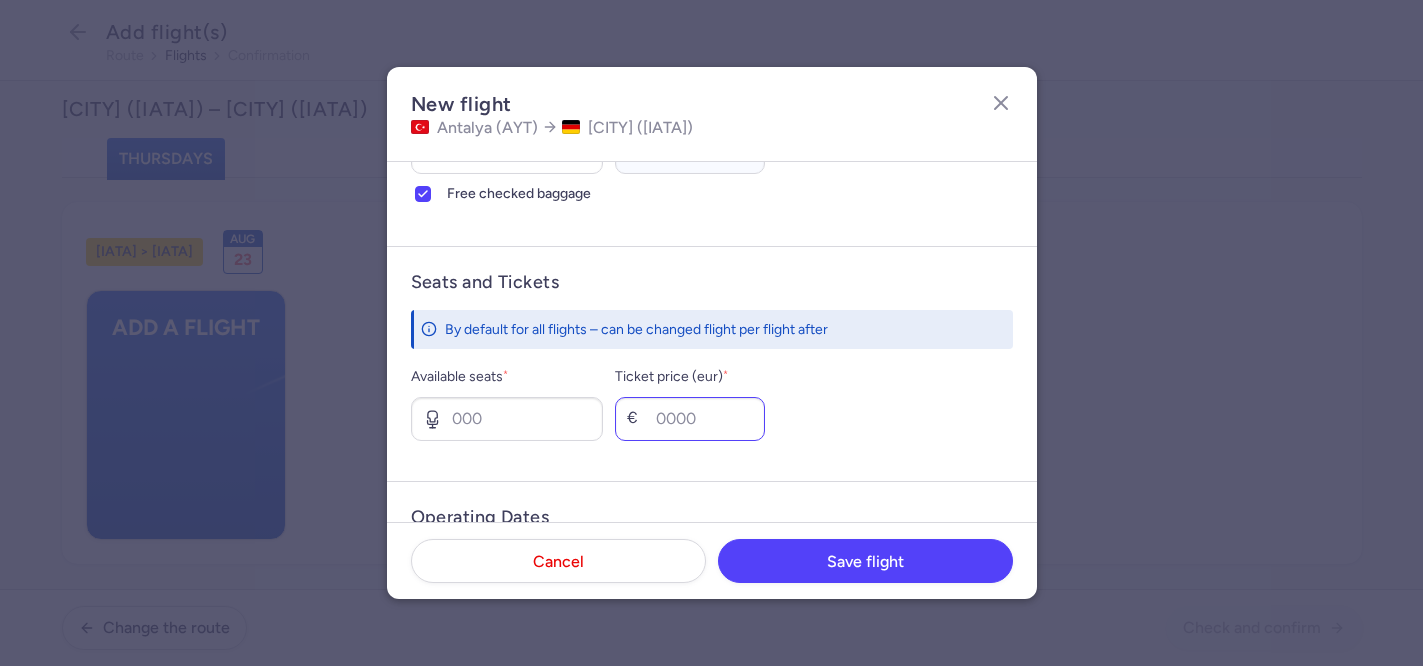 scroll, scrollTop: 665, scrollLeft: 0, axis: vertical 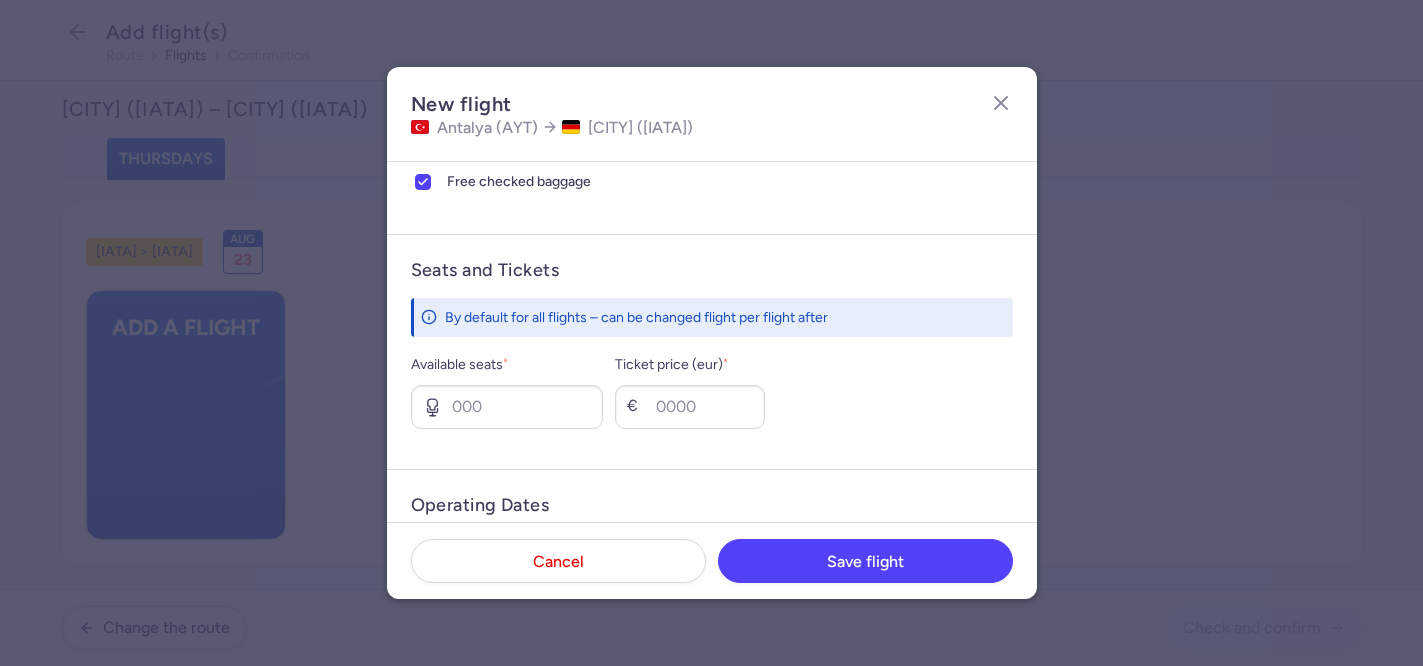 click on "Seats and Tickets" at bounding box center (712, 270) 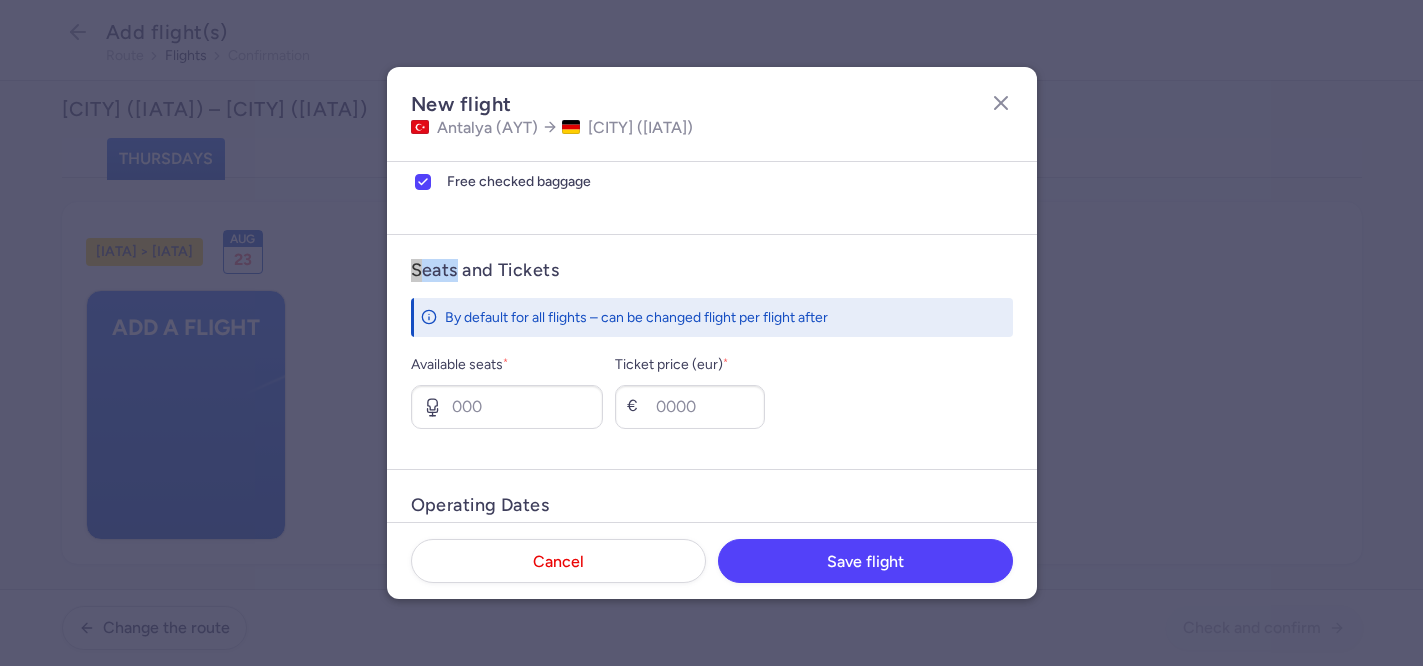 click on "Seats and Tickets" at bounding box center [712, 270] 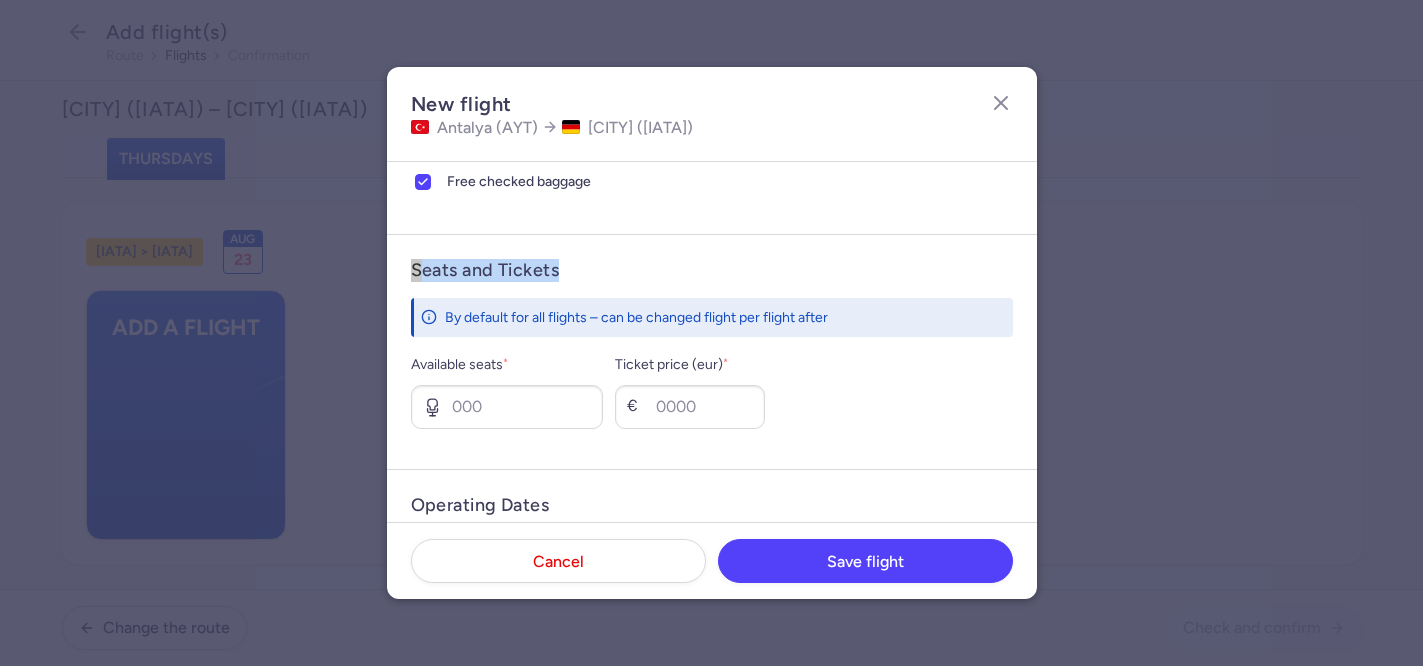 click on "Seats and Tickets" at bounding box center [712, 270] 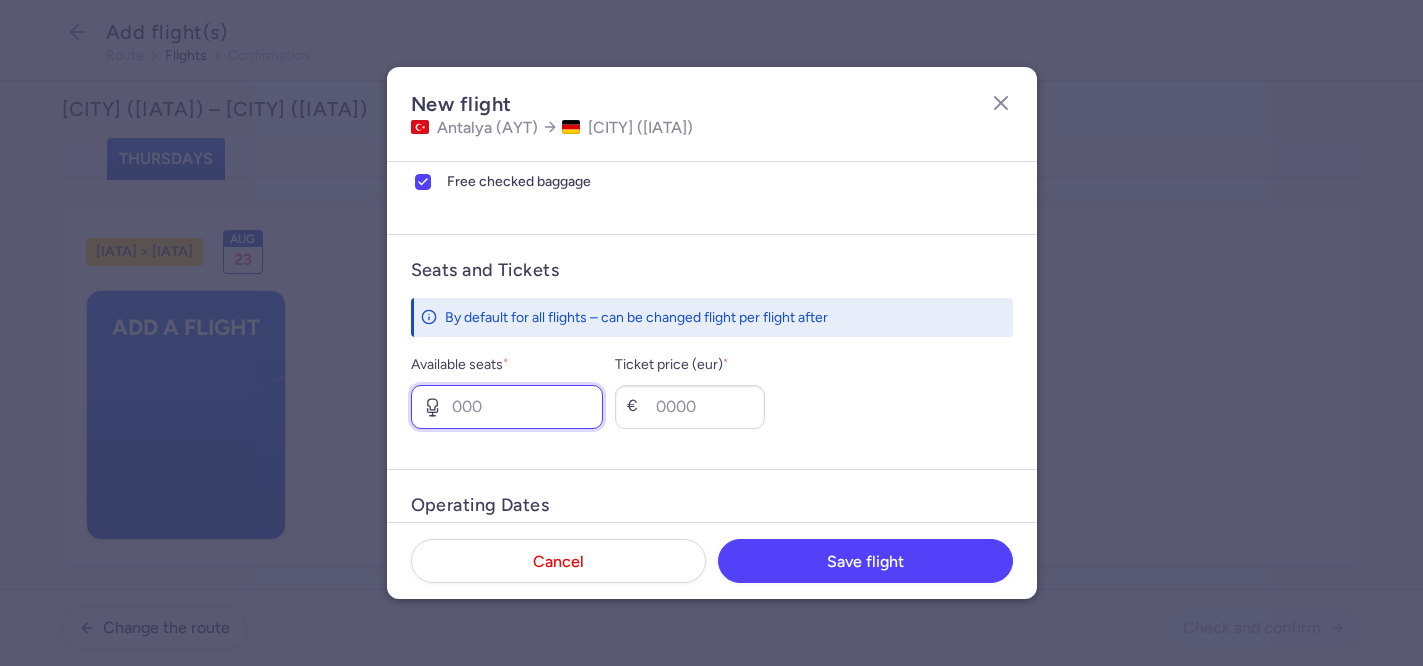 click on "Available seats  *" at bounding box center (507, 407) 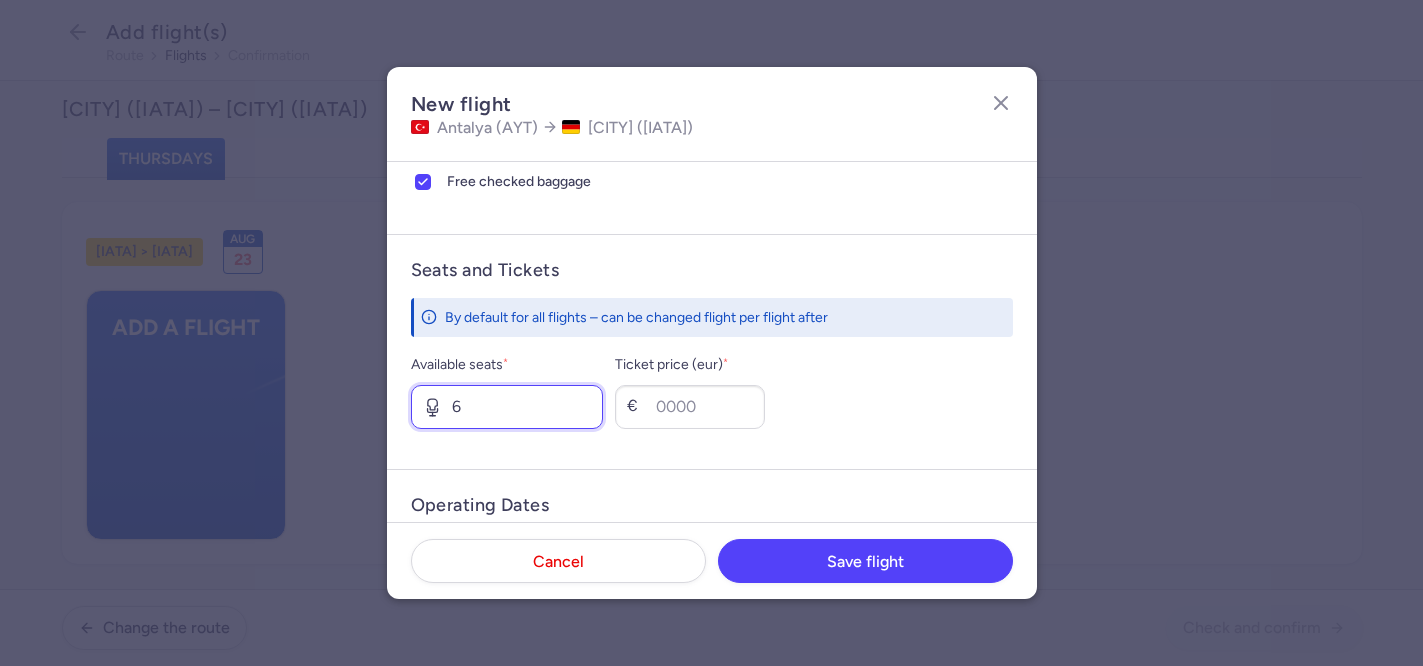 type on "6" 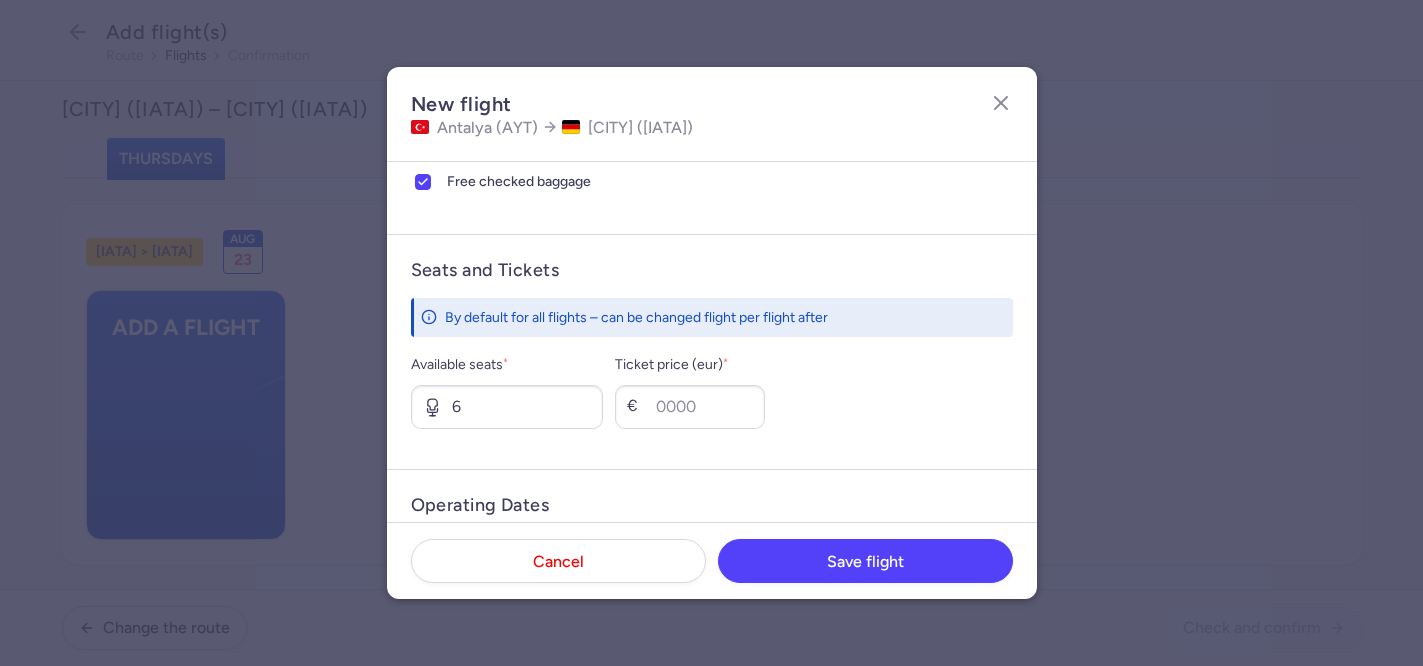 click on "Seats and Tickets By default for all flights – can be changed flight per flight after Available seats  * 6 Ticket price (eur)  * €" at bounding box center [712, 351] 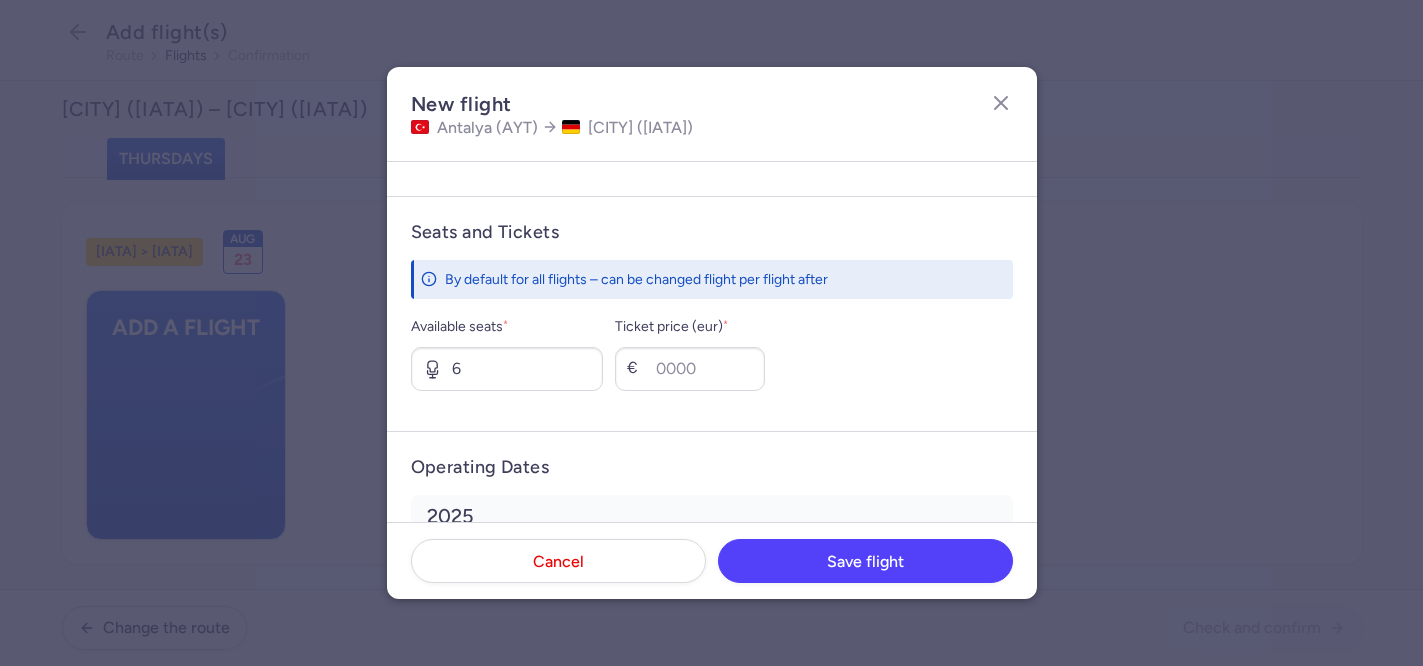 scroll, scrollTop: 700, scrollLeft: 0, axis: vertical 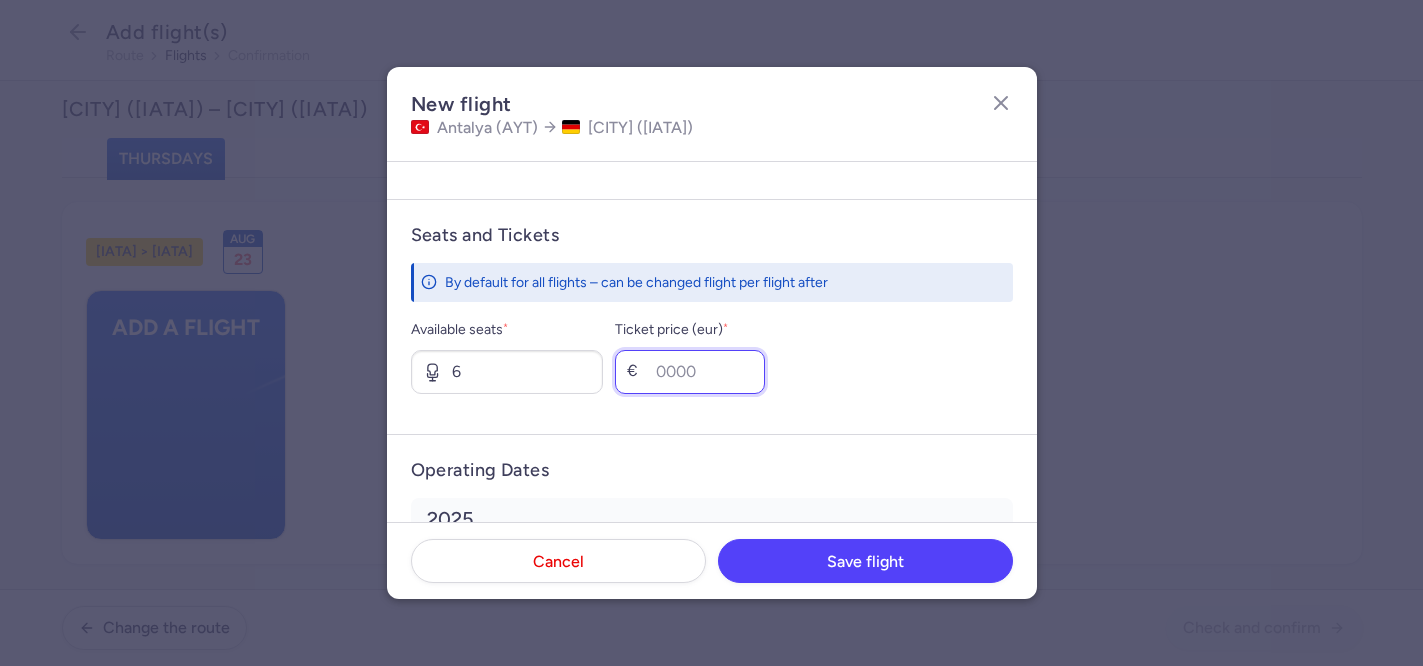 click on "Ticket price (eur)  *" at bounding box center [690, 372] 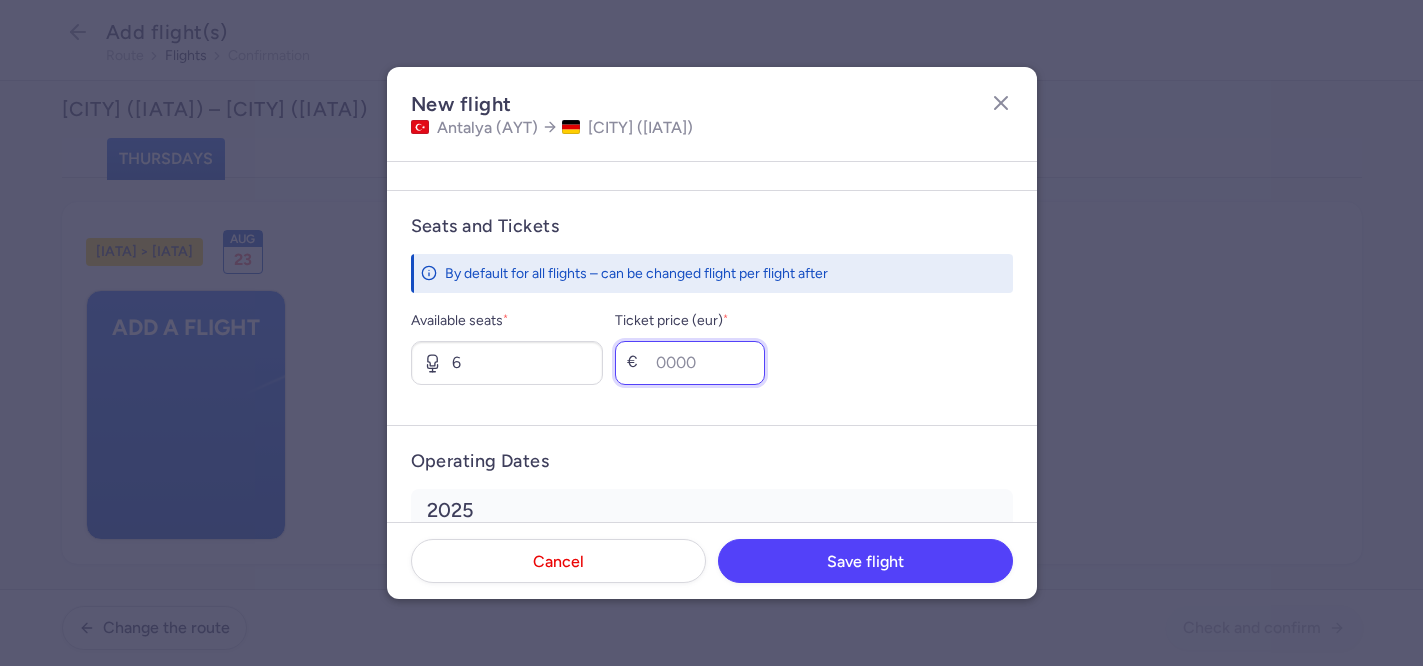 scroll, scrollTop: 710, scrollLeft: 0, axis: vertical 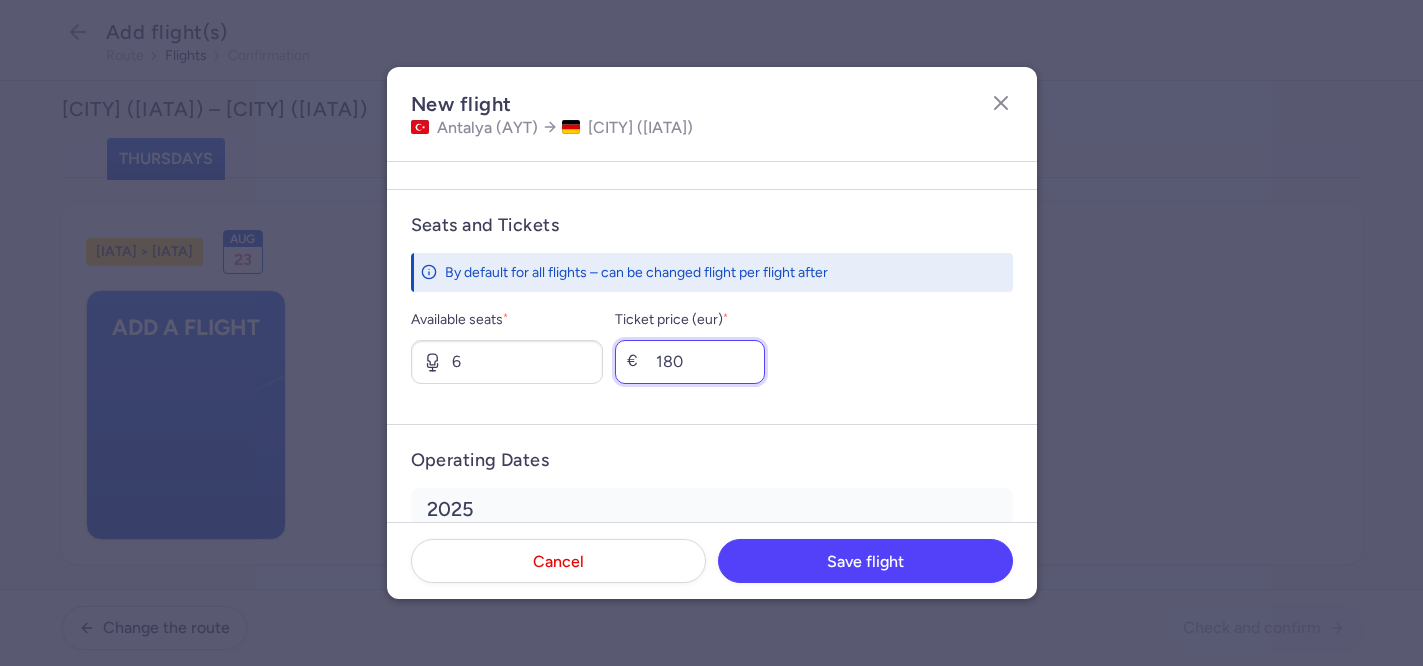 type on "180" 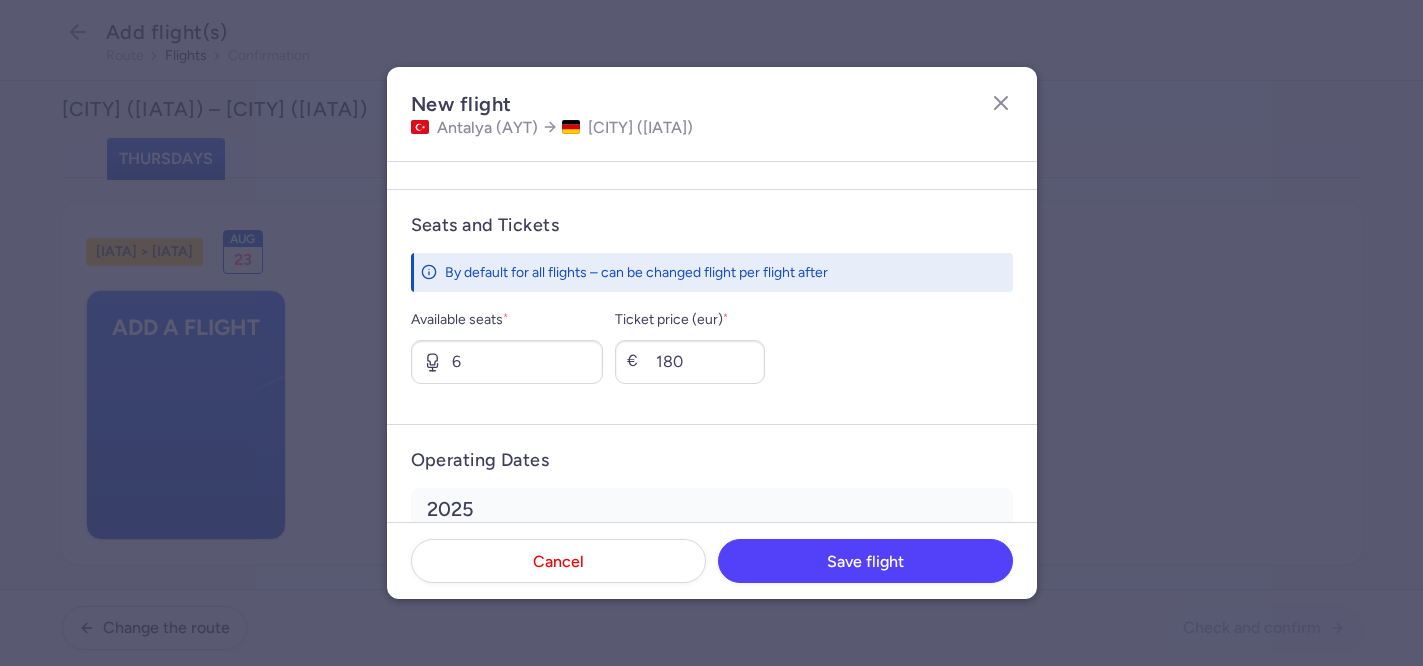click on "Seats and Tickets By default for all flights – can be changed flight per flight after Available seats  * 6 Ticket price (eur)  * € 180" at bounding box center (712, 306) 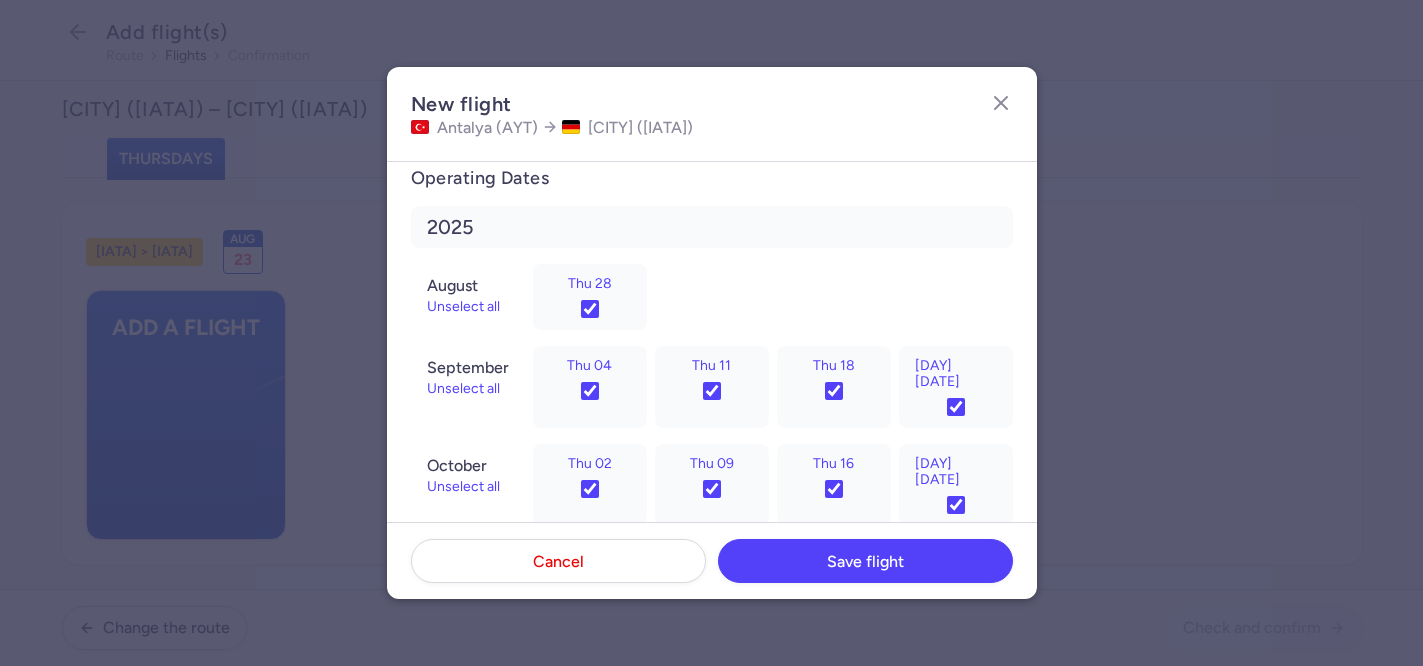 scroll, scrollTop: 1003, scrollLeft: 0, axis: vertical 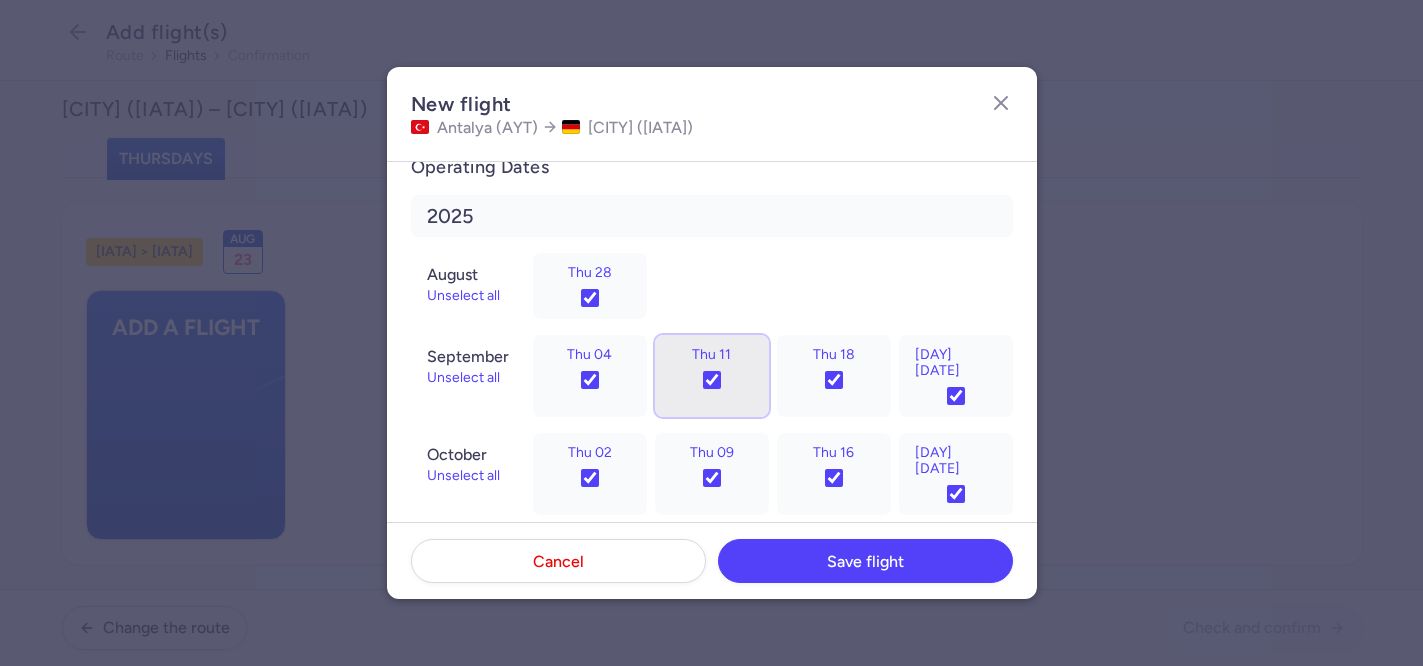 click on "Thu 11" at bounding box center (712, 380) 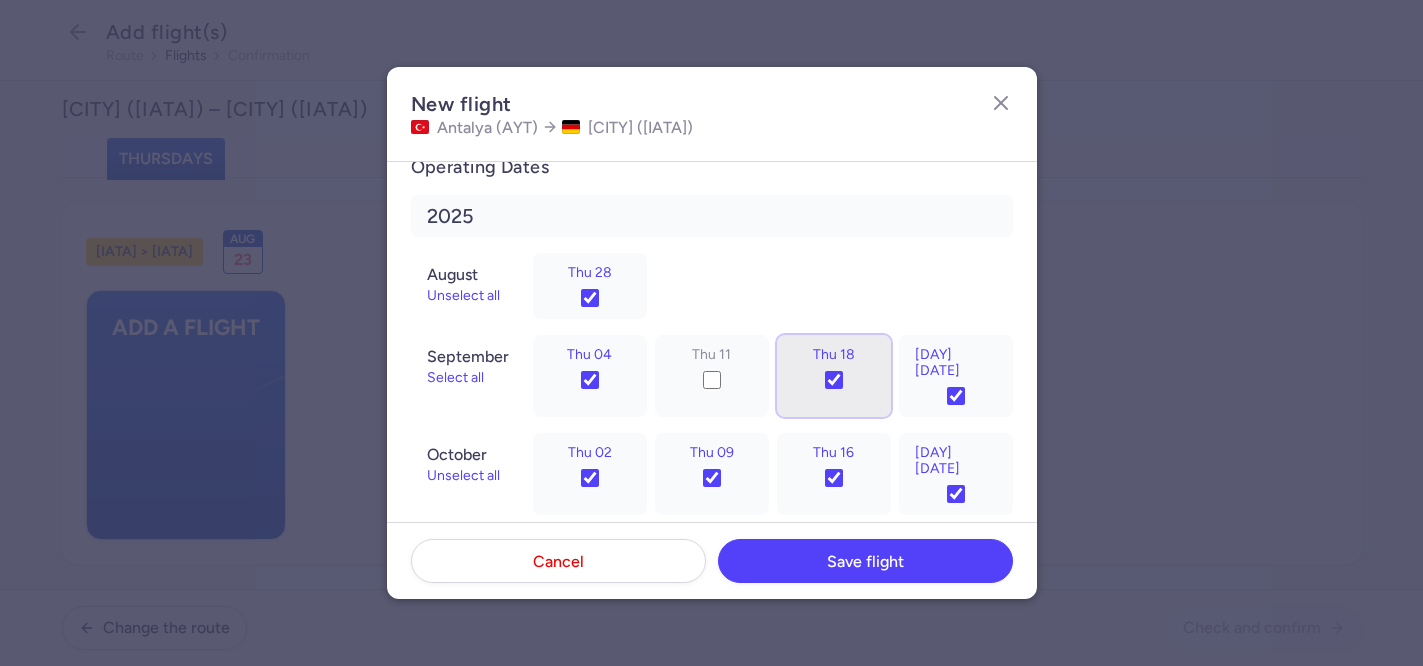 click on "Thu 18" at bounding box center [834, 380] 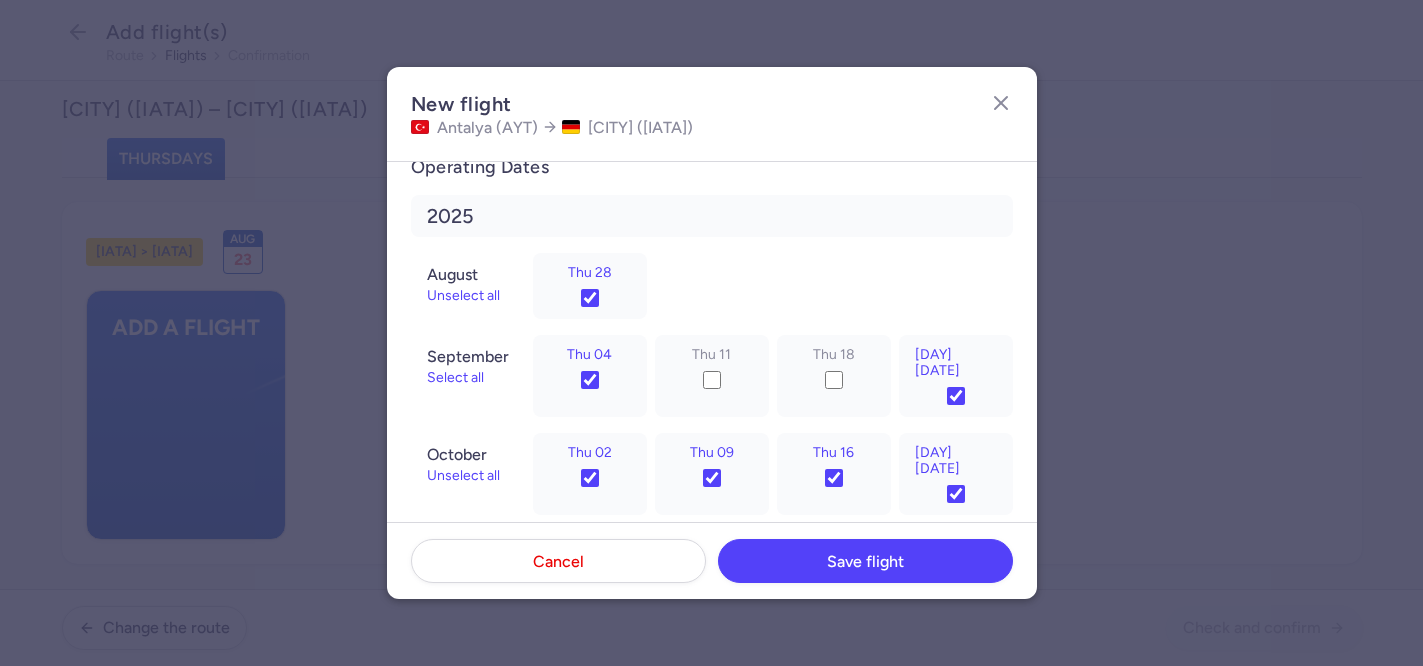 click on "Thu 28" at bounding box center (773, 286) 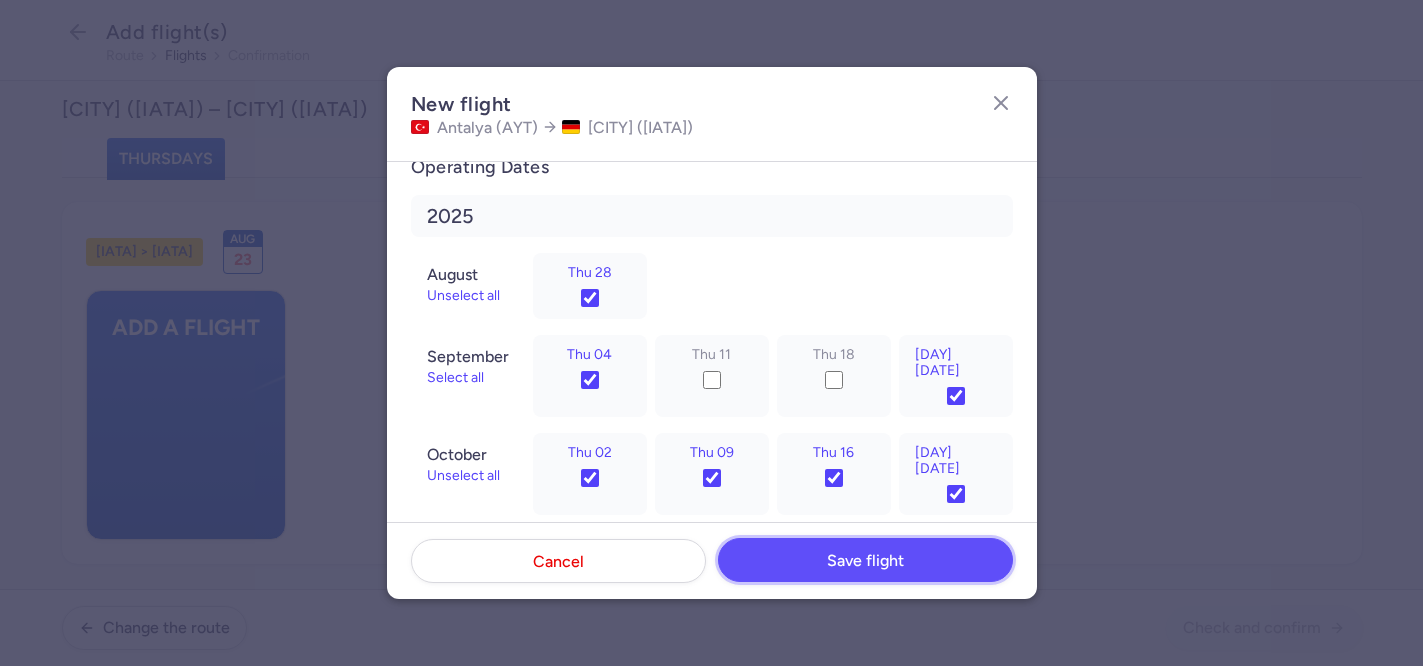 click on "Save flight" at bounding box center (865, 561) 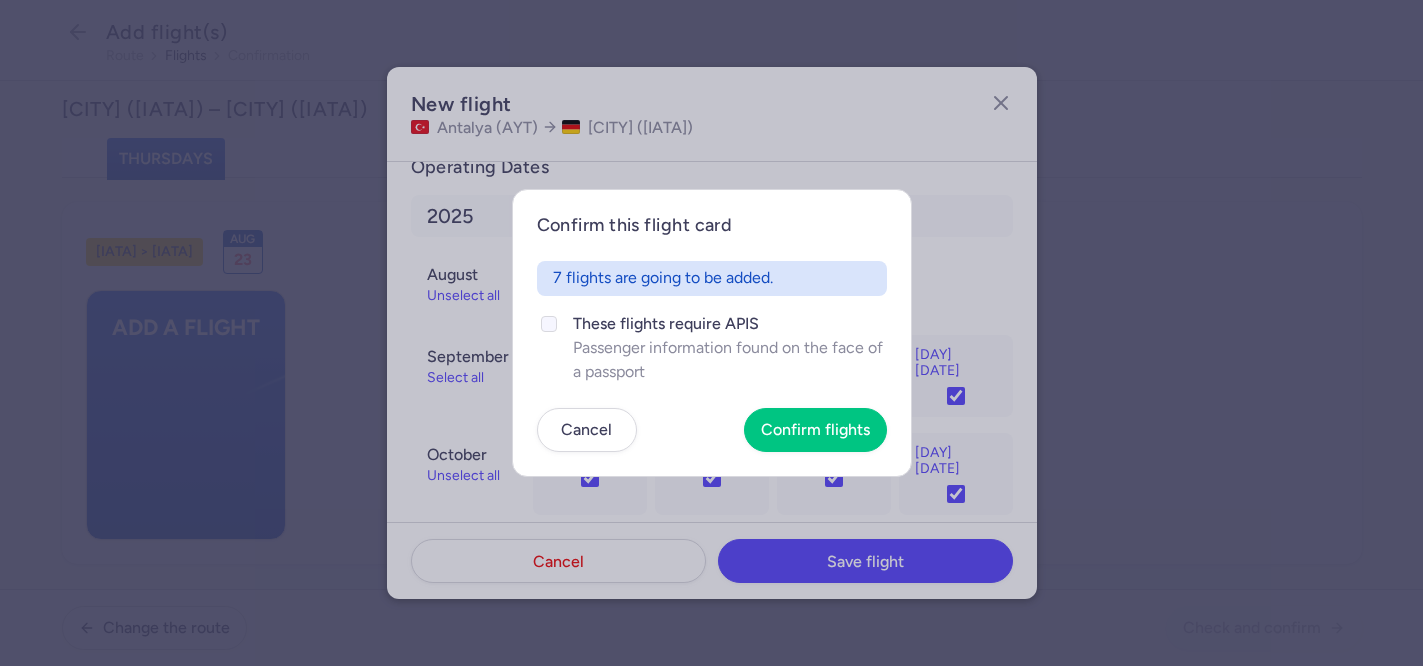 click 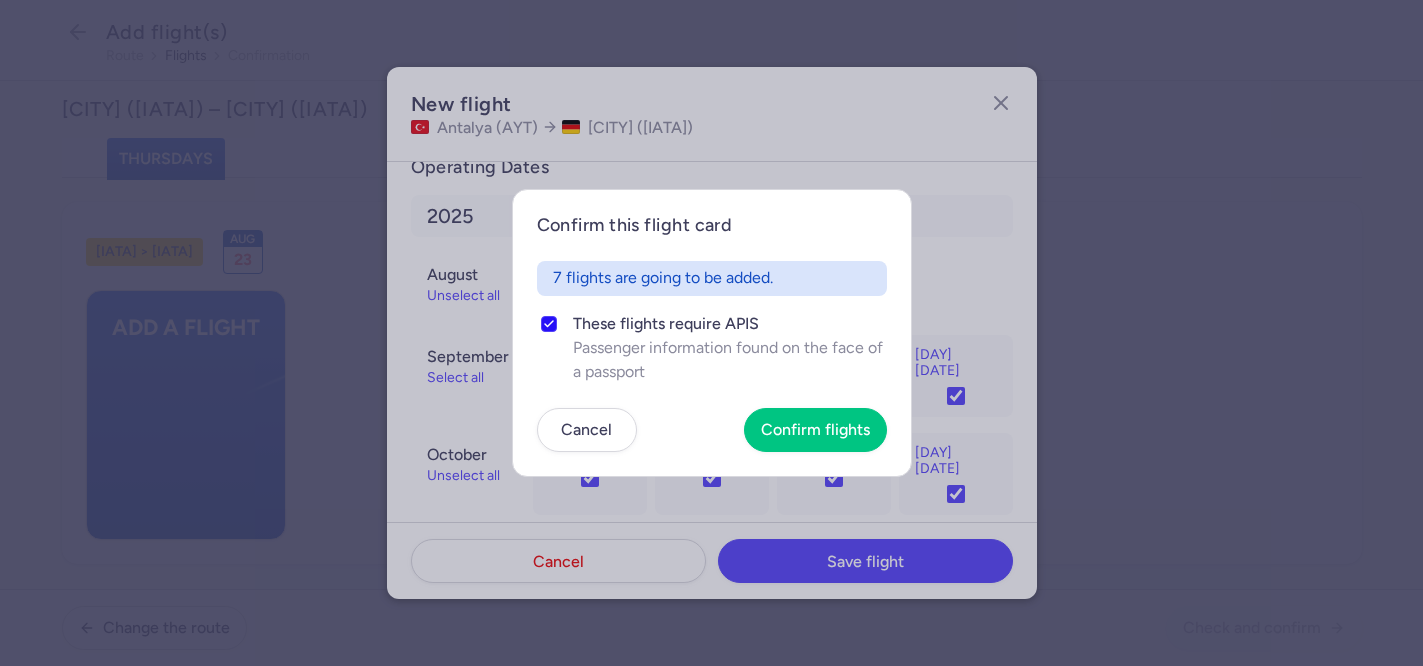 click 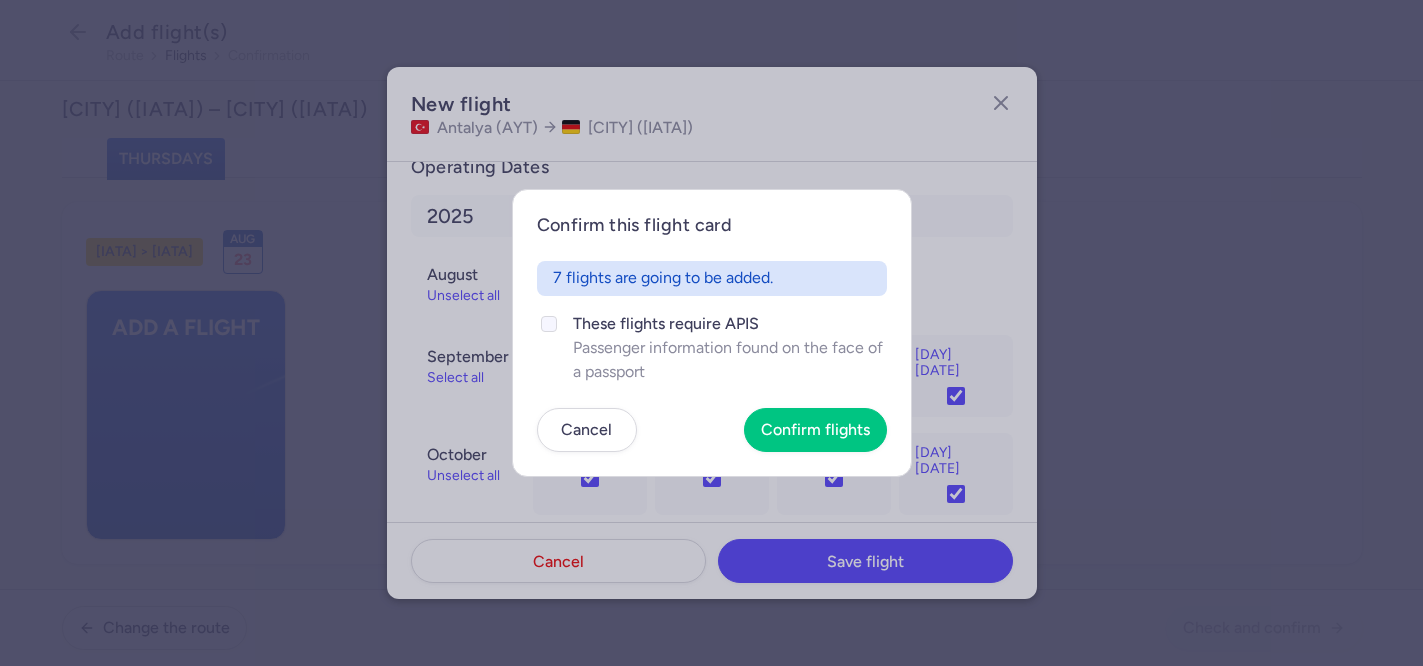 click 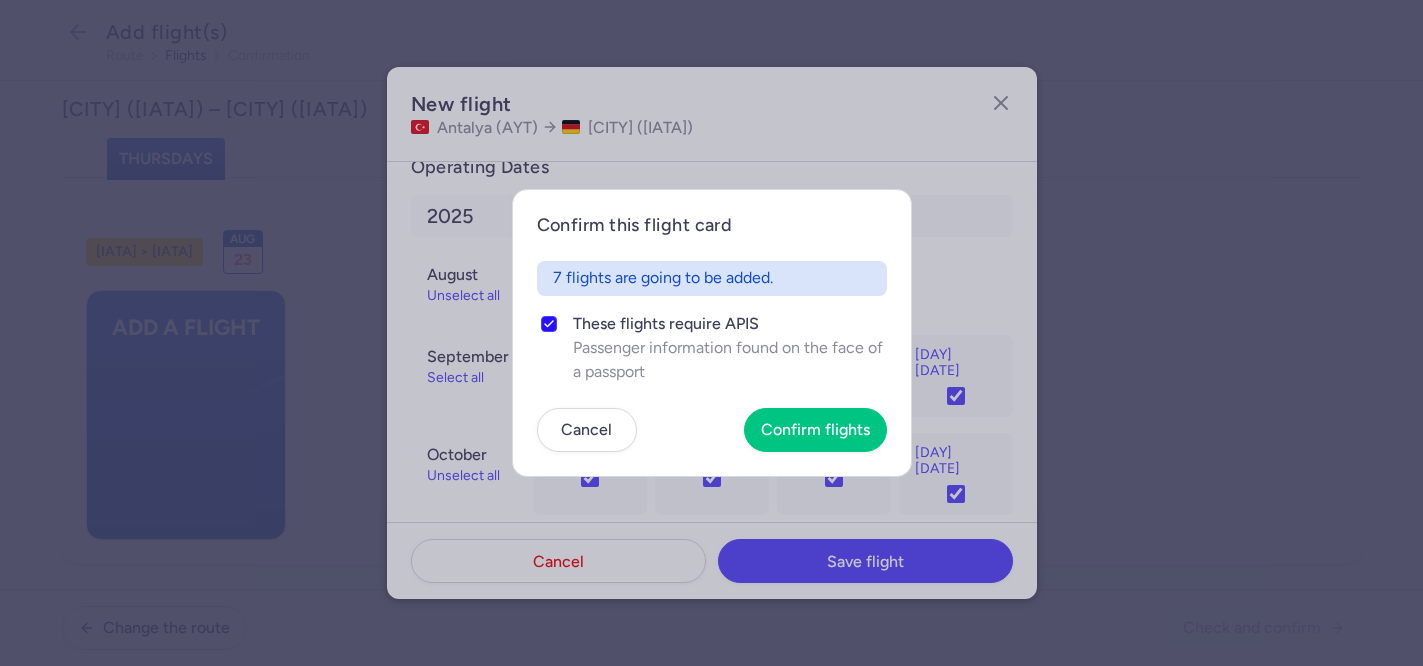 click 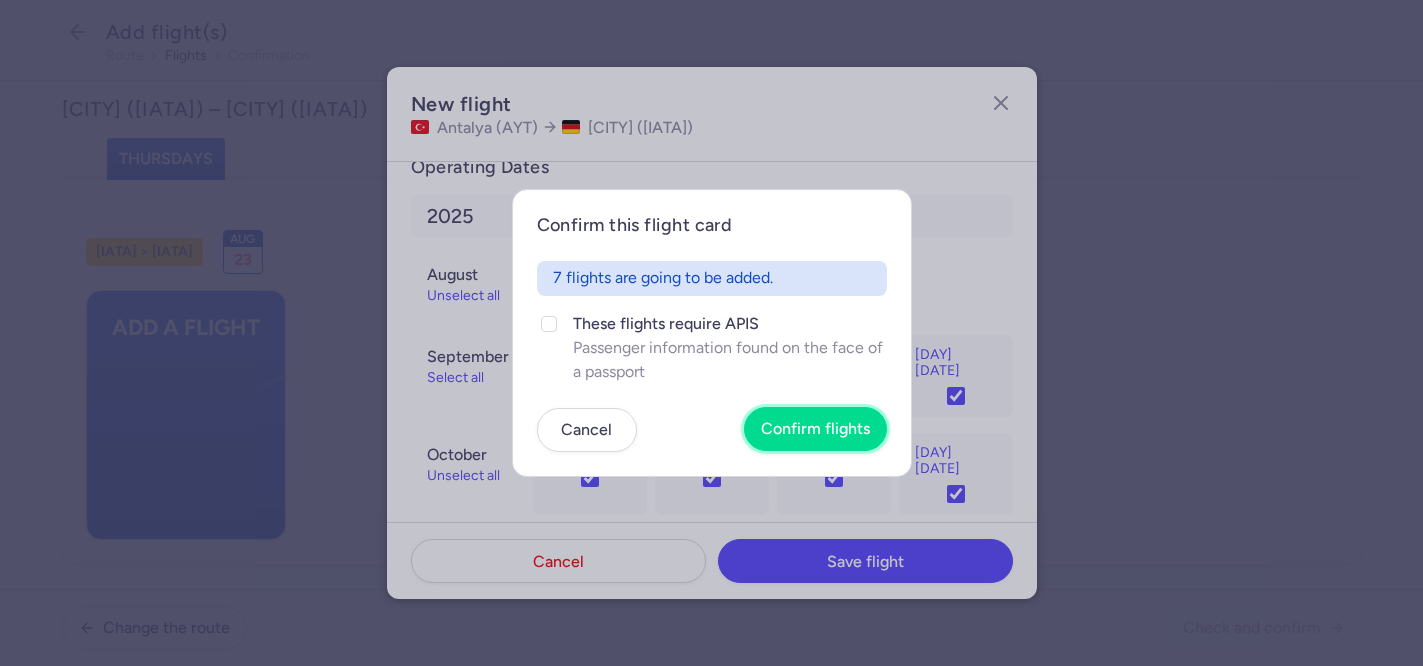click on "Confirm flights" at bounding box center [815, 429] 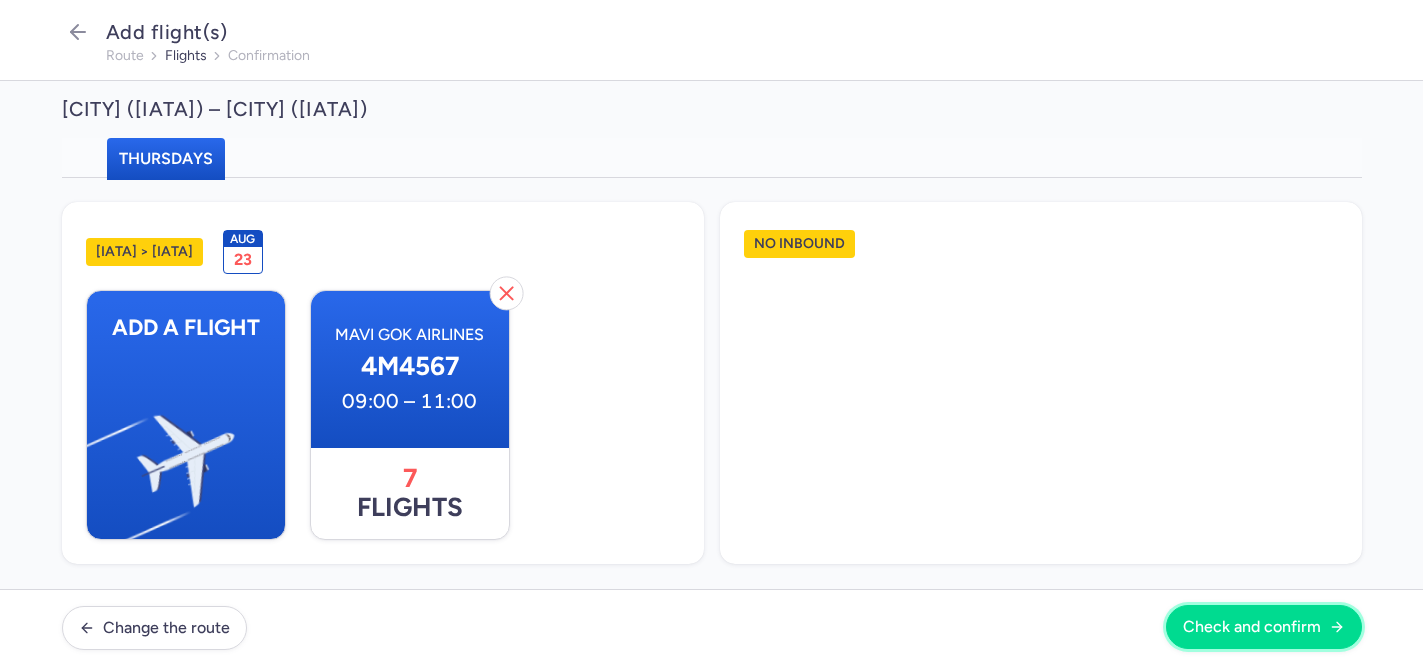 click on "Check and confirm" at bounding box center [1252, 627] 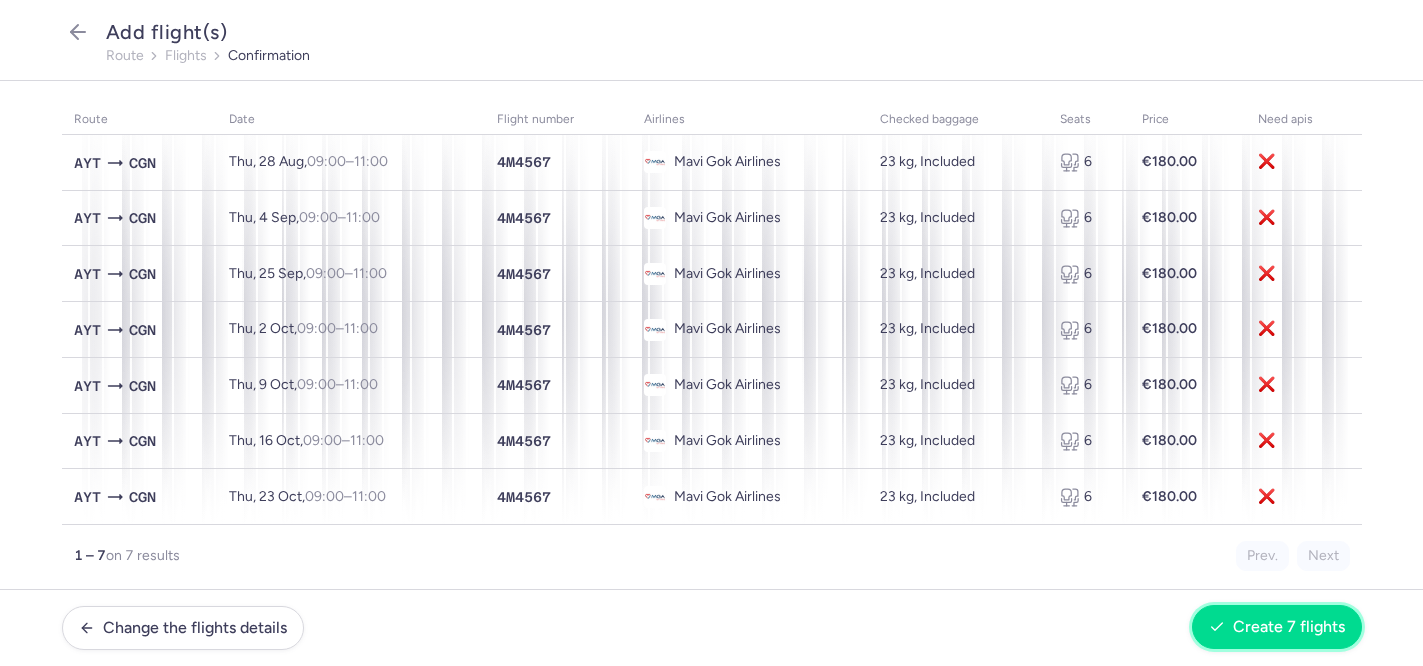 click on "Create 7 flights" at bounding box center [1277, 627] 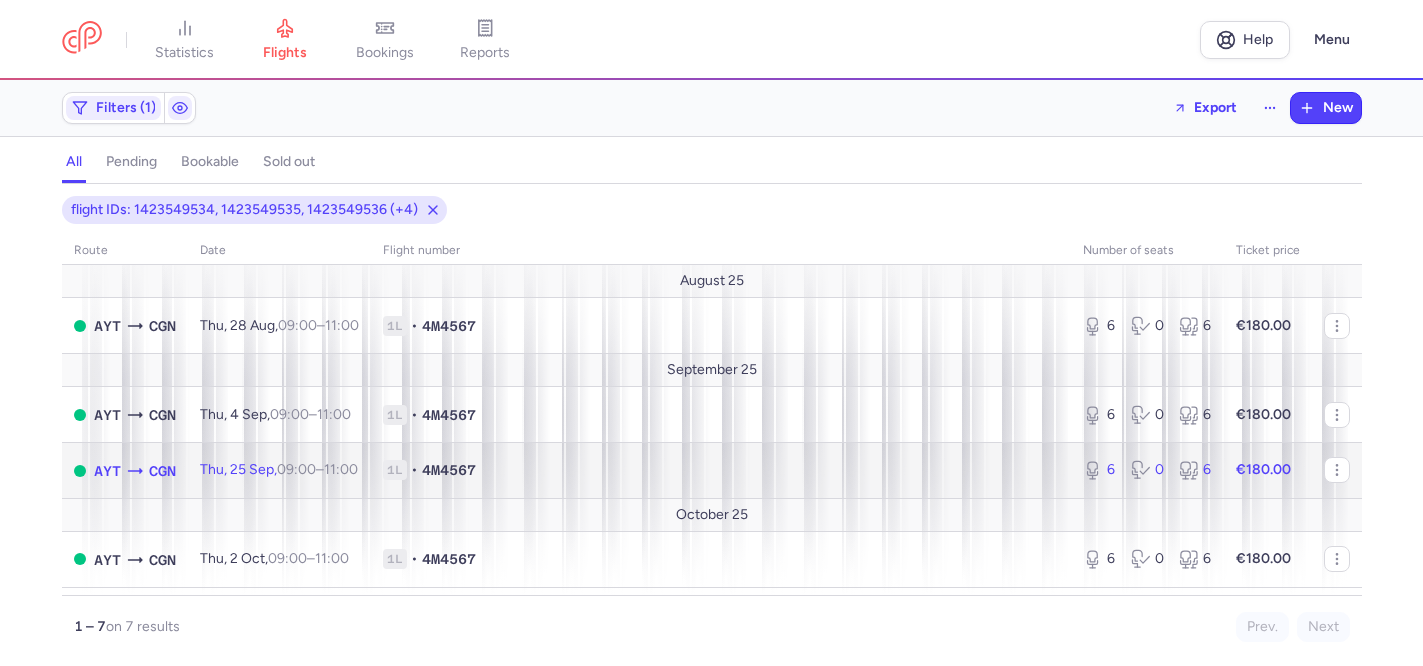 click on "1L • 4M4567" 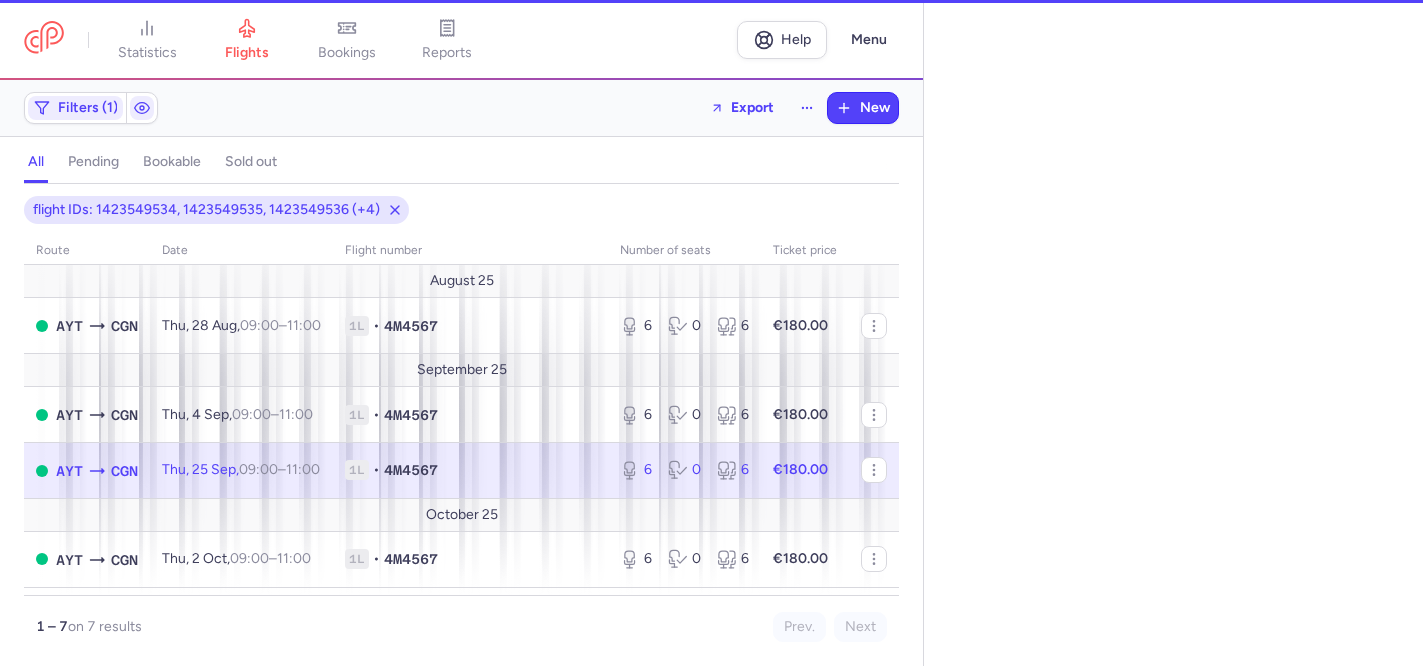 select on "days" 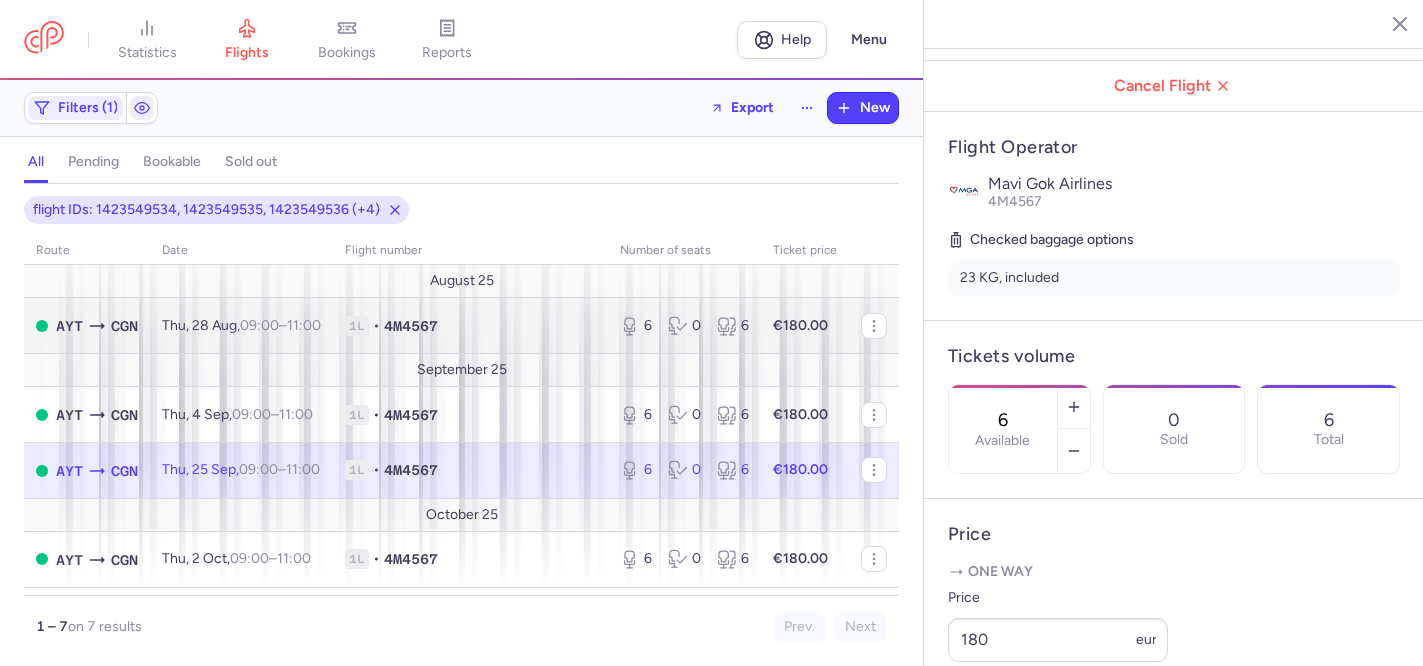 scroll, scrollTop: 376, scrollLeft: 0, axis: vertical 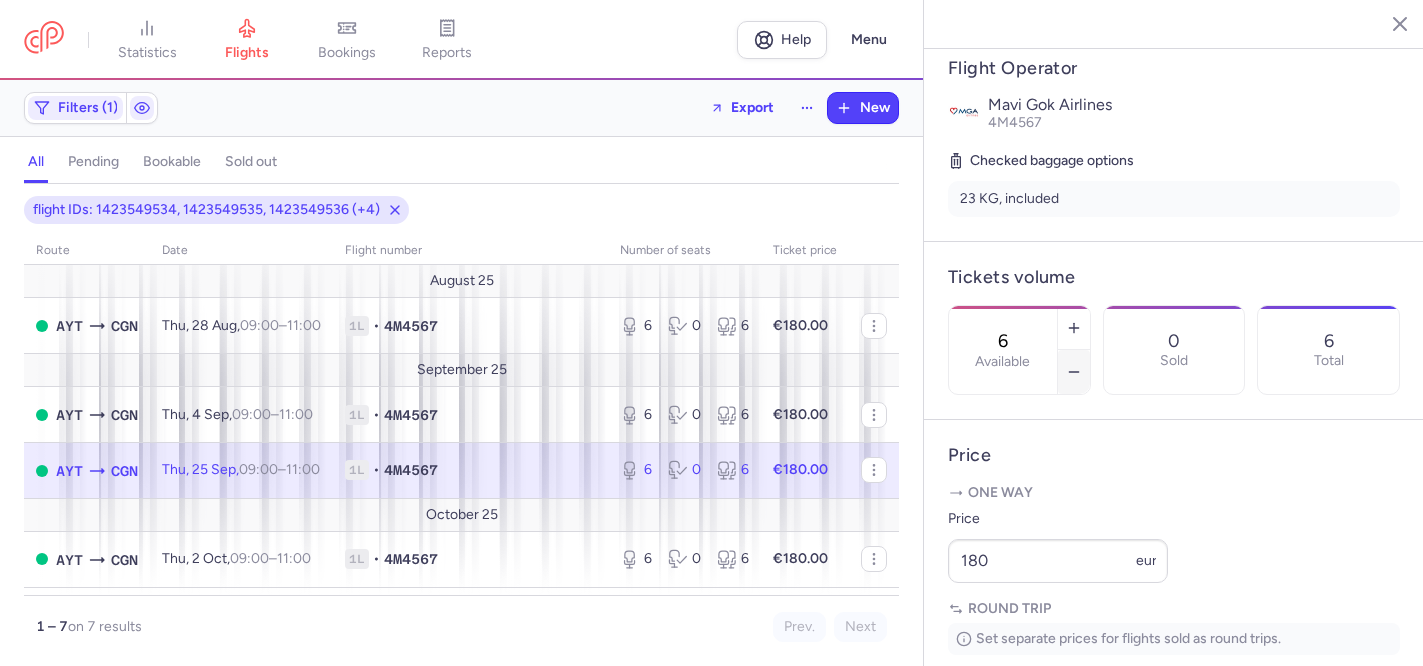 click on "Price  One way  Price  180 eur  Round trip   Set separate prices for flights sold as round trips. Outward price Return price Outward  eur Return  eur" at bounding box center (1174, 574) 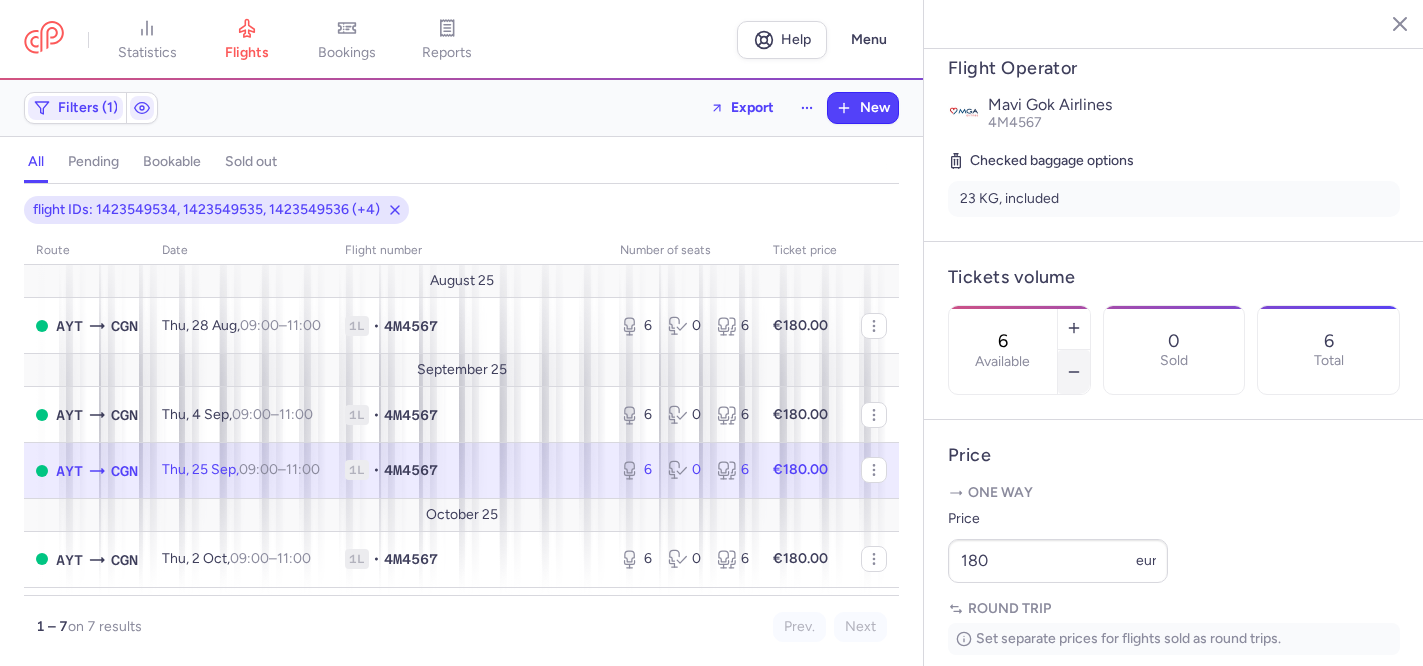 click 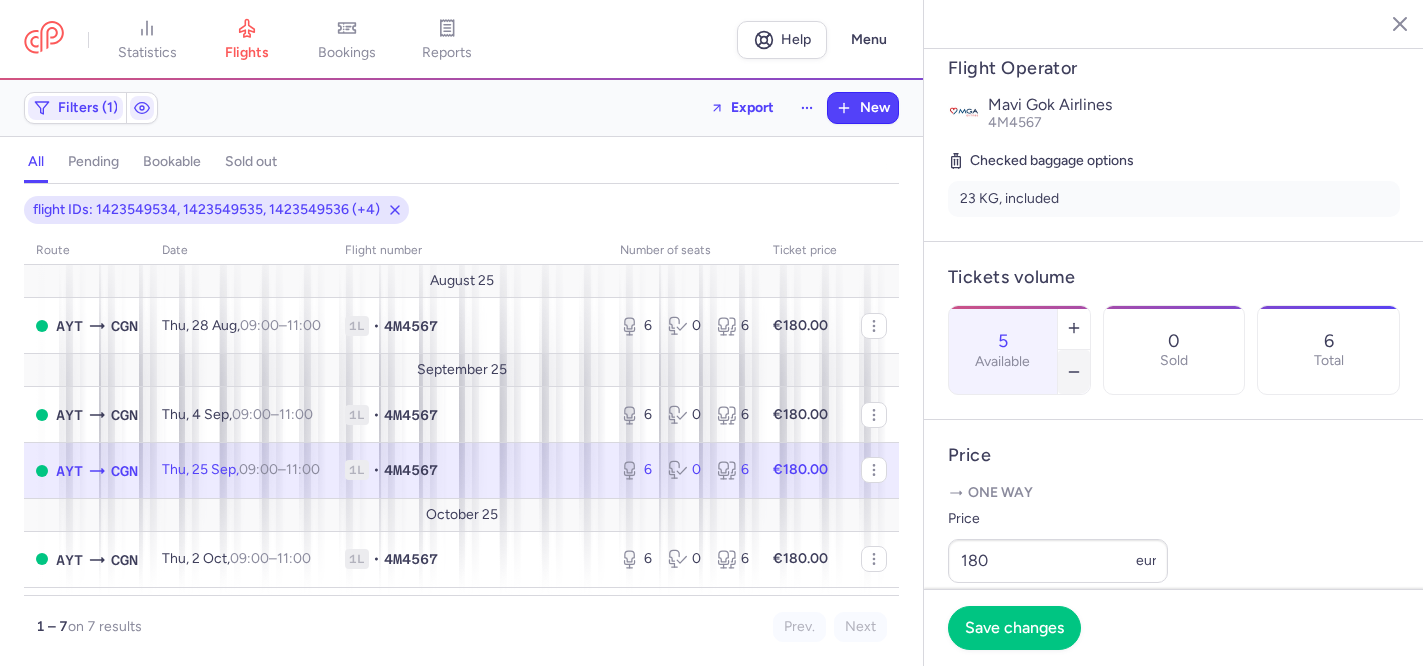 click 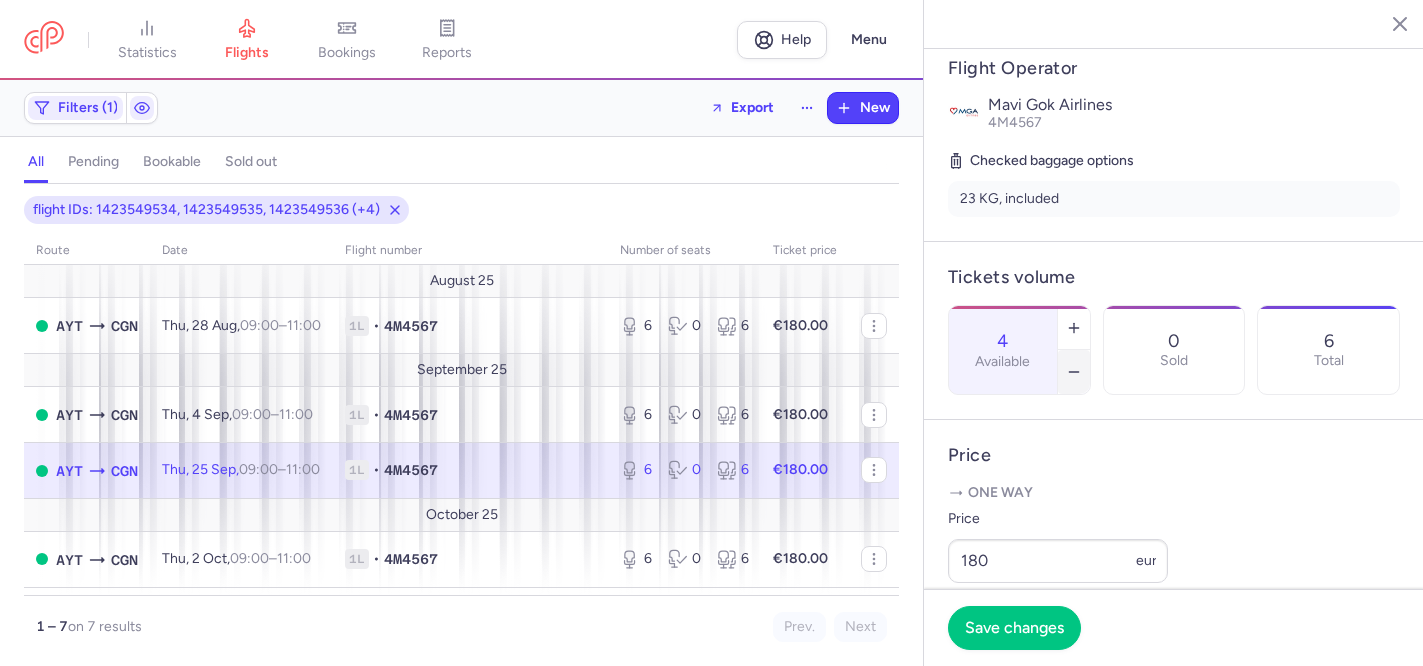 click 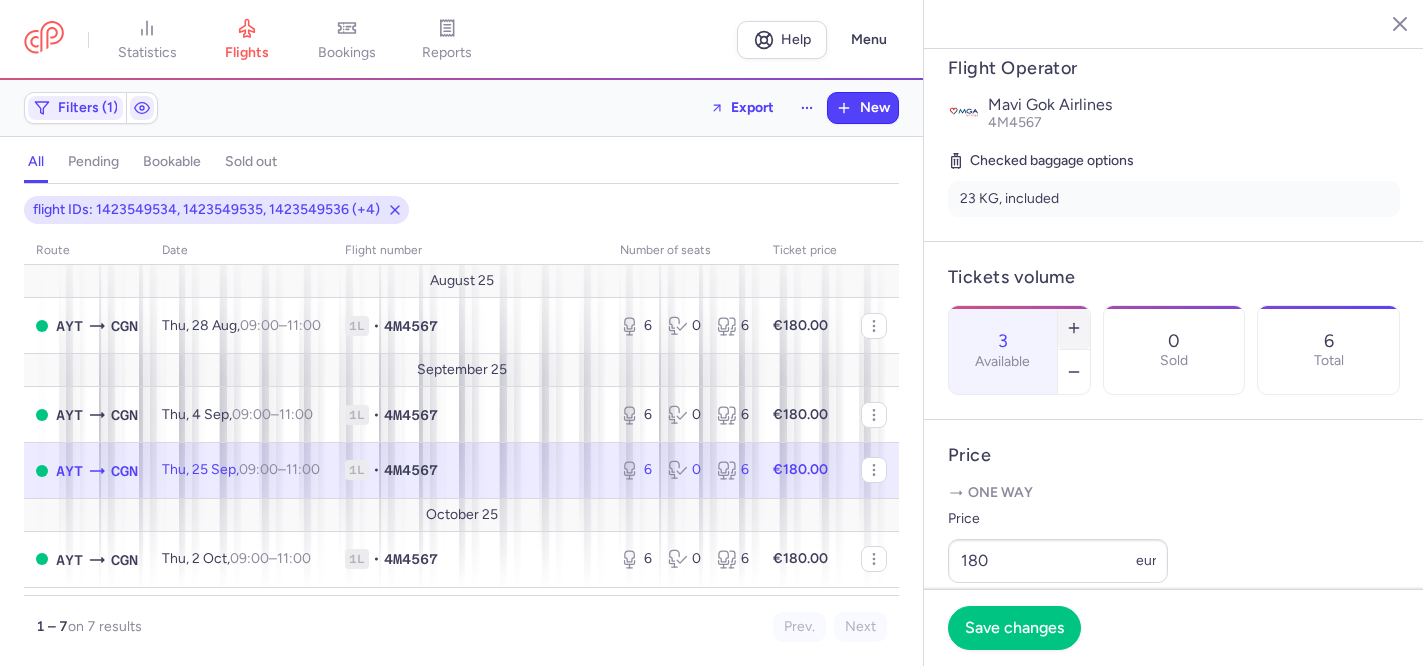 click 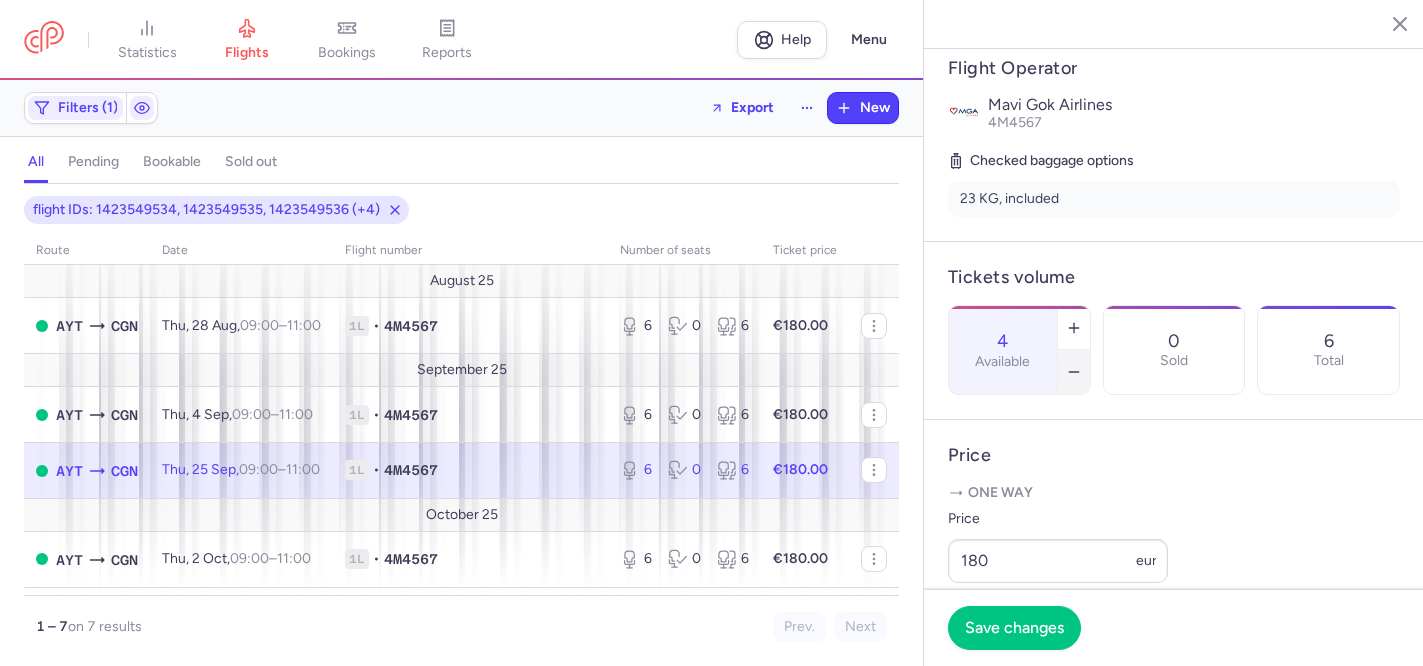 click 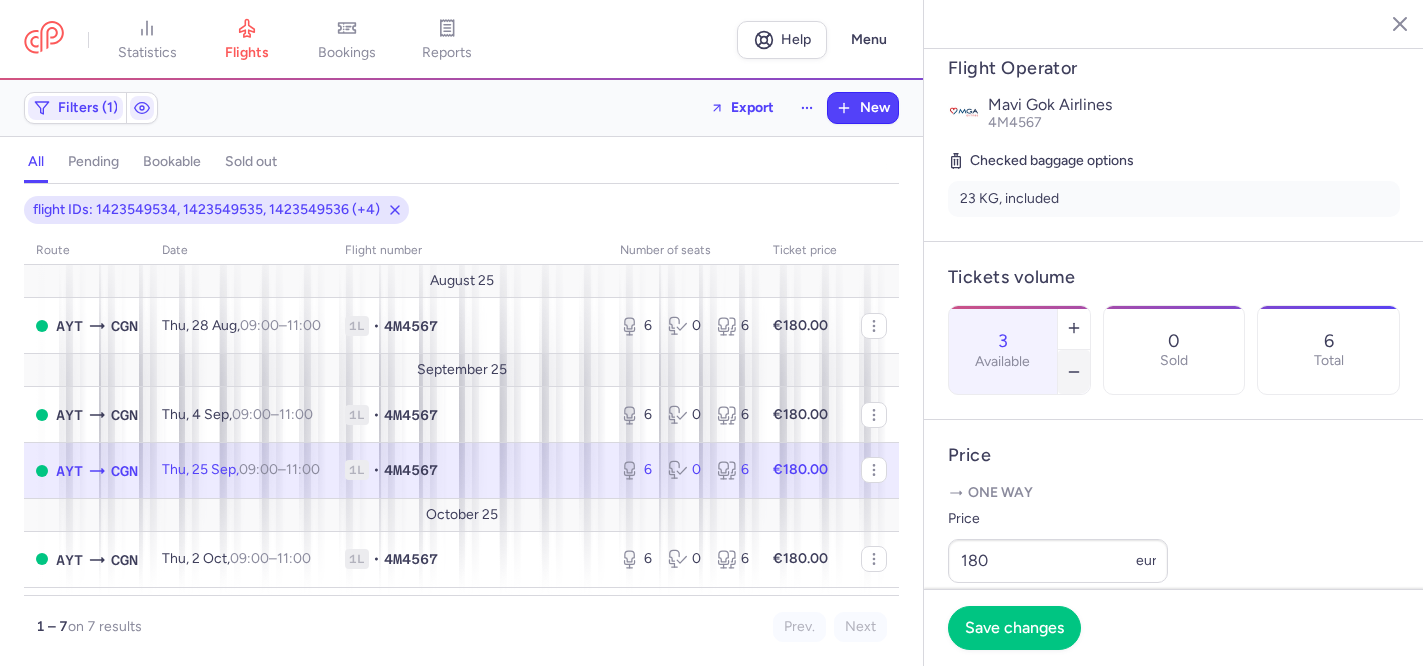click 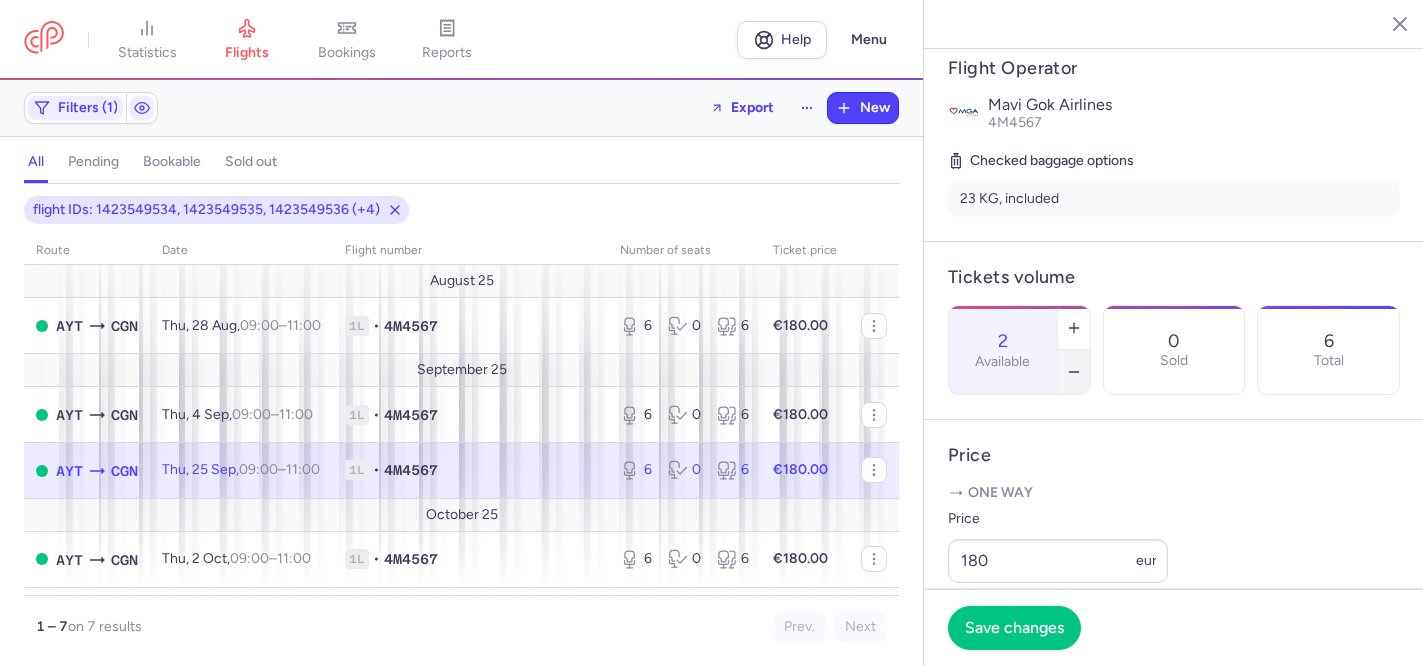 click 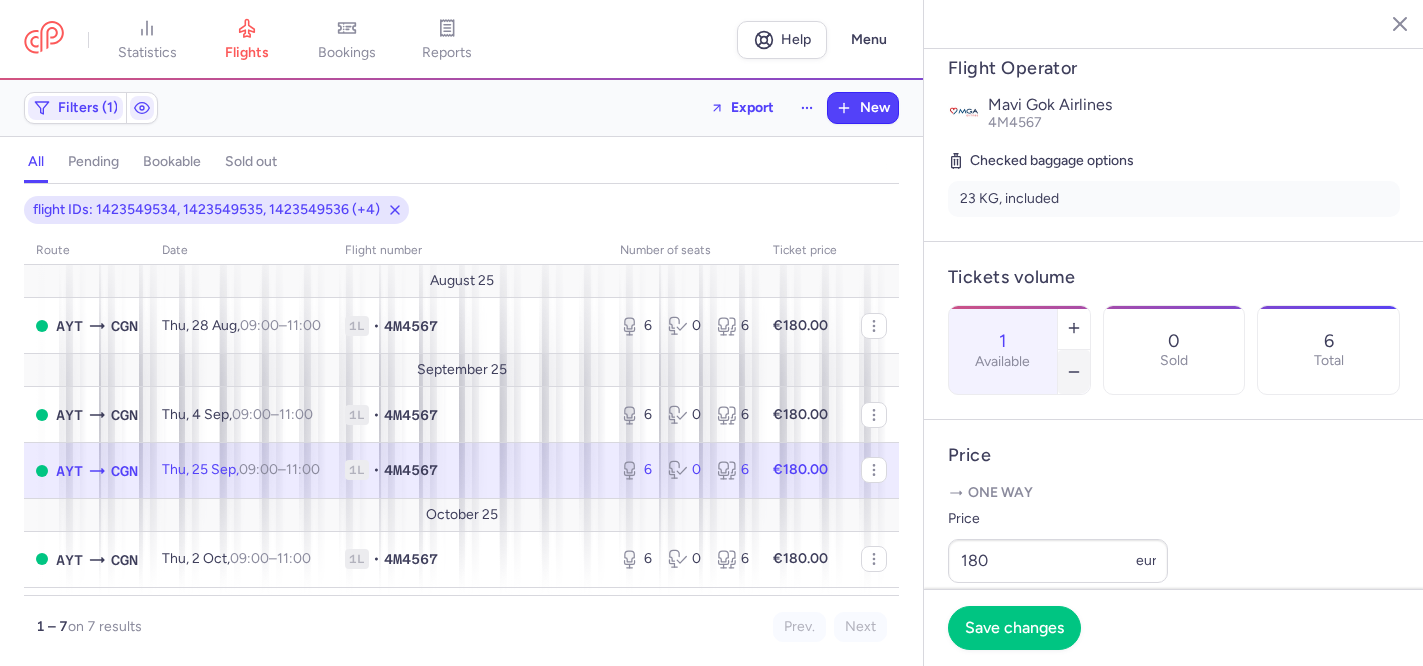 click 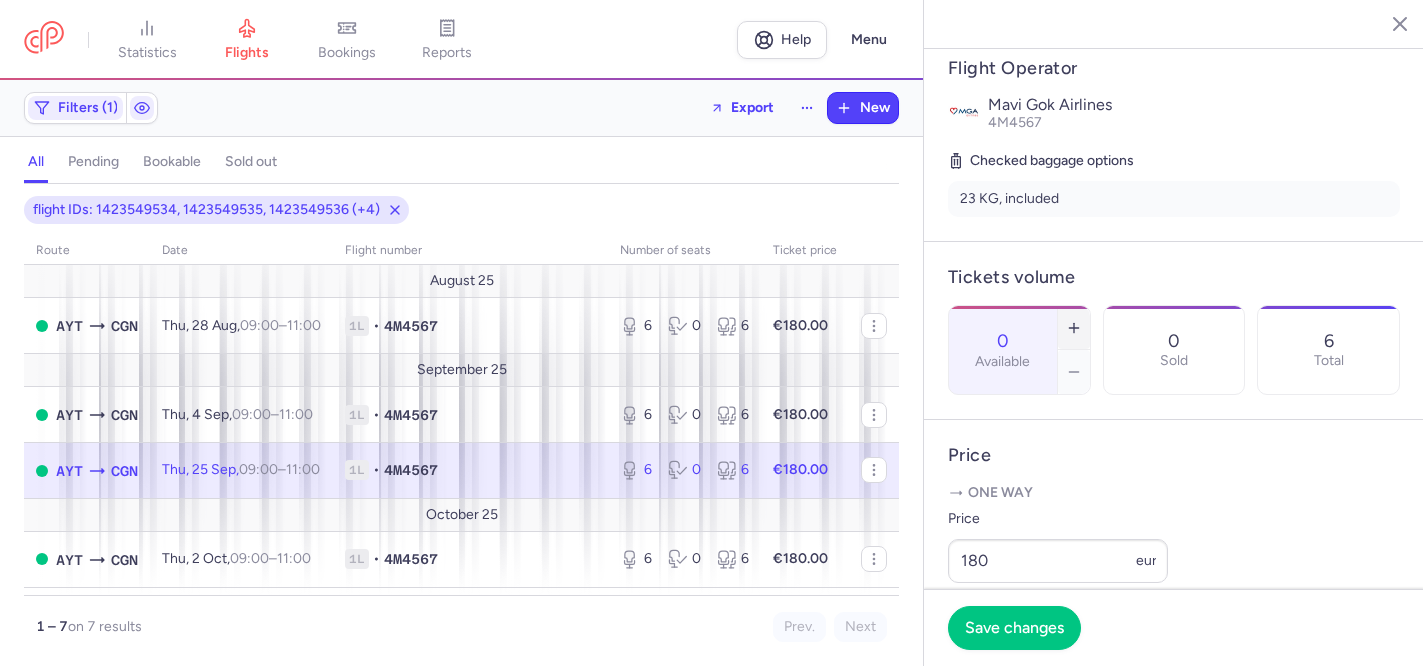 click at bounding box center [1074, 328] 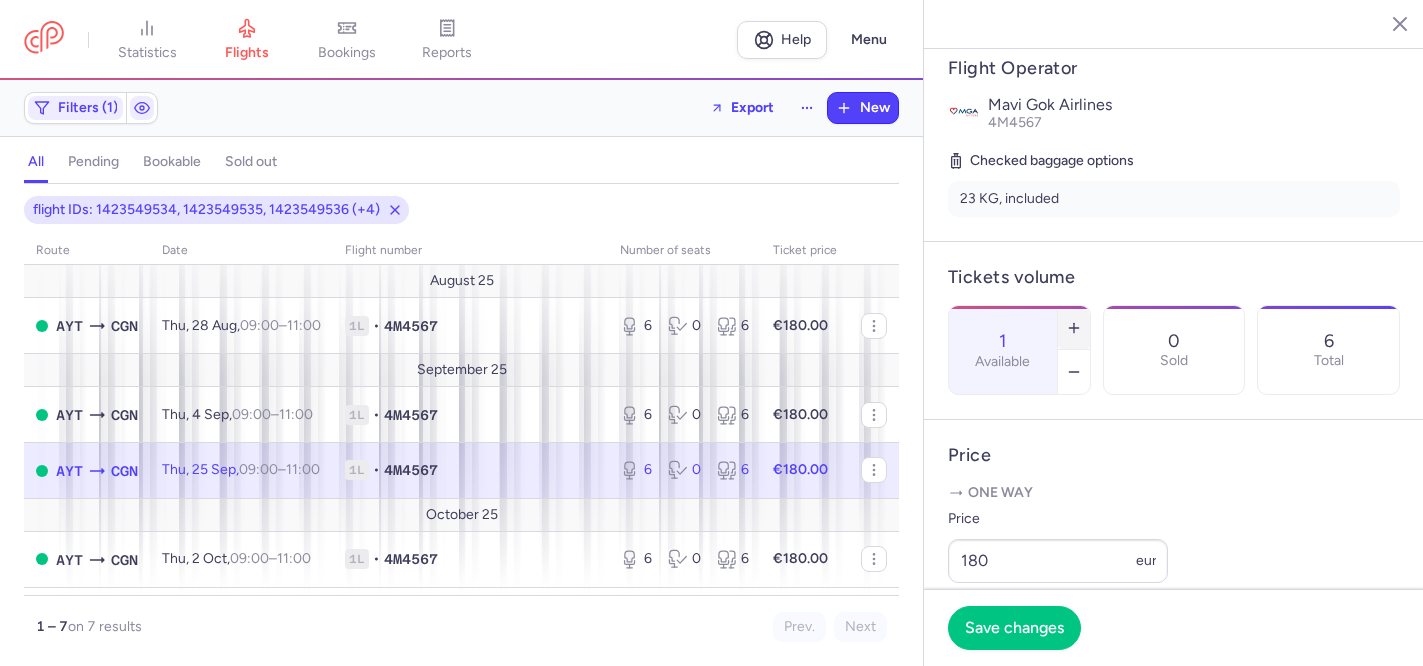 click at bounding box center (1074, 328) 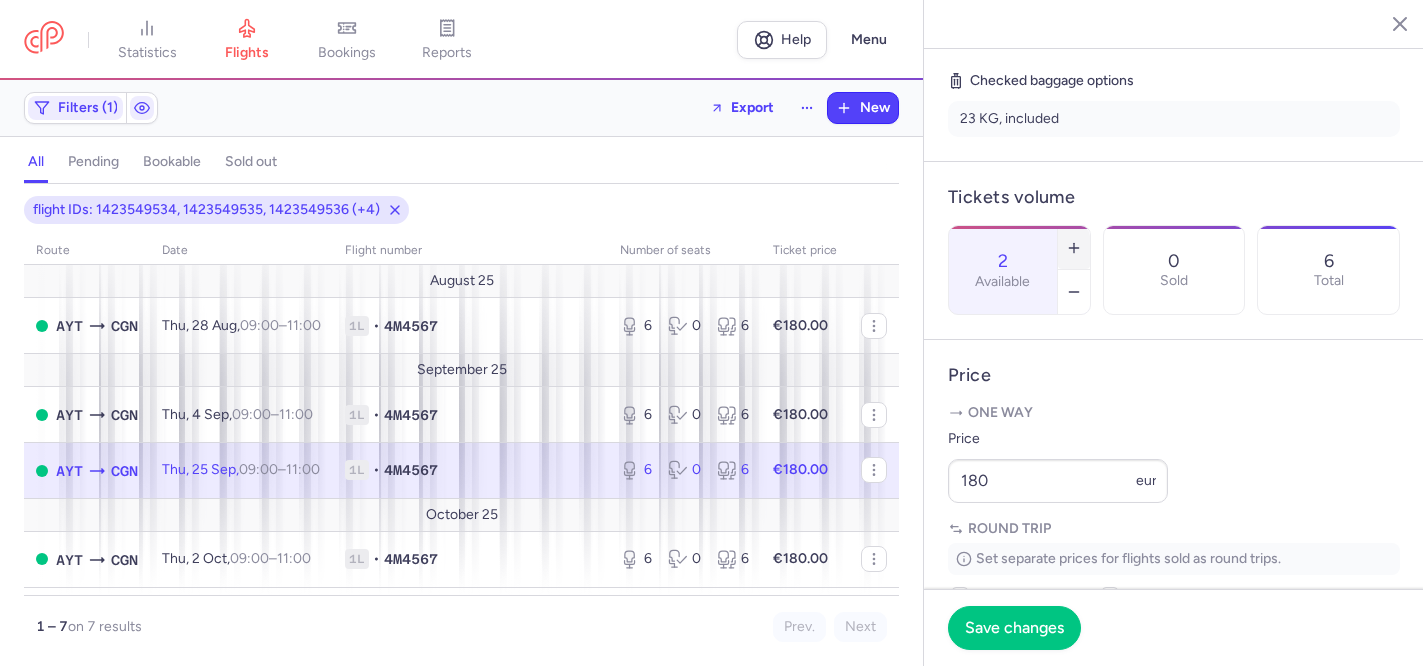 scroll, scrollTop: 457, scrollLeft: 0, axis: vertical 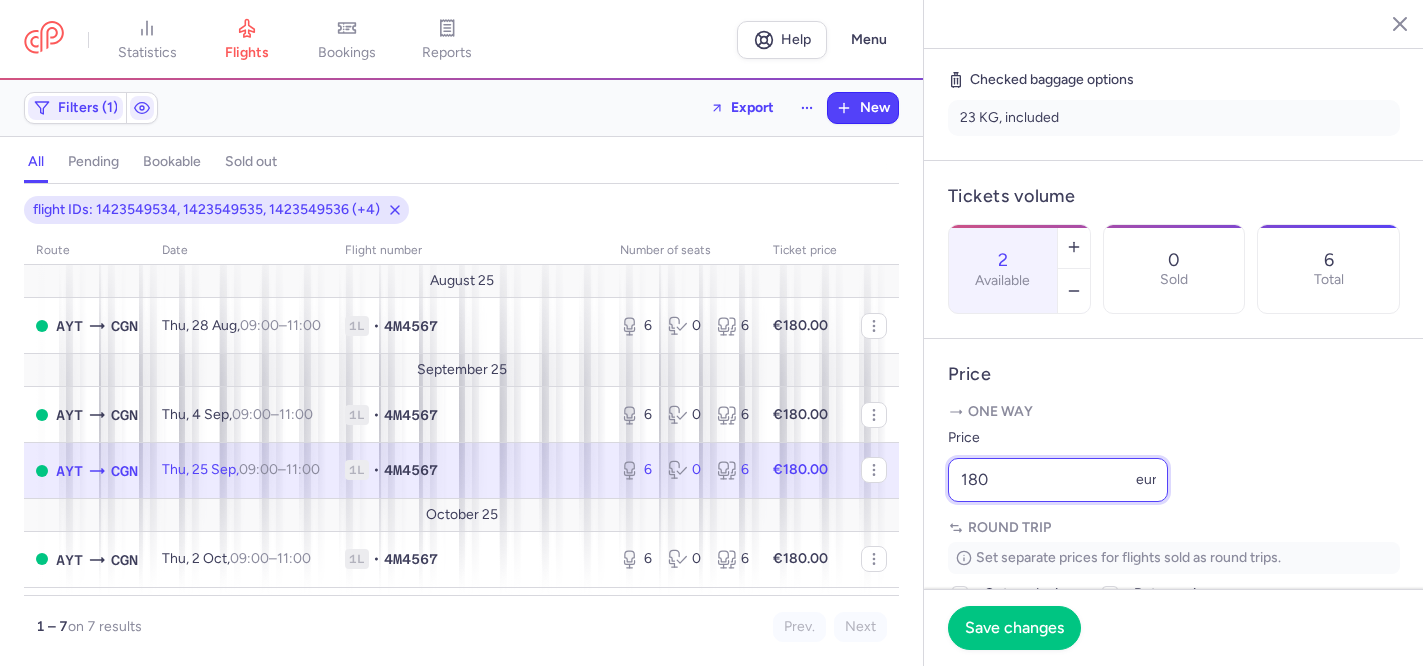 click on "180" at bounding box center [1058, 480] 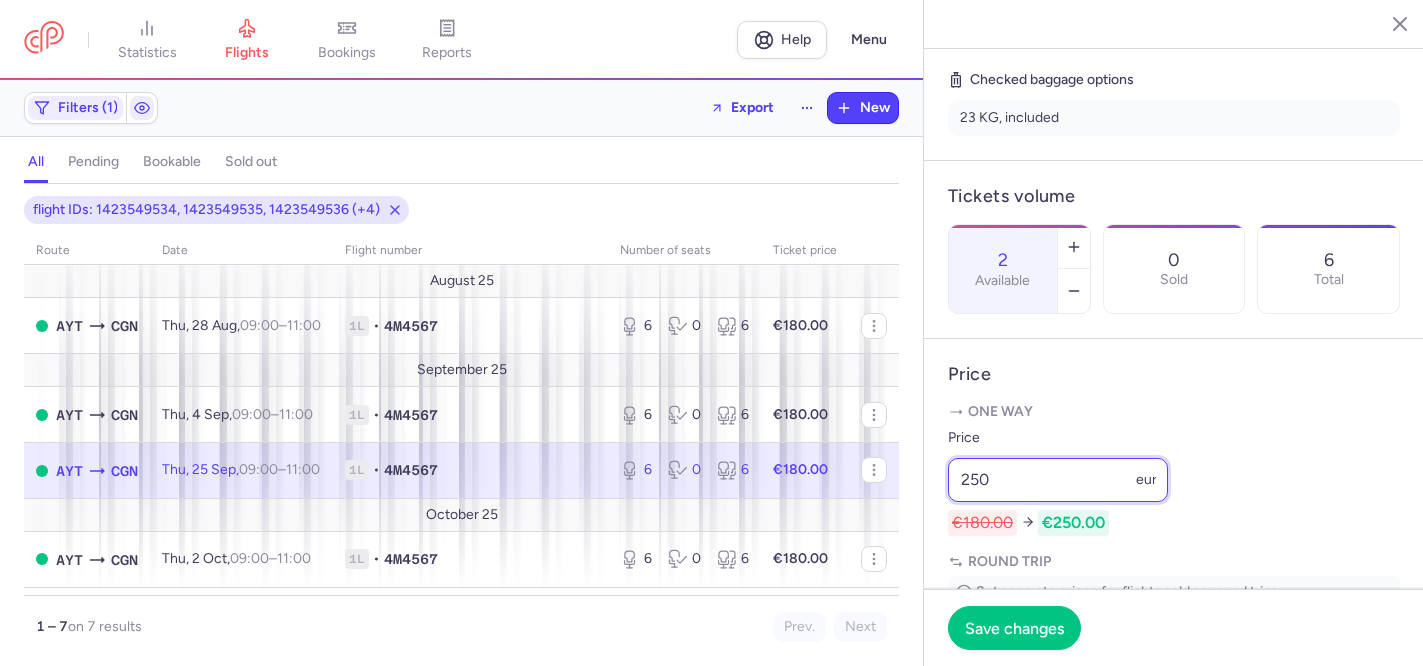 type on "250" 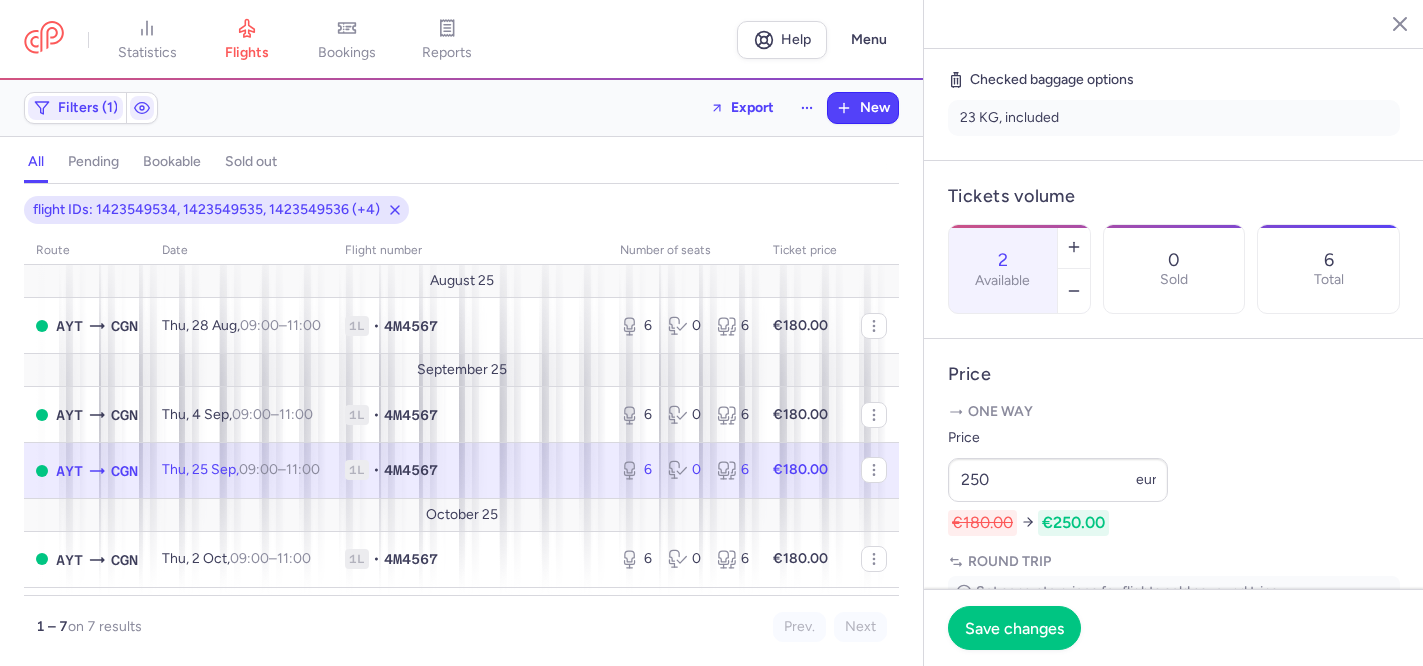 click on "Price  250 eur €180.00 €250.00" at bounding box center [1174, 481] 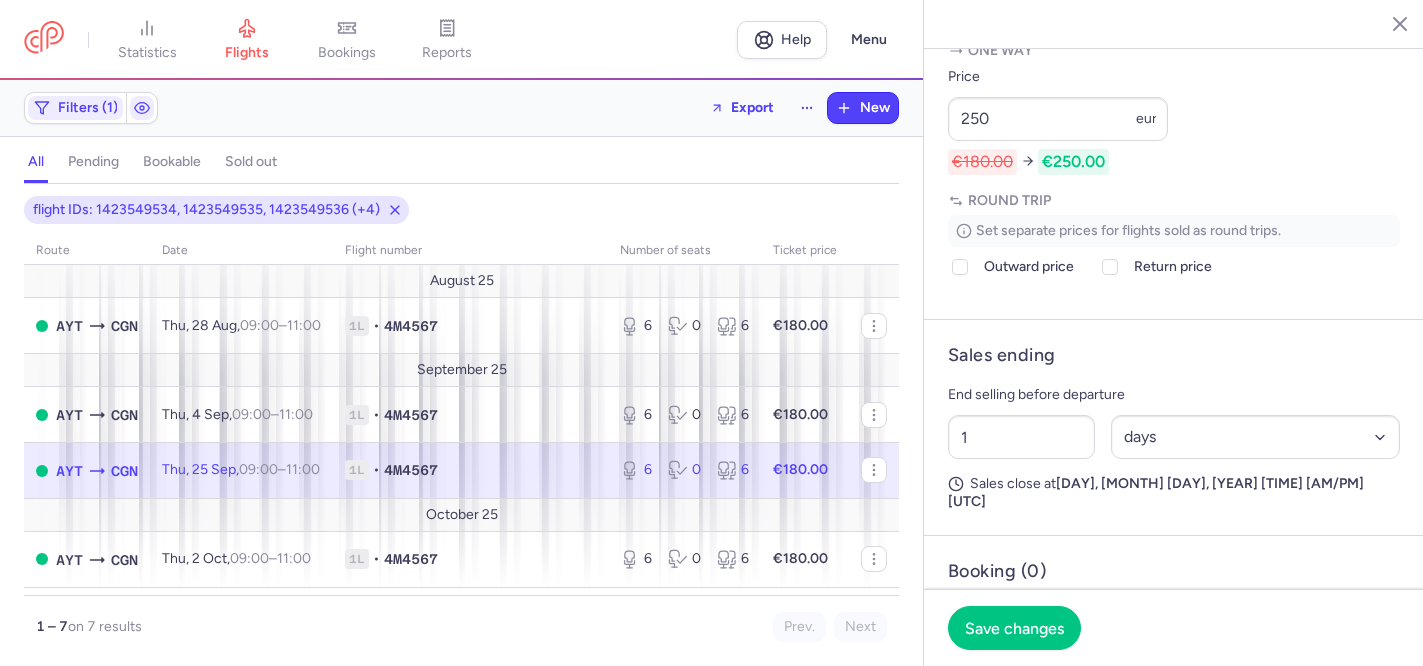 scroll, scrollTop: 834, scrollLeft: 0, axis: vertical 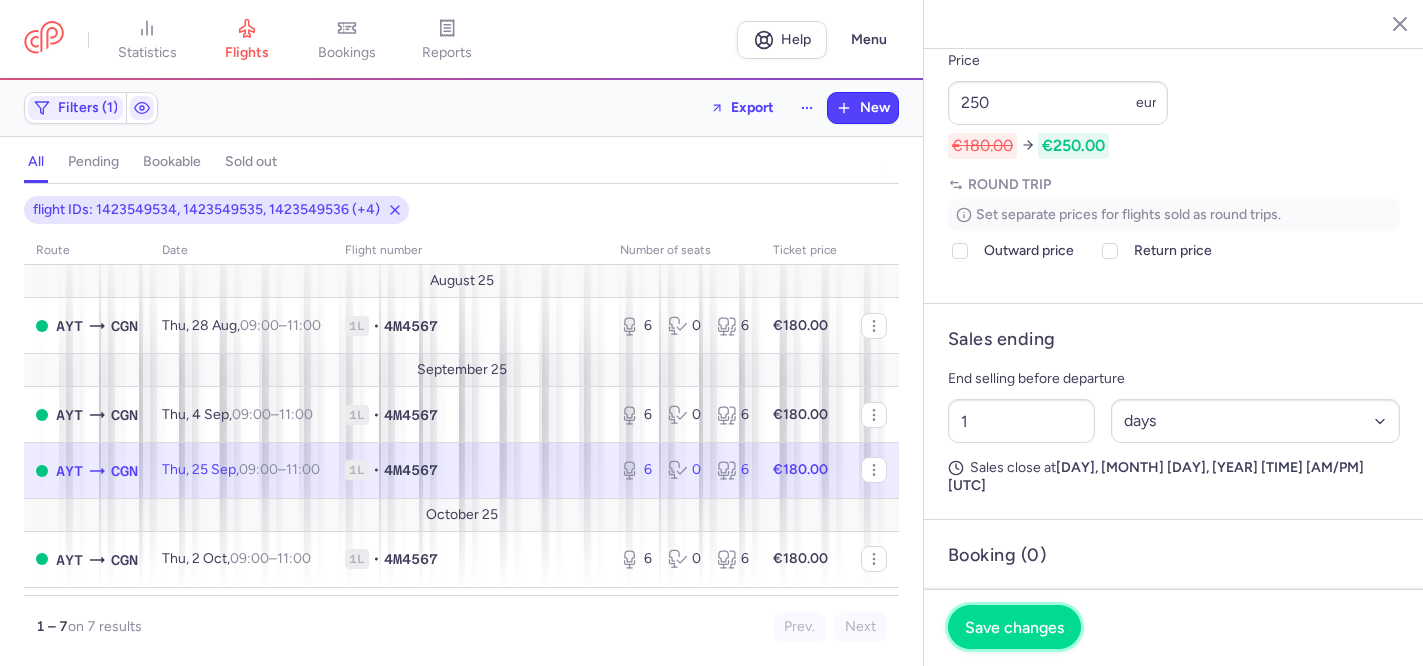 click on "Save changes" at bounding box center (1014, 627) 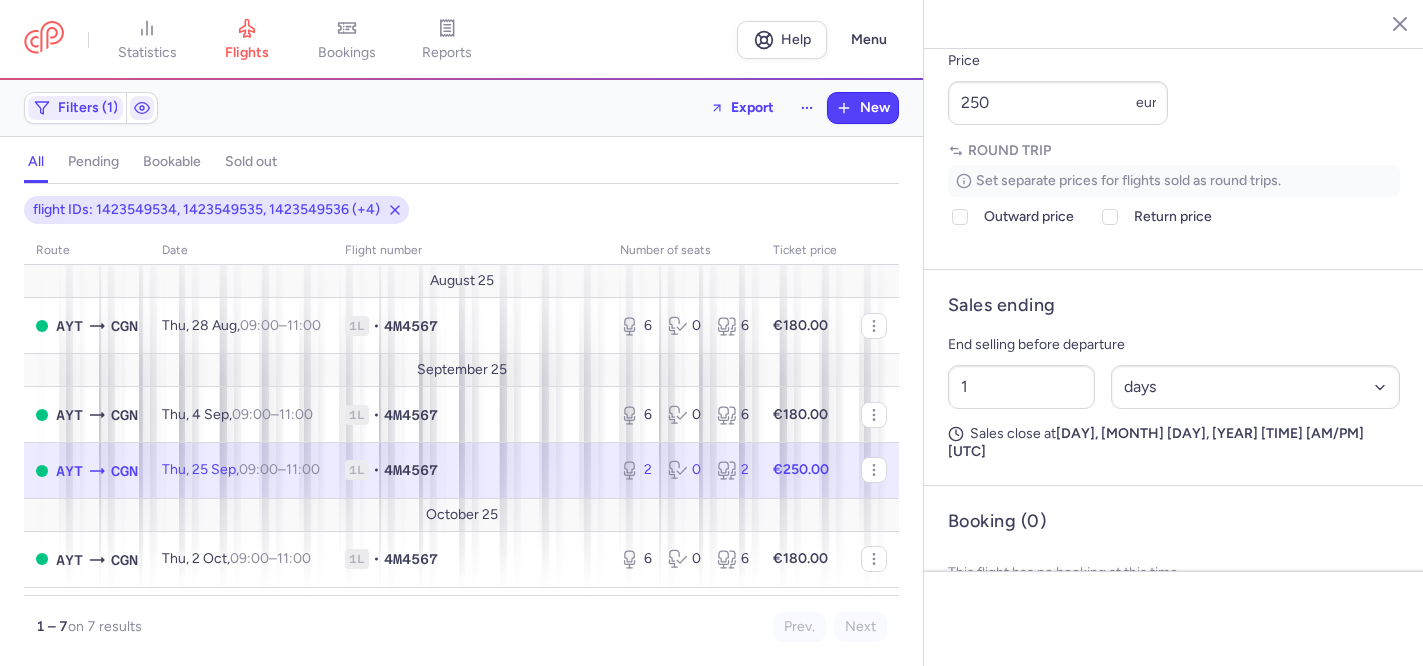 scroll, scrollTop: 776, scrollLeft: 0, axis: vertical 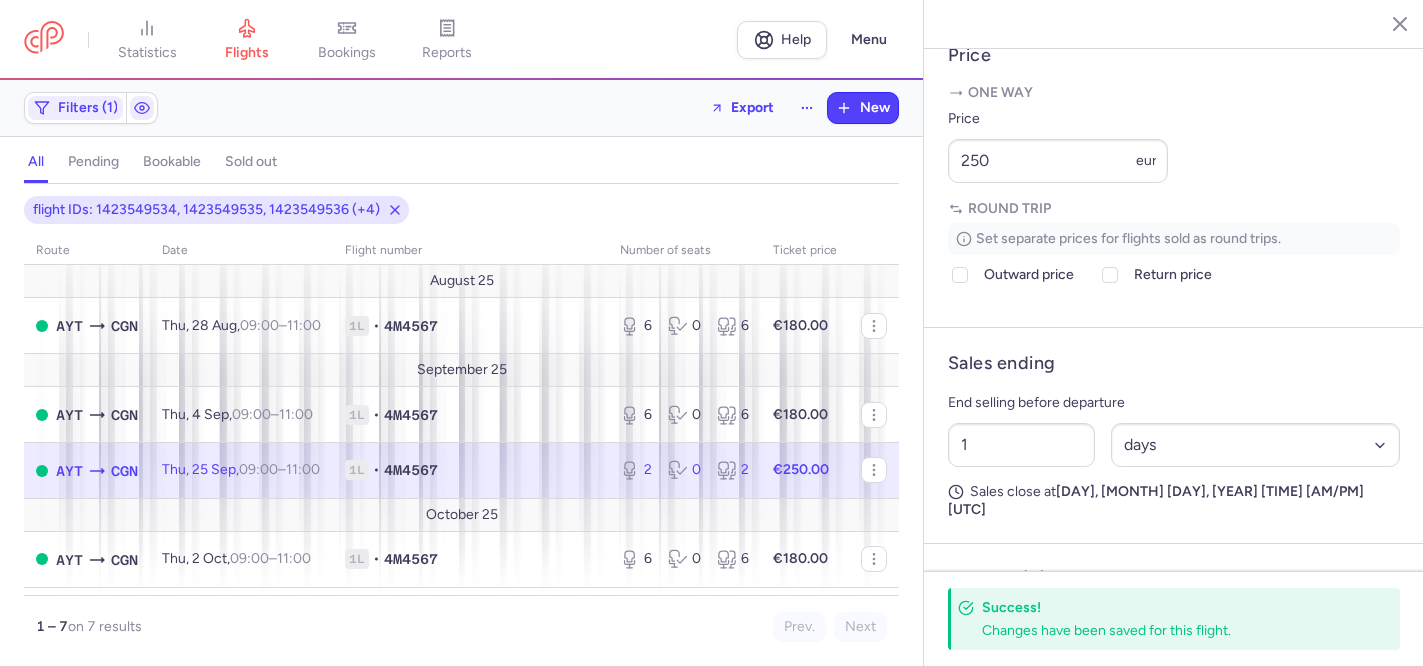 click 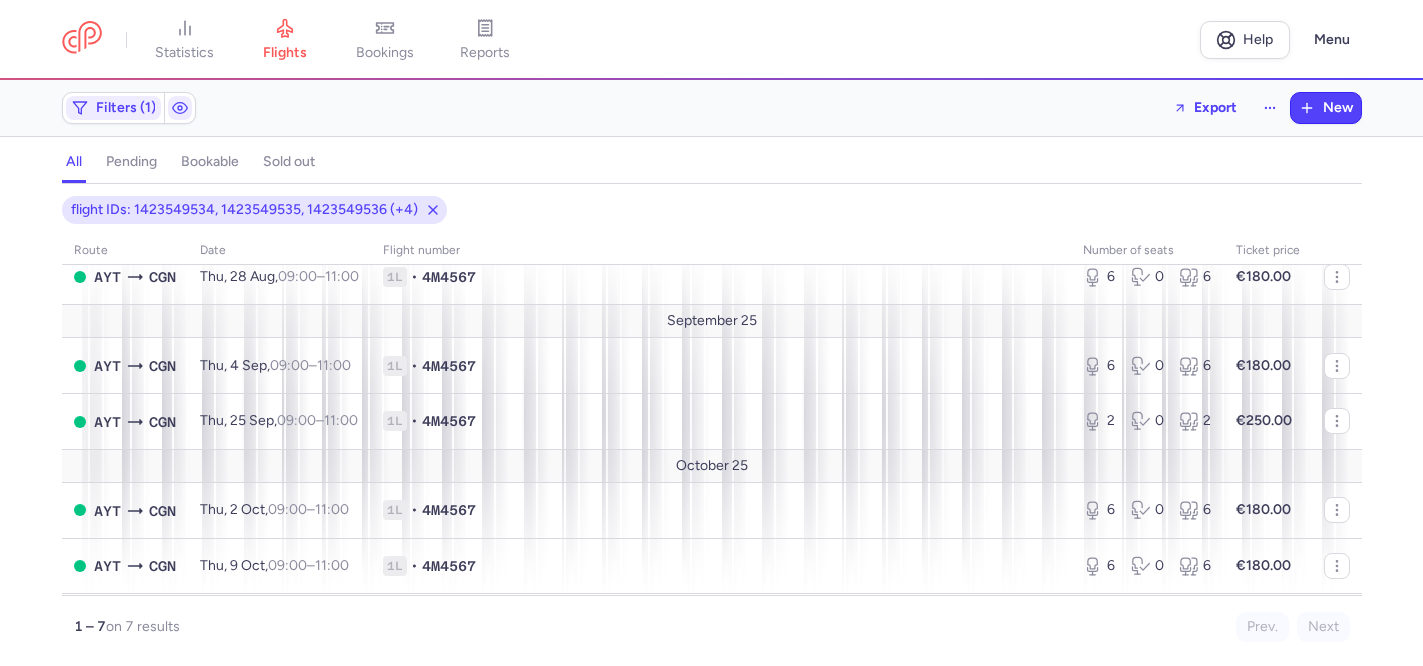 scroll, scrollTop: 51, scrollLeft: 0, axis: vertical 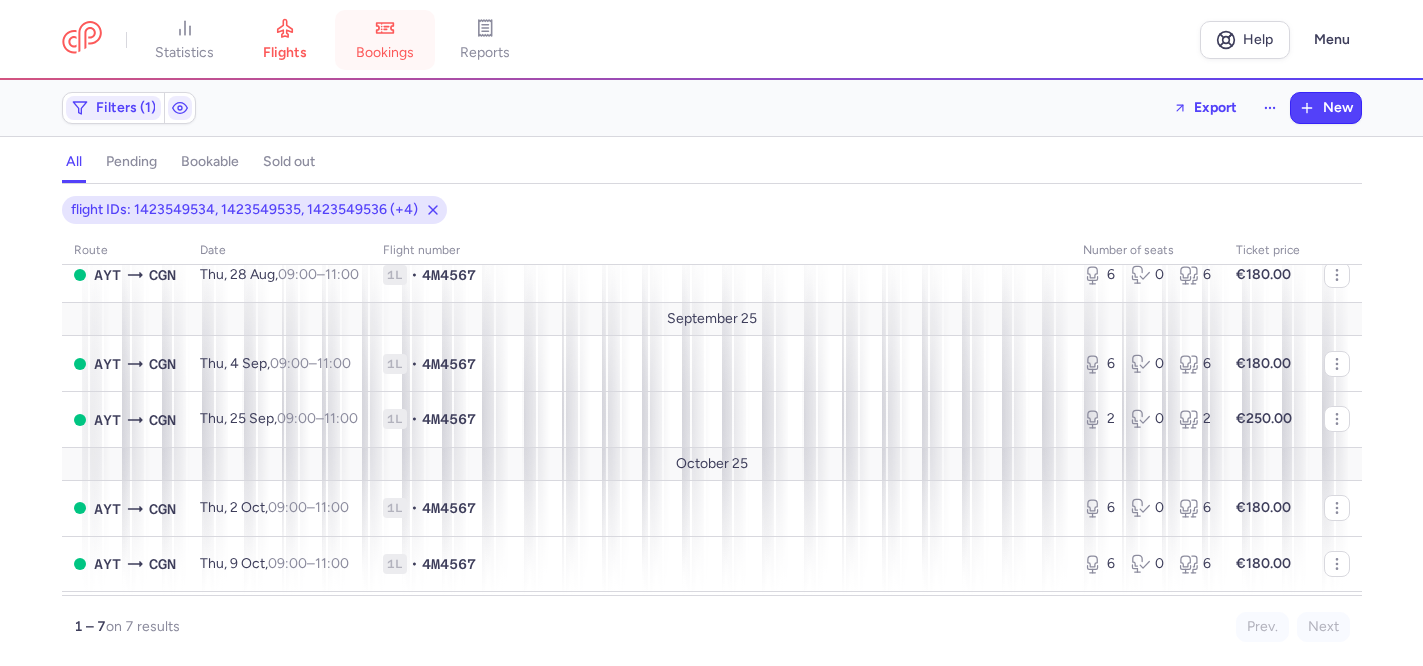 click 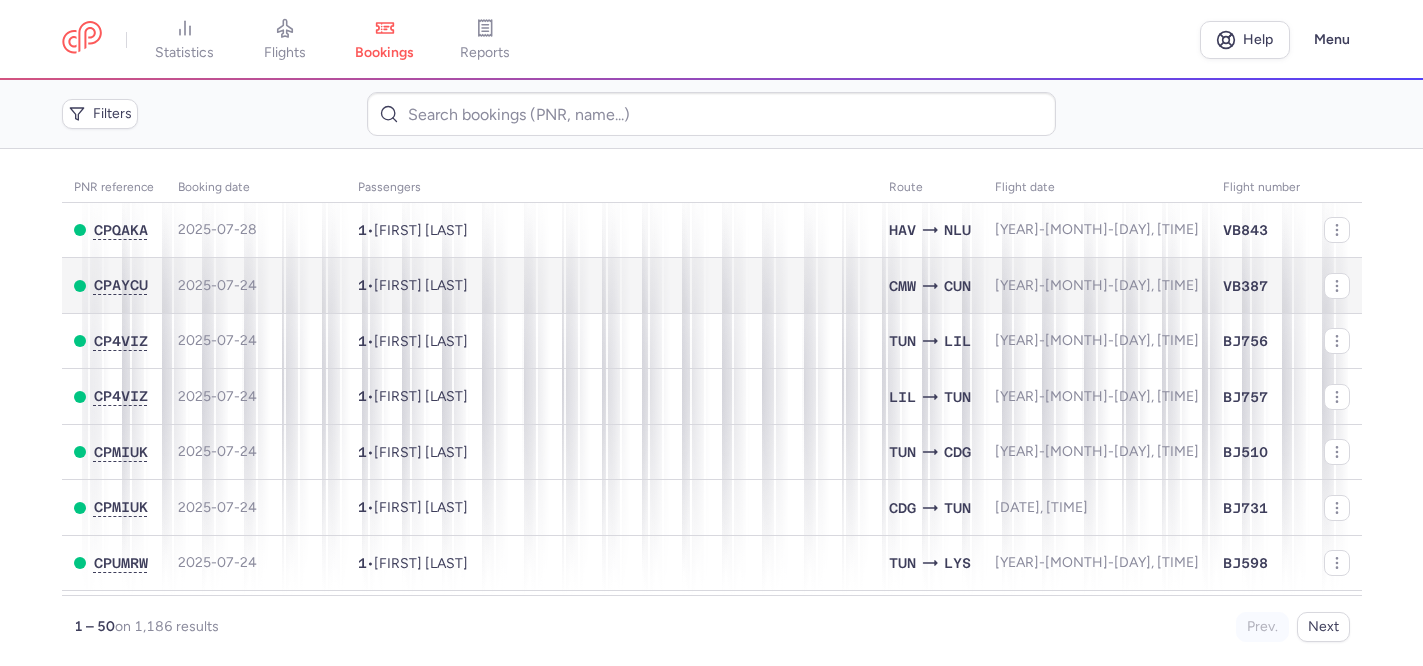 scroll, scrollTop: 81, scrollLeft: 0, axis: vertical 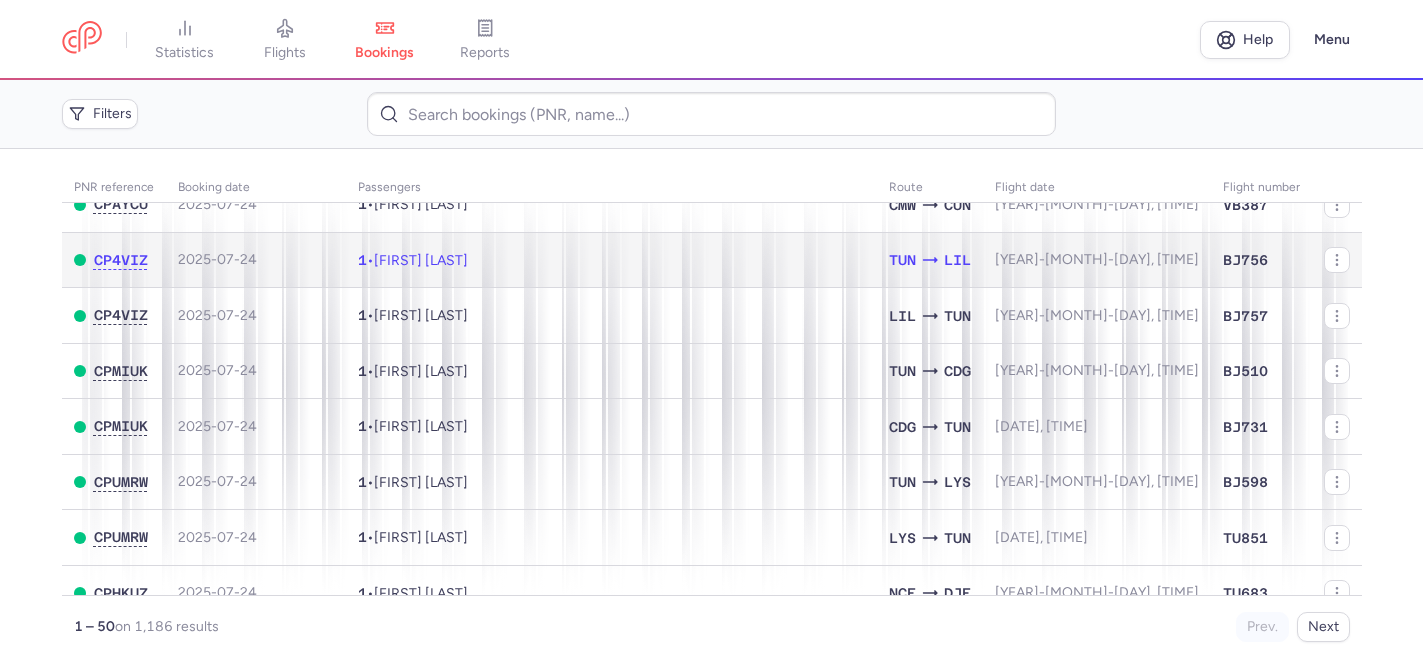 click on "1  •  [FIRST] [LAST]" 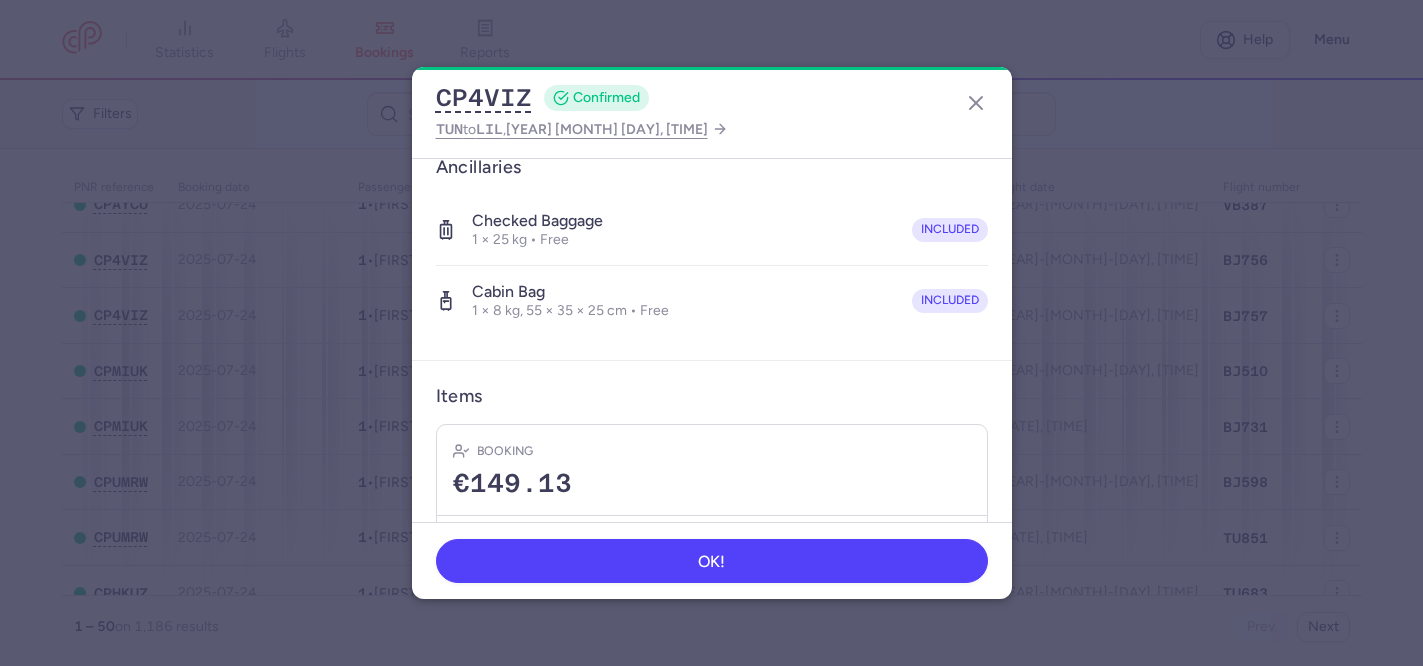 scroll, scrollTop: 334, scrollLeft: 0, axis: vertical 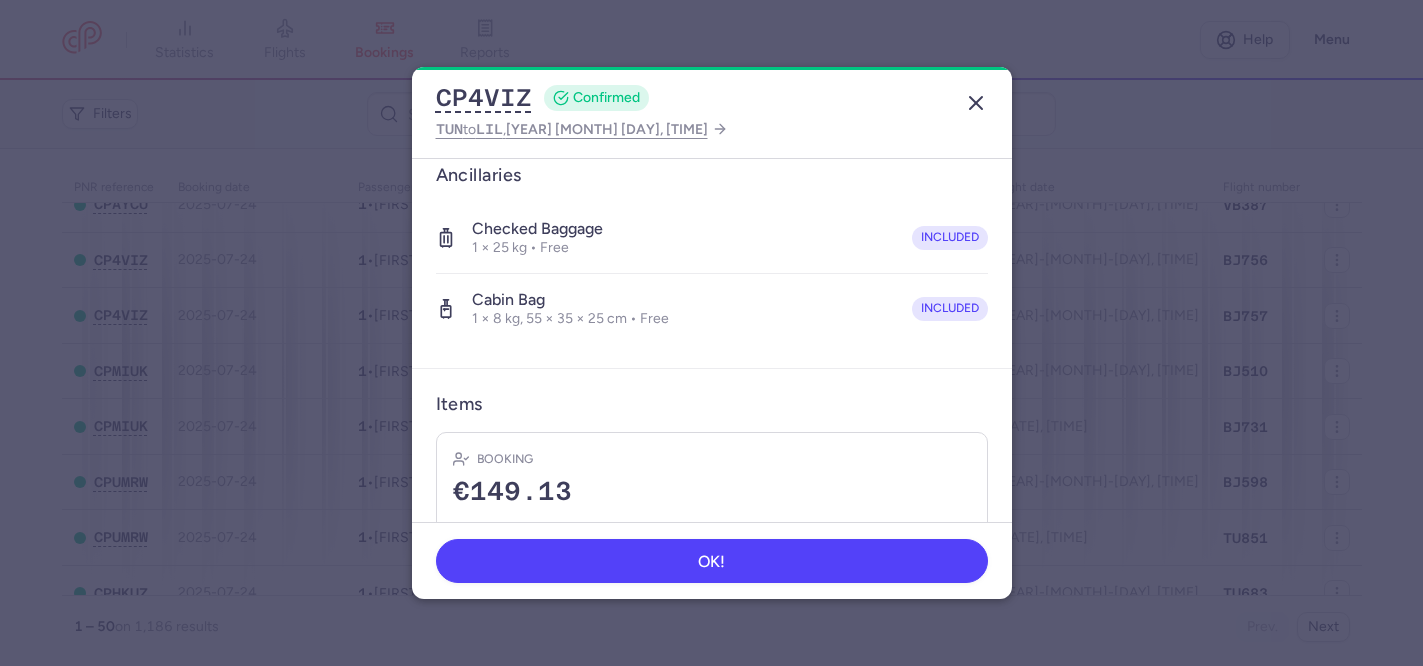 click 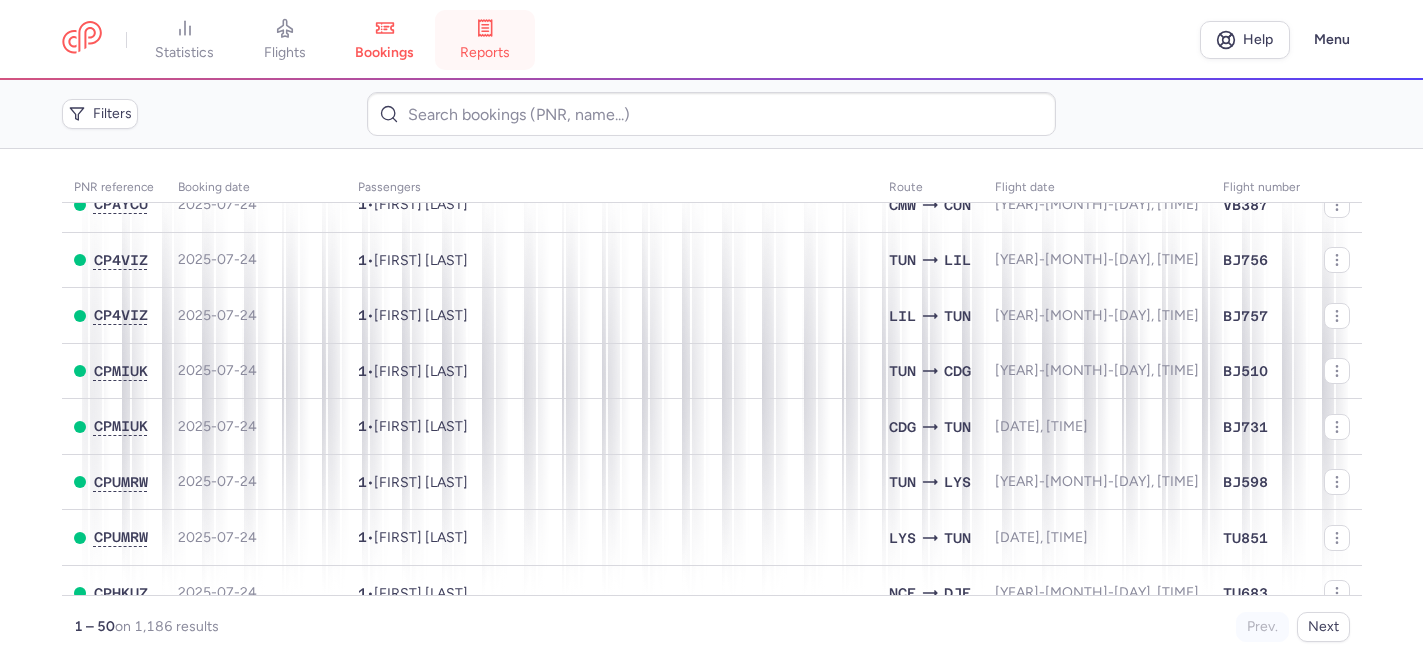 click 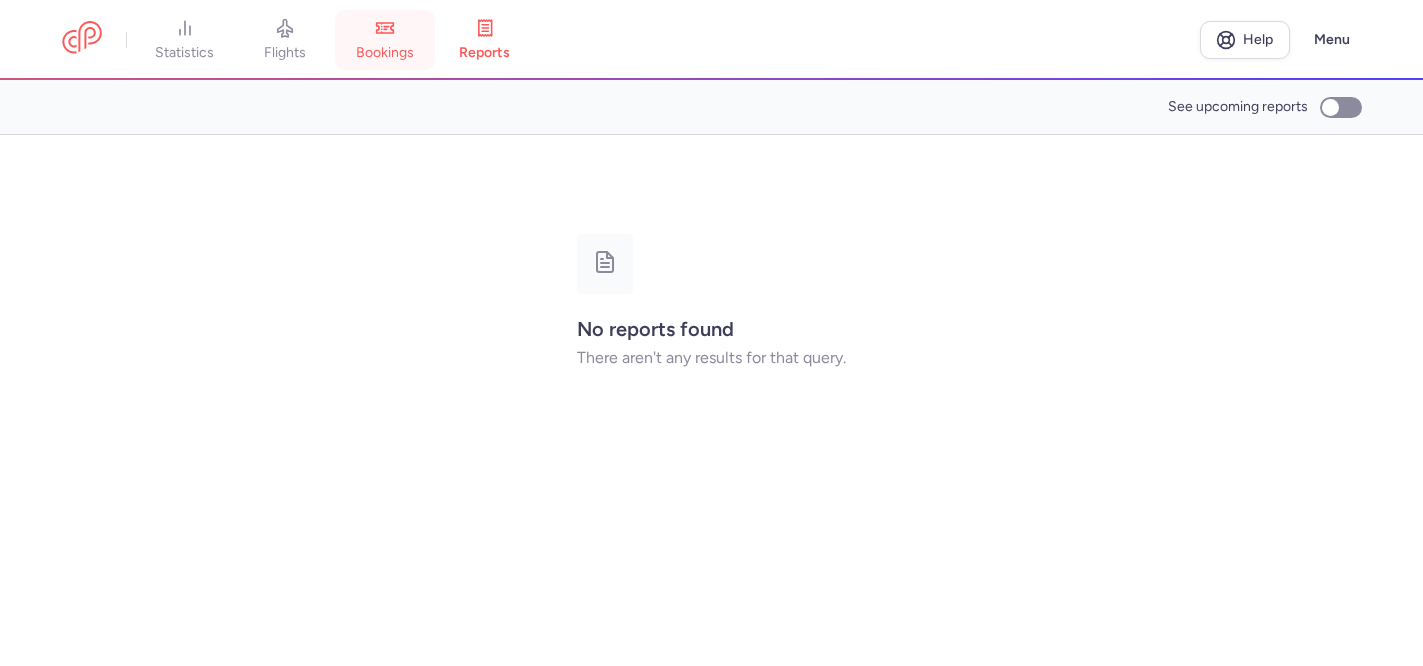 click 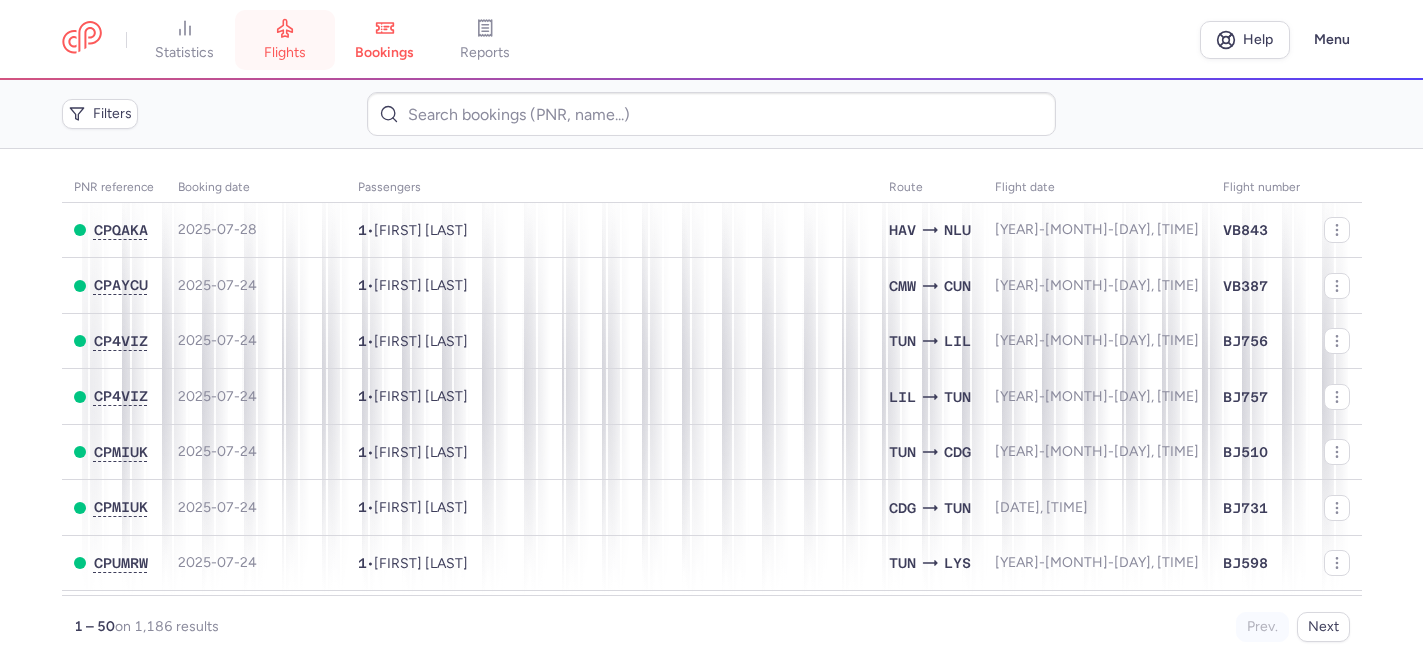 click on "flights" at bounding box center [285, 40] 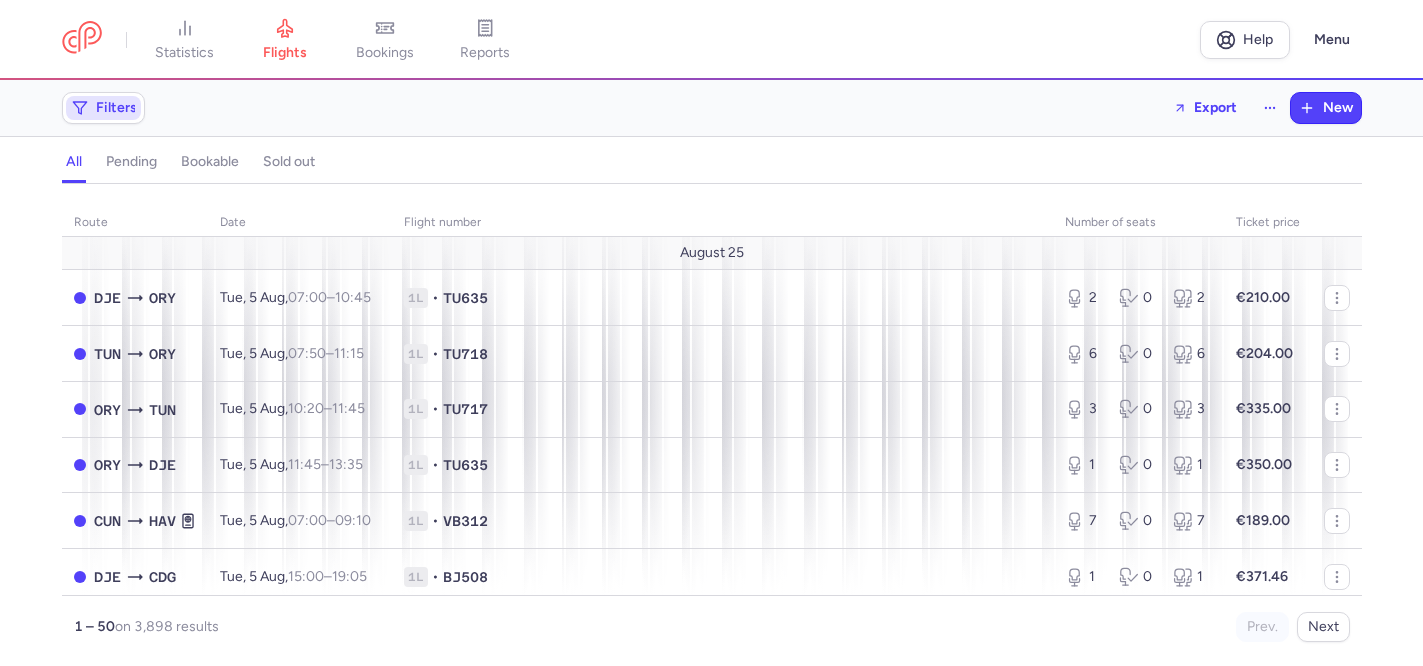 click on "Filters" 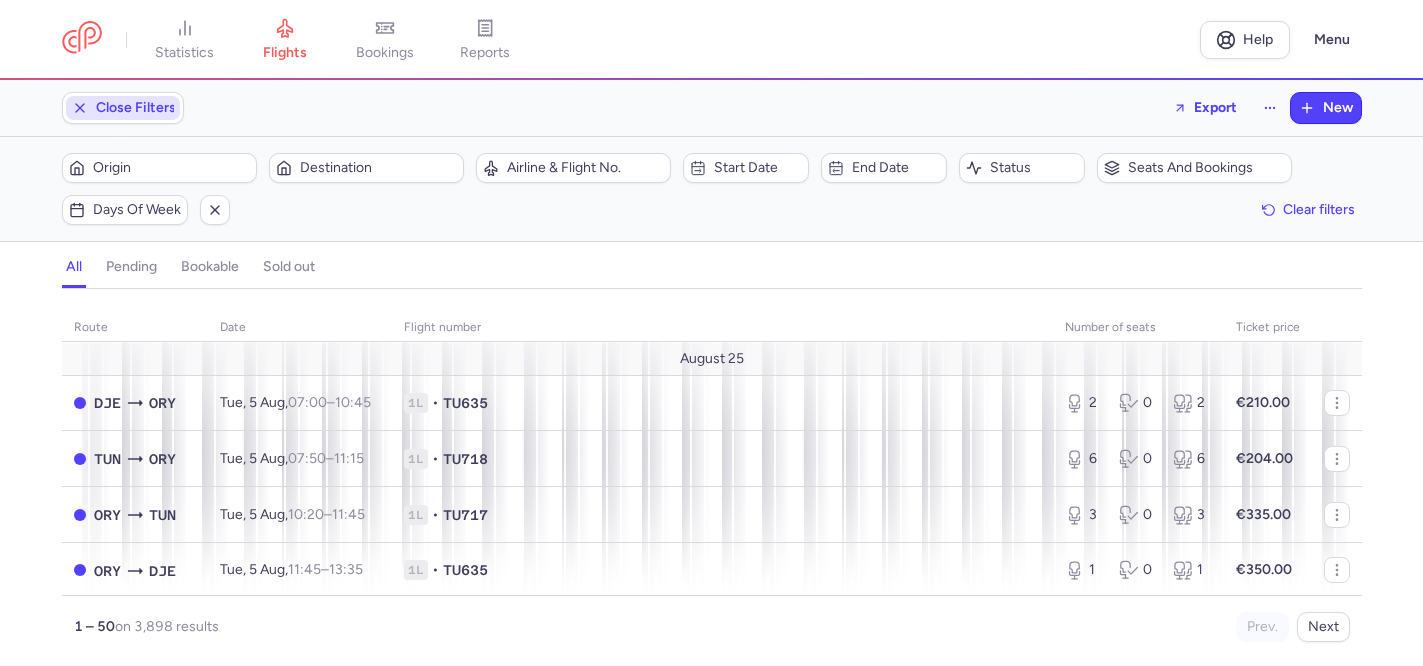 scroll, scrollTop: 0, scrollLeft: 0, axis: both 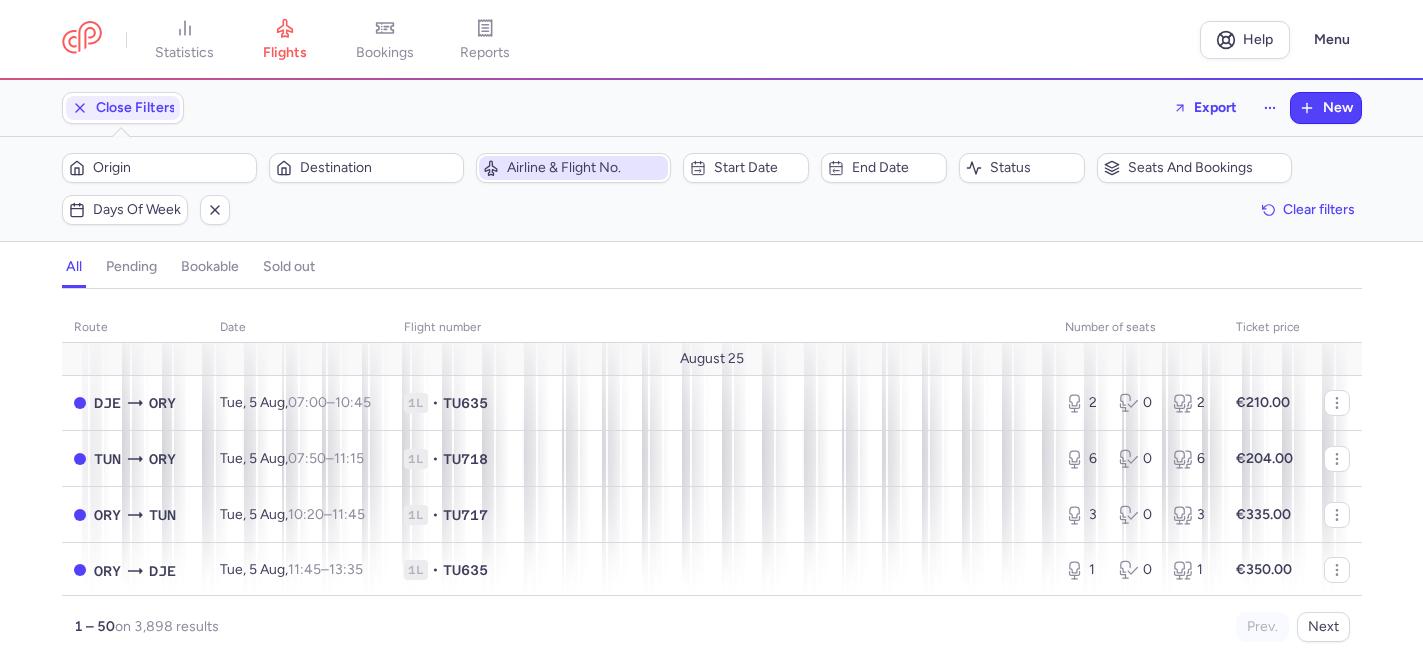 click on "Airline & Flight No." at bounding box center [585, 168] 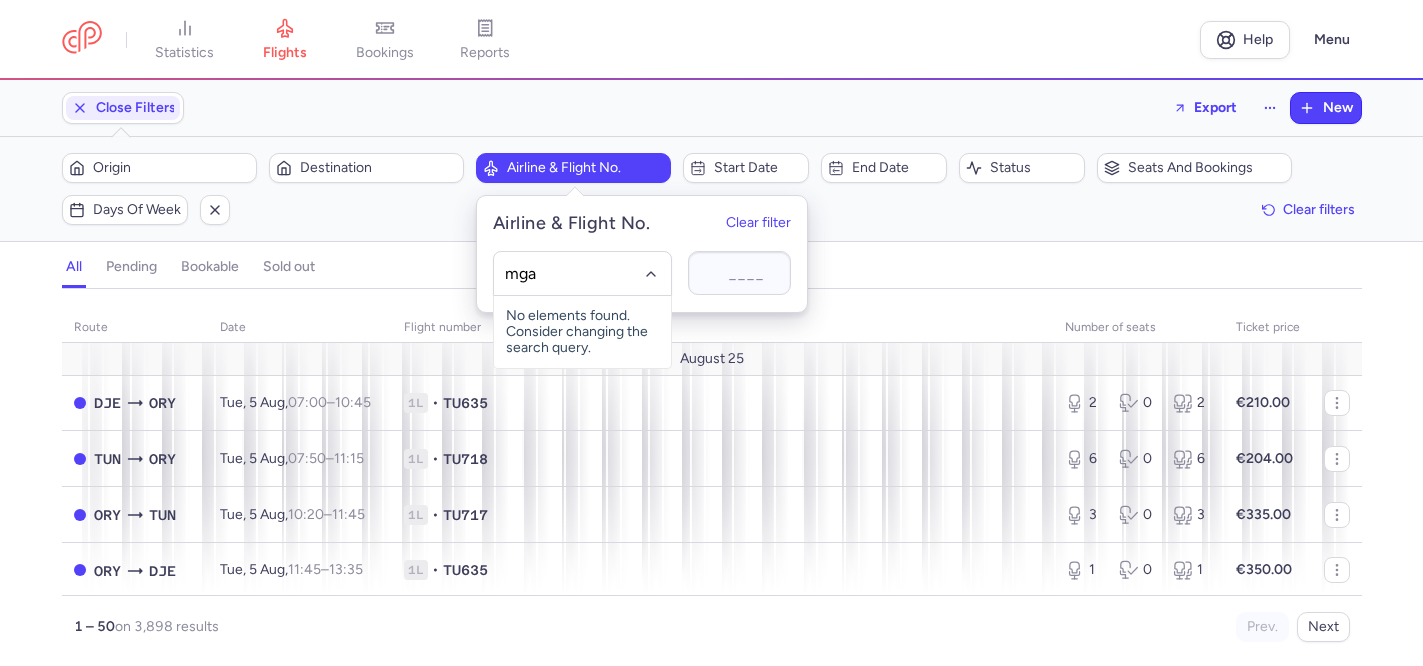 type on "mga" 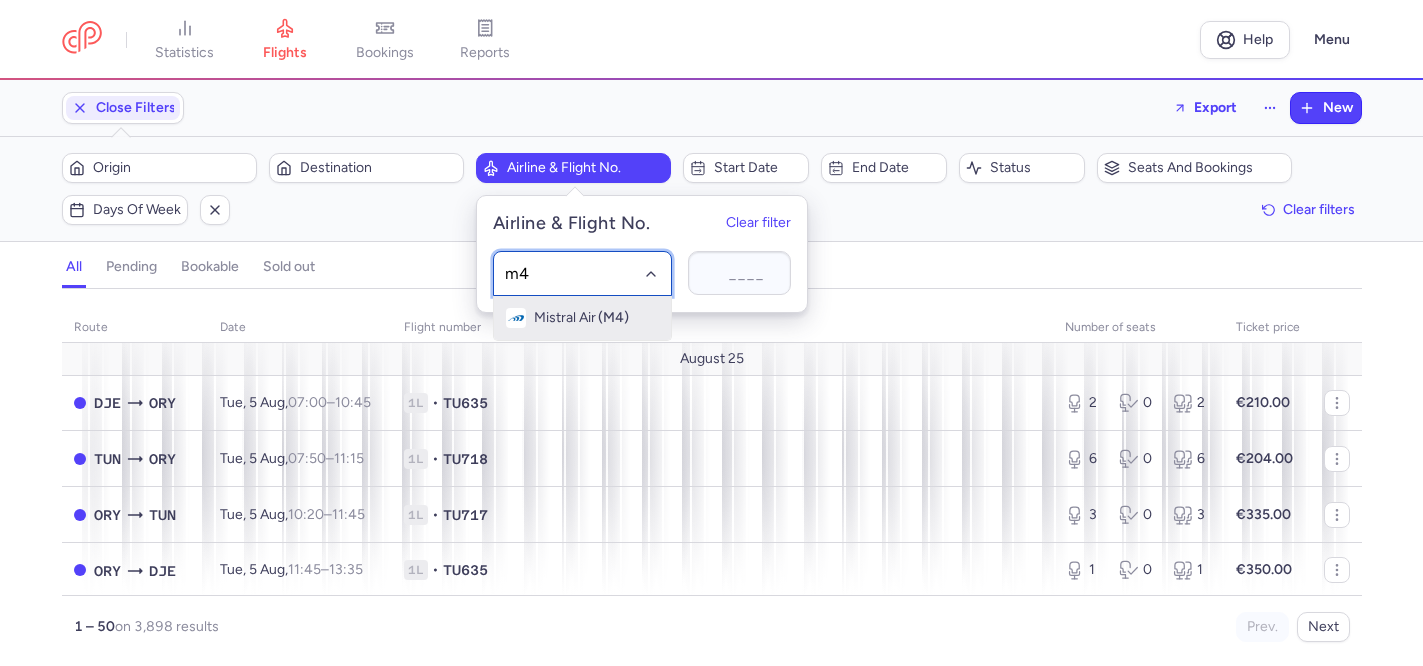 type on "m" 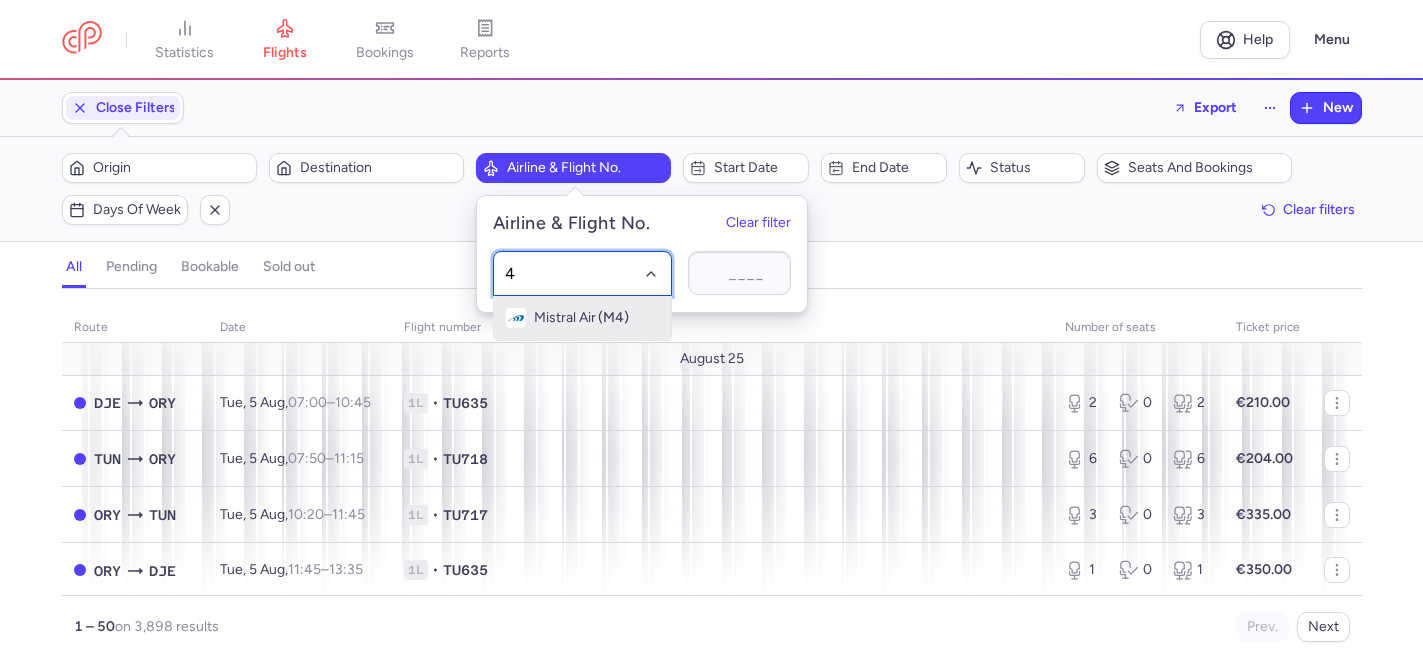 type on "4m" 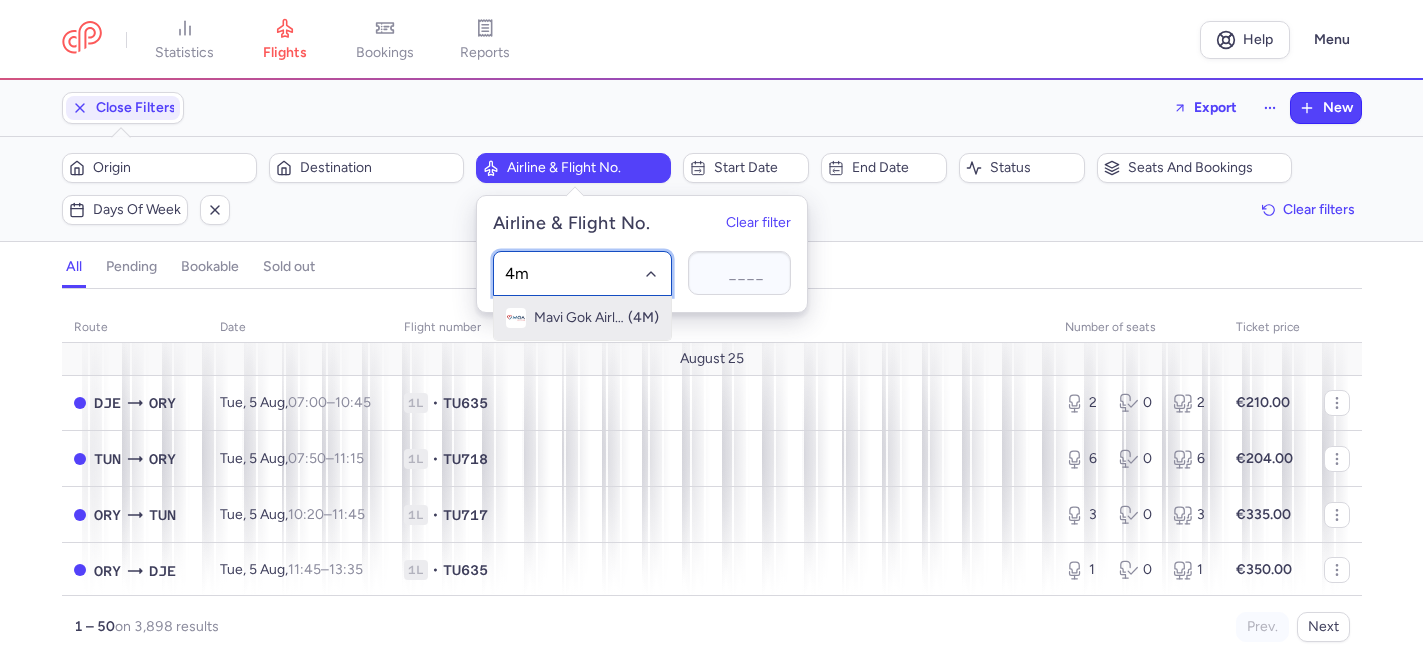 click on "Mavi Gok Airlines ([IATA])" 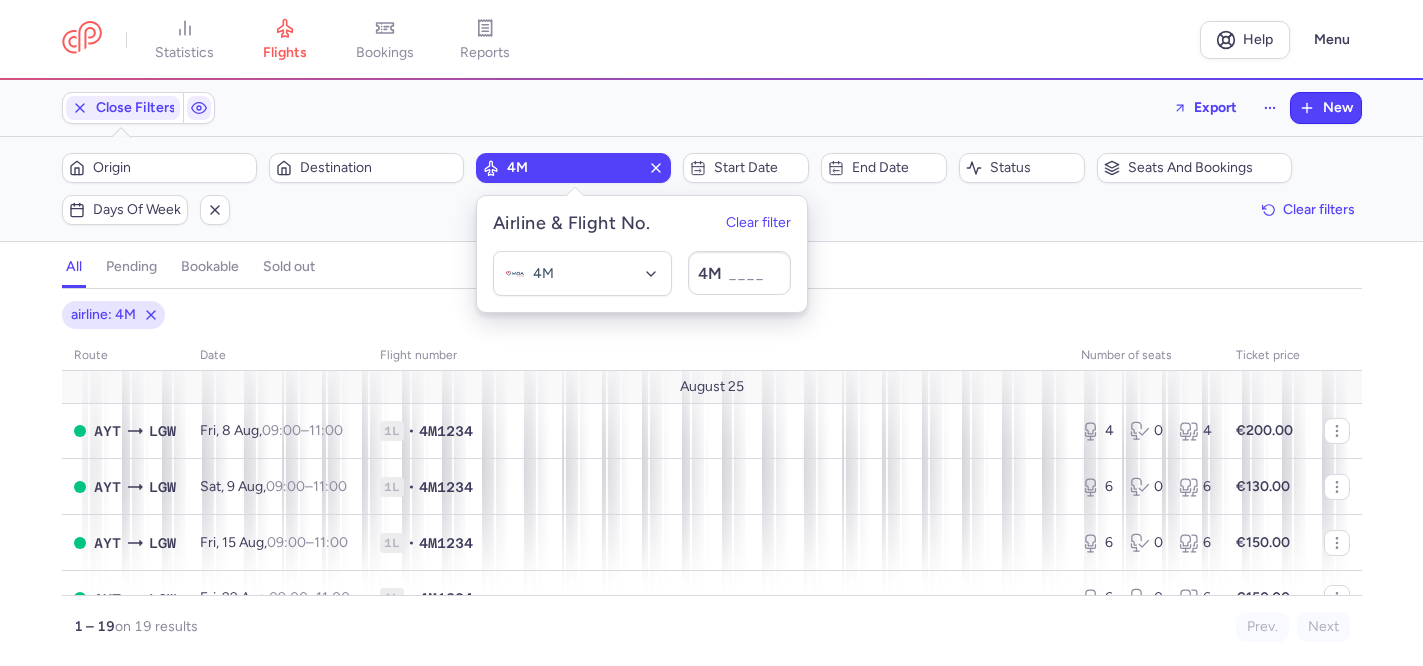 click on "airline: 4M" at bounding box center (712, 315) 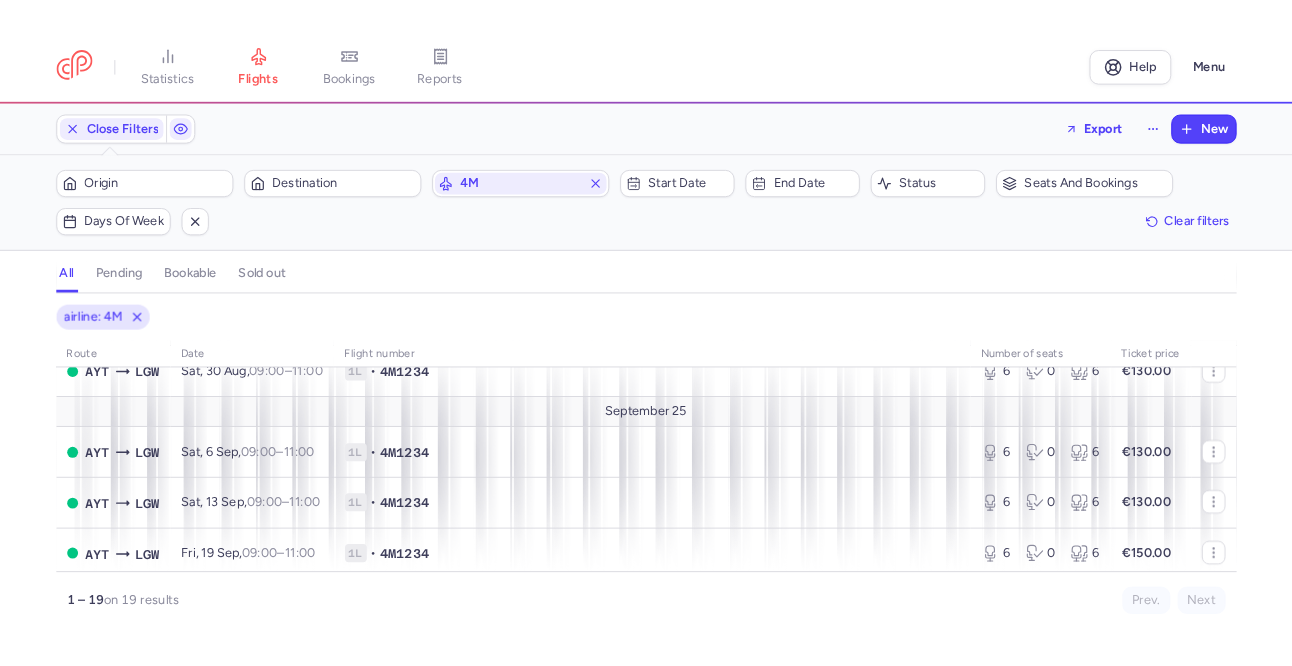 scroll, scrollTop: 330, scrollLeft: 0, axis: vertical 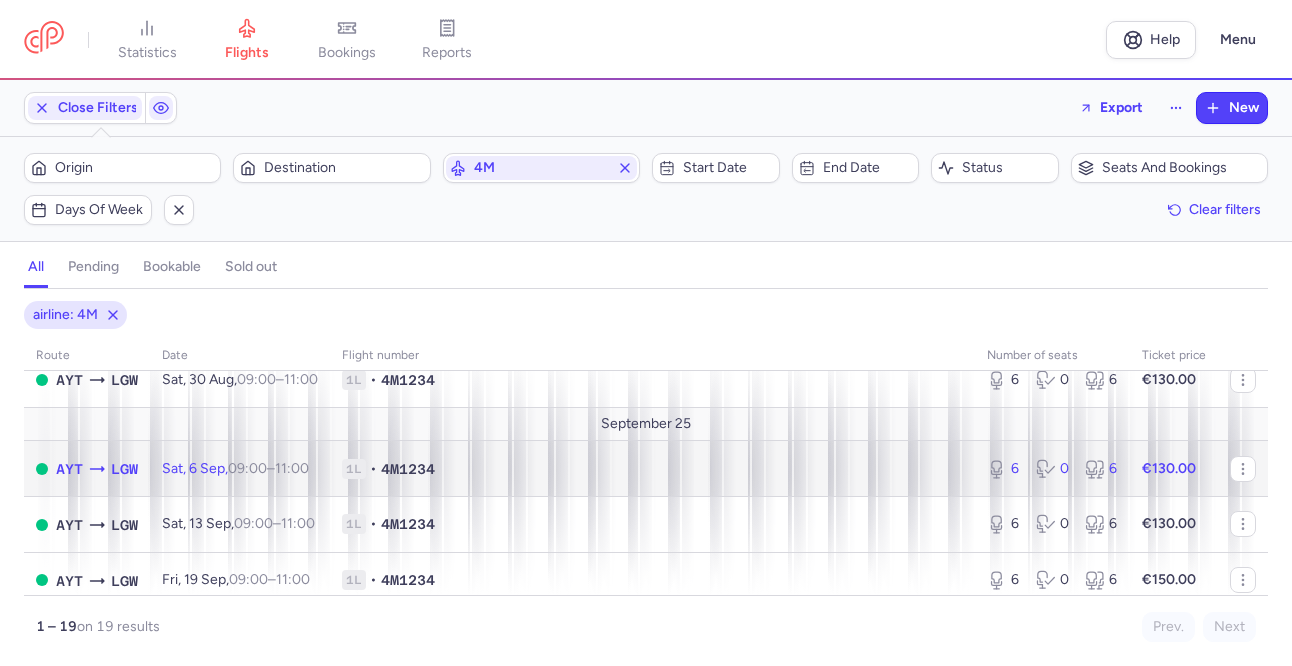 click on "1L • 4M1234" 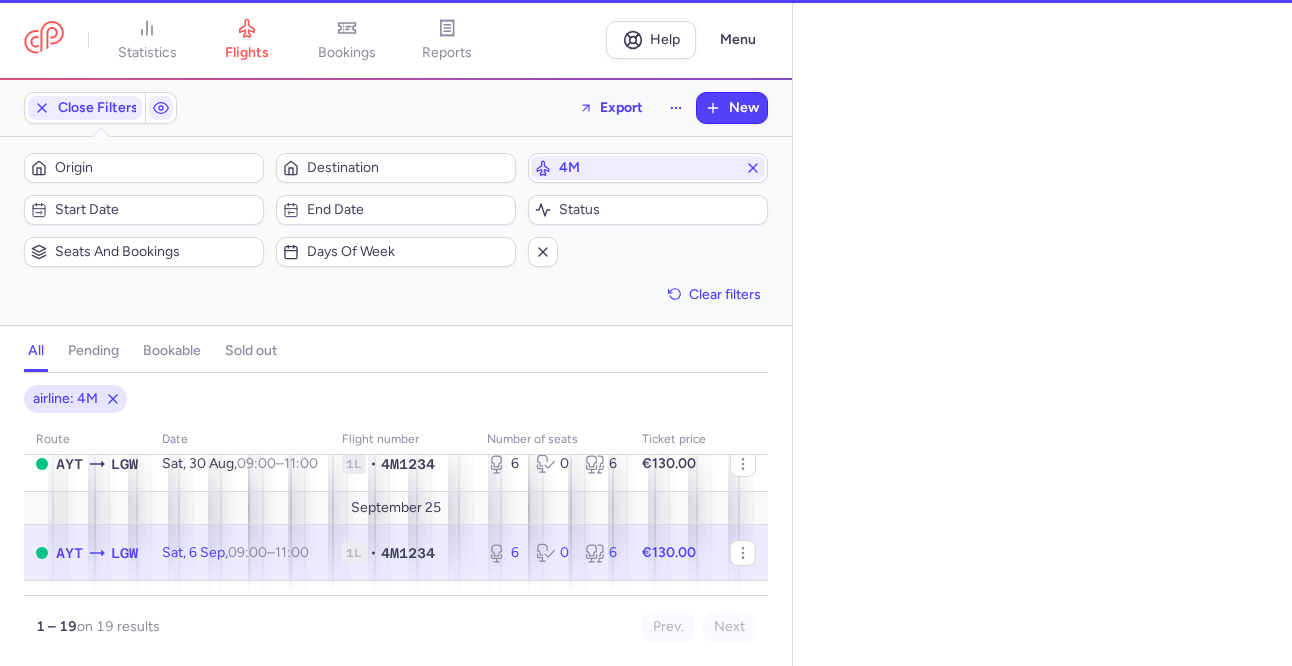 scroll, scrollTop: 0, scrollLeft: 0, axis: both 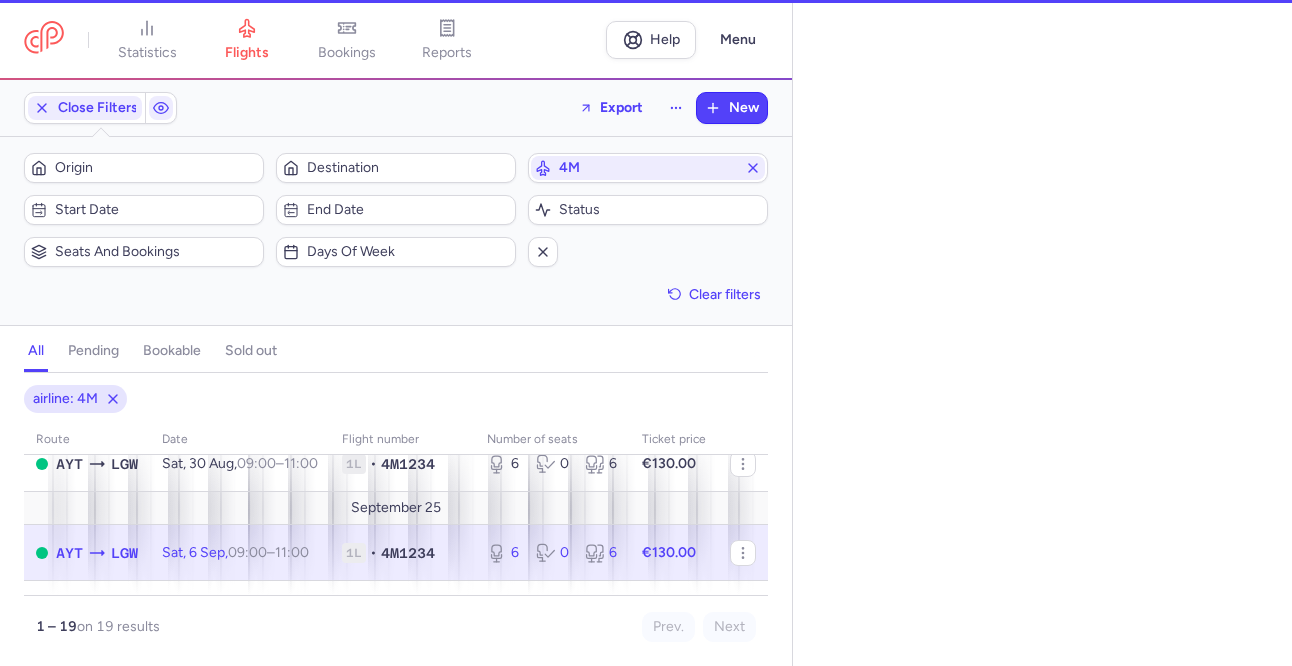 select on "days" 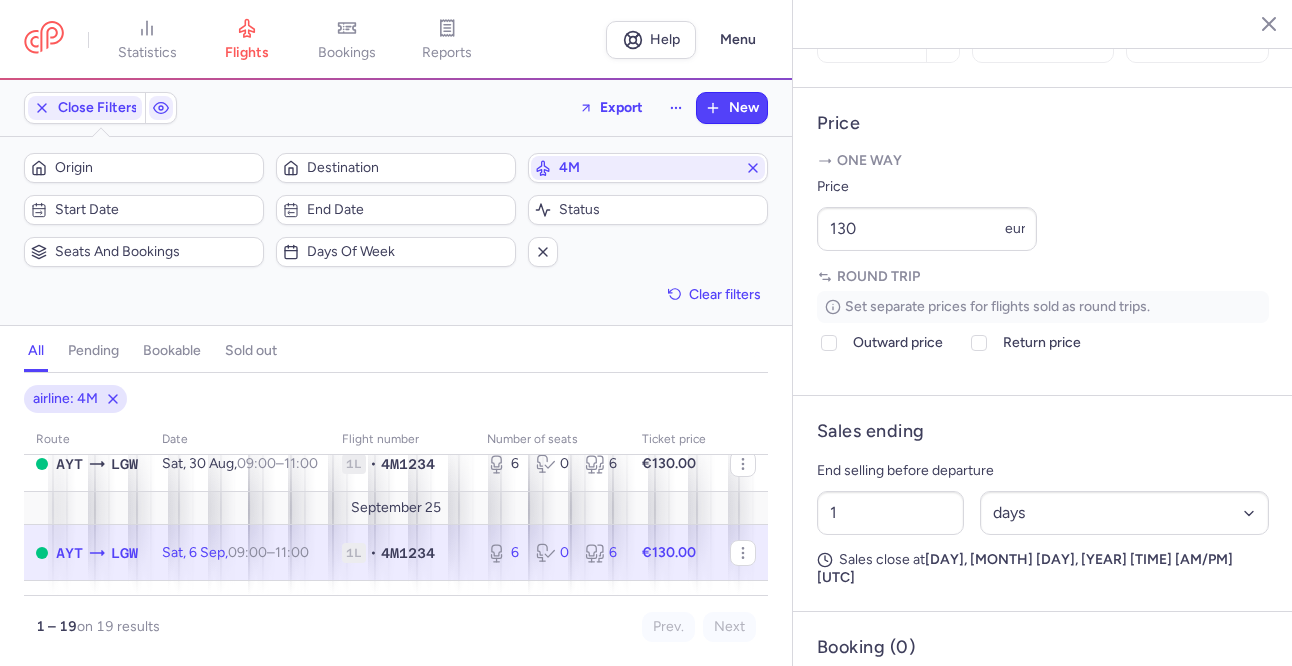 scroll, scrollTop: 723, scrollLeft: 0, axis: vertical 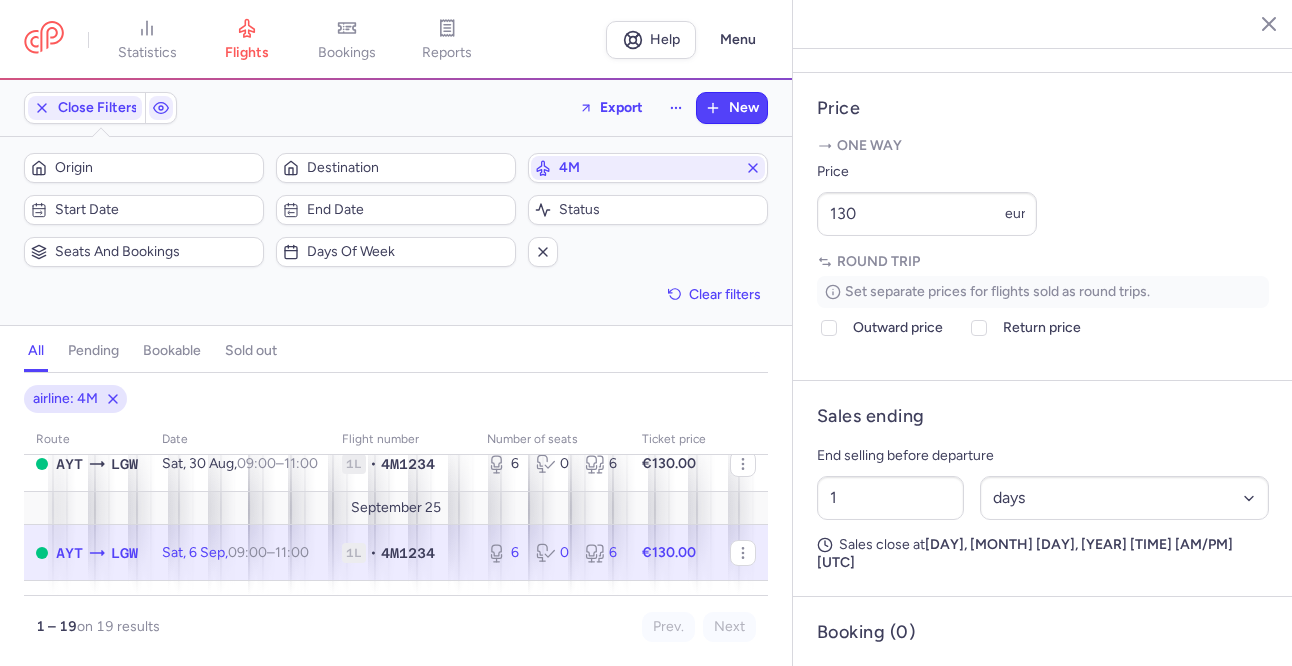 click on "Sales ending" at bounding box center (870, 416) 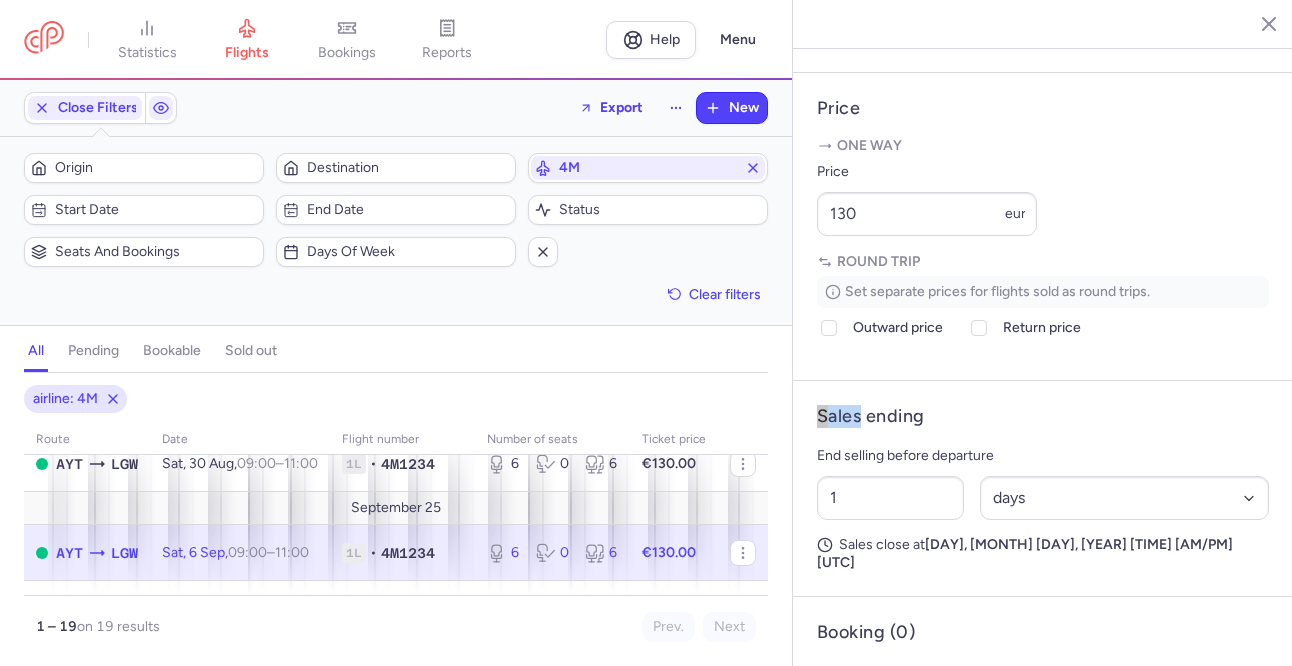 click on "Sales ending" at bounding box center [870, 416] 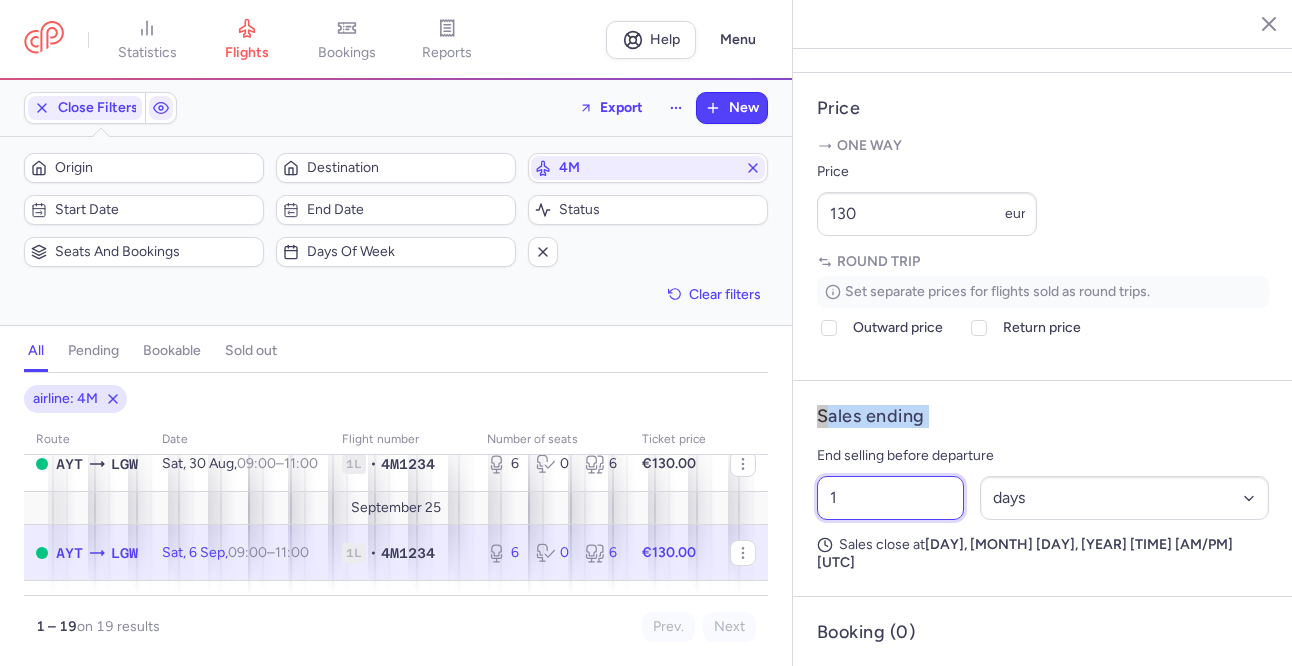 click on "1" at bounding box center (890, 498) 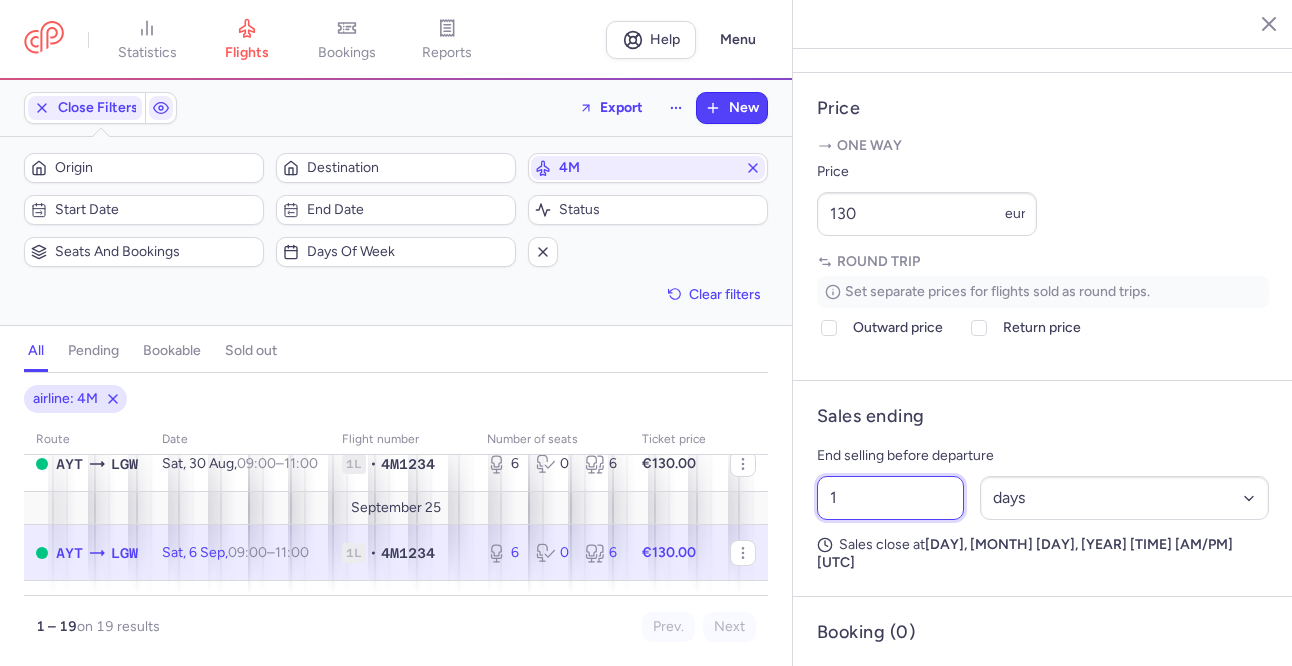 click on "1" at bounding box center [890, 498] 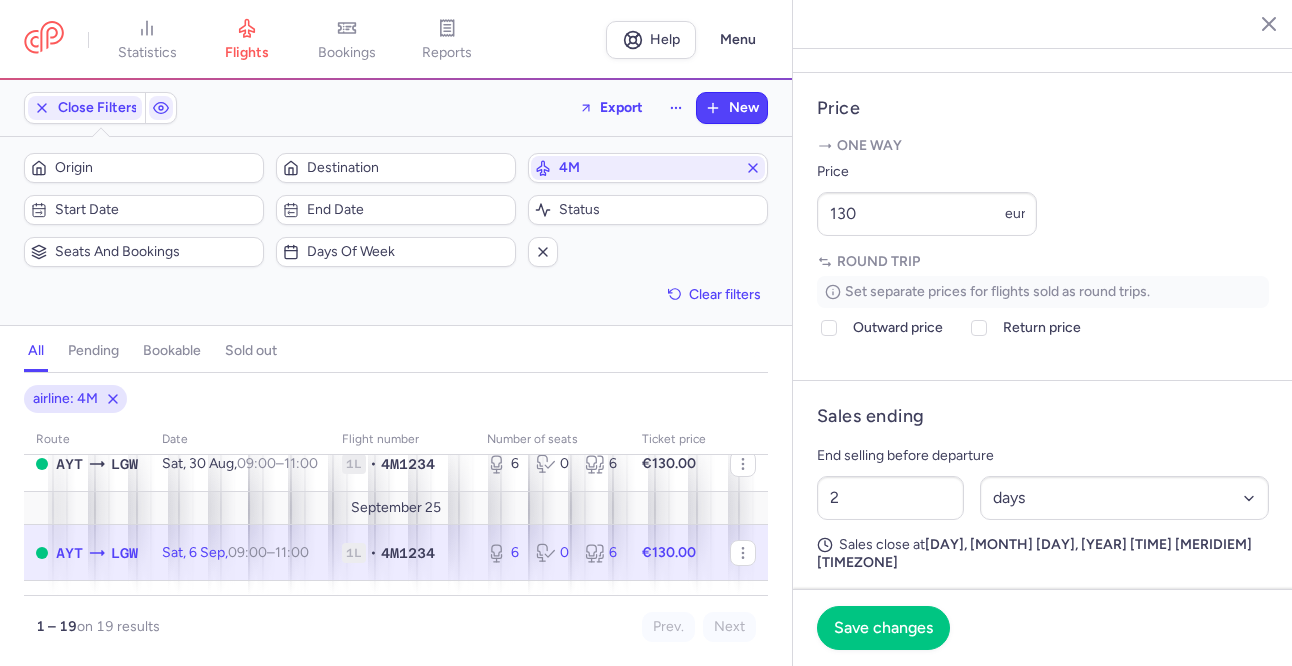 click on "Sales ending End selling before departure 2 Select an option hours days Sales close at  [DAY], [MONTH] [DAY], [YEAR]	[TIME] [AM/PM] [UTC]" at bounding box center [1043, 489] 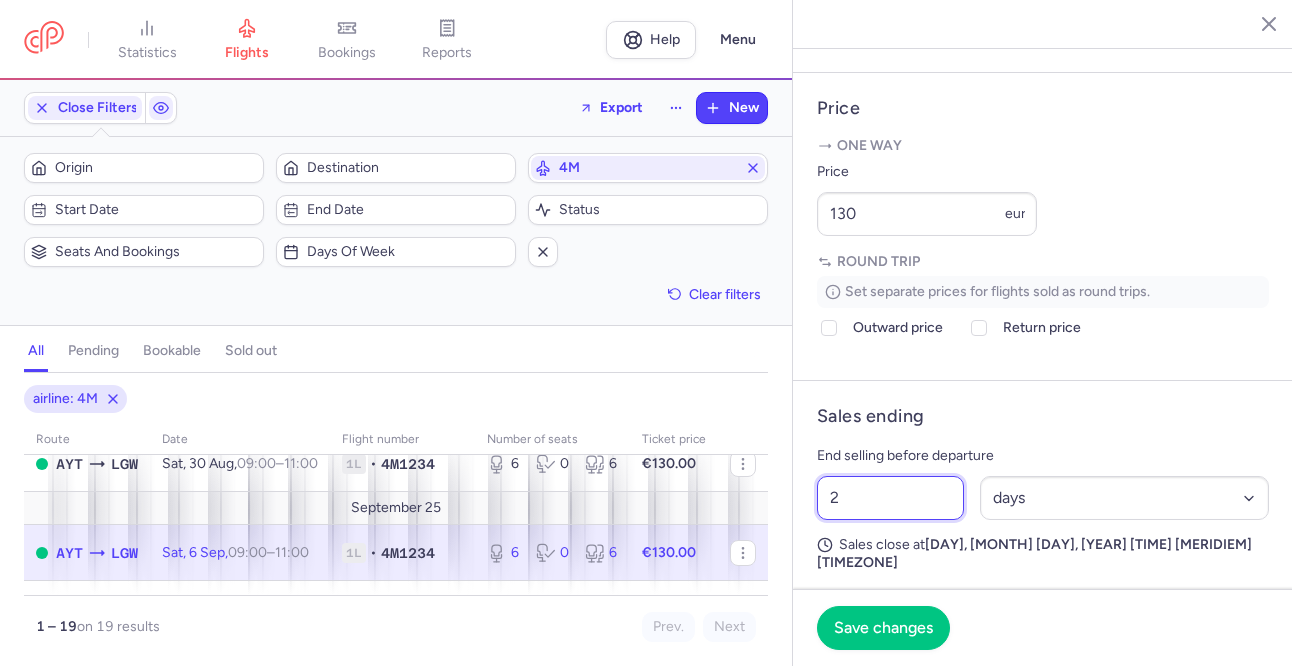 click on "2" at bounding box center [890, 498] 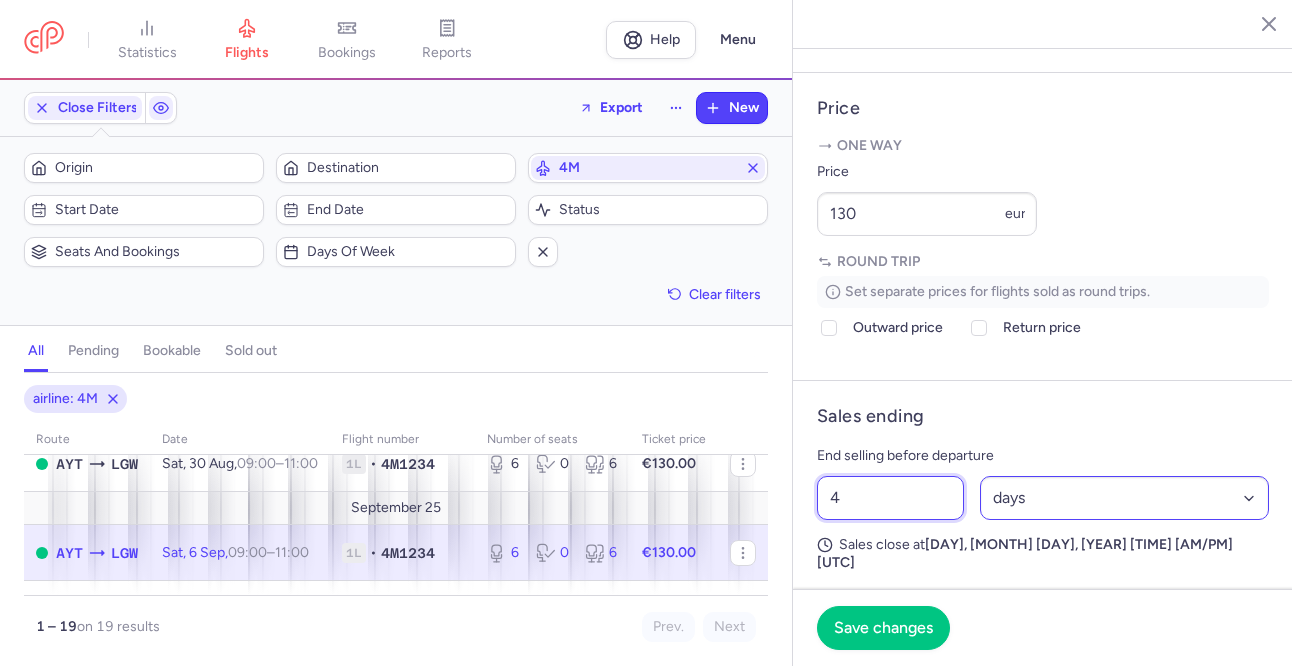 type on "4" 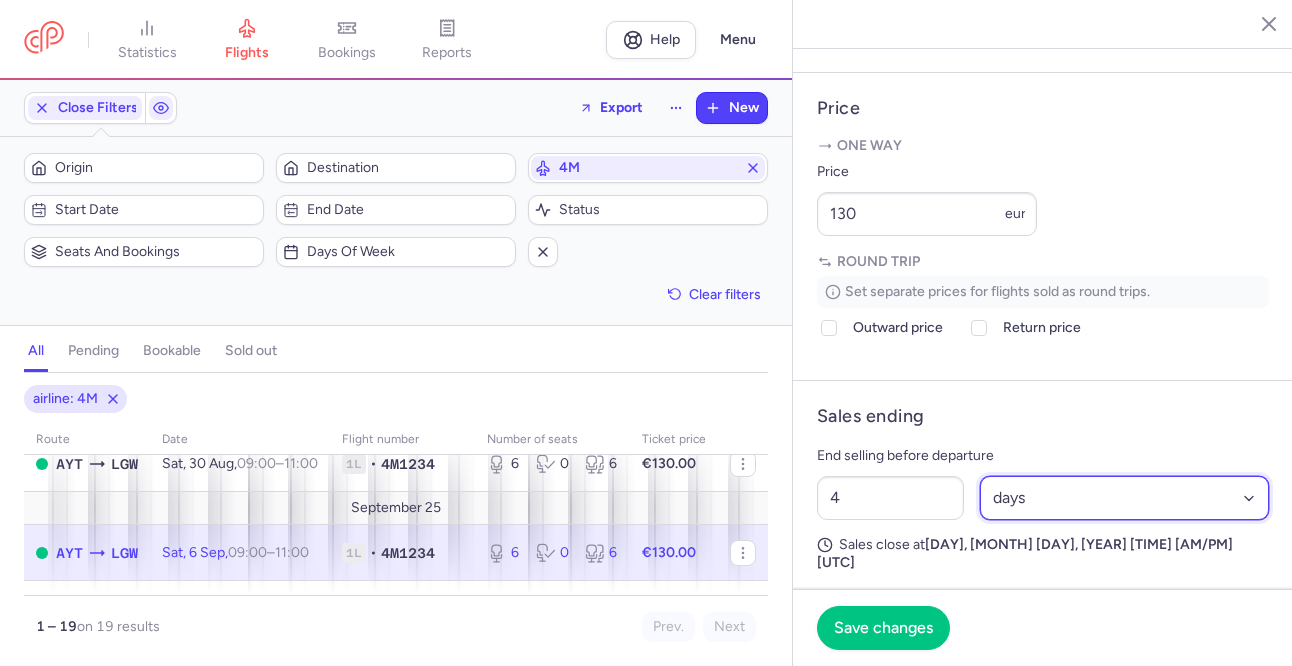 click on "Select an option hours days" at bounding box center [1125, 498] 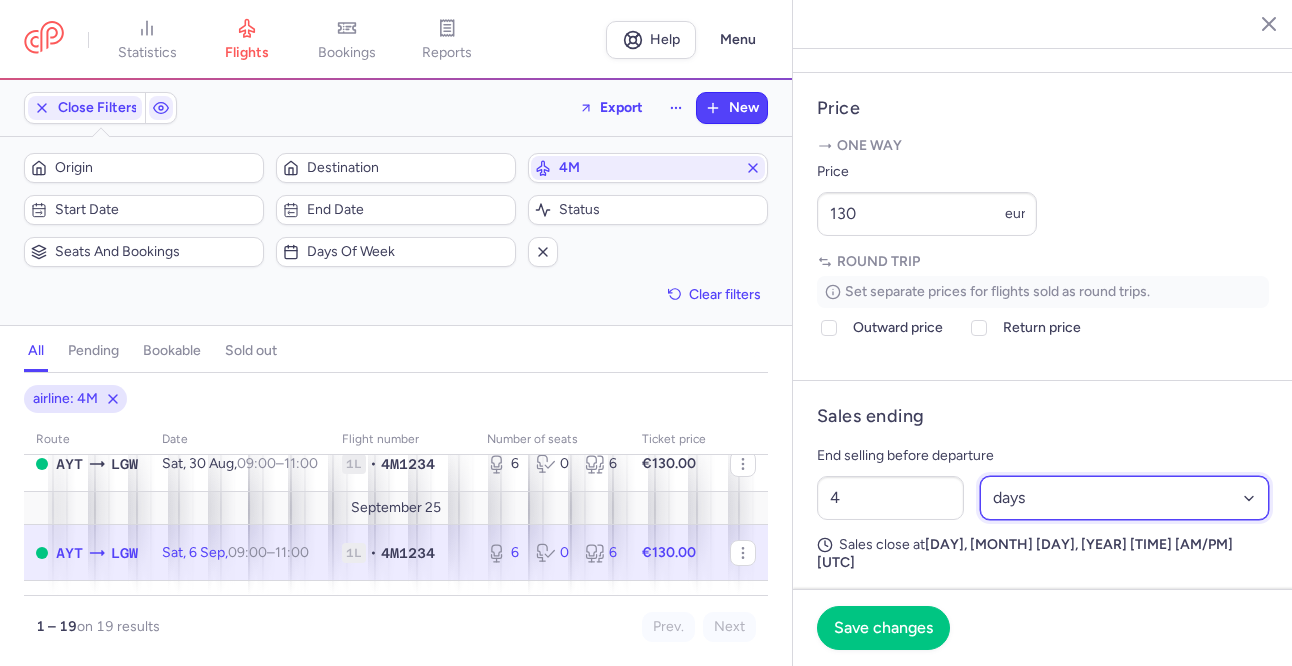 select on "hours" 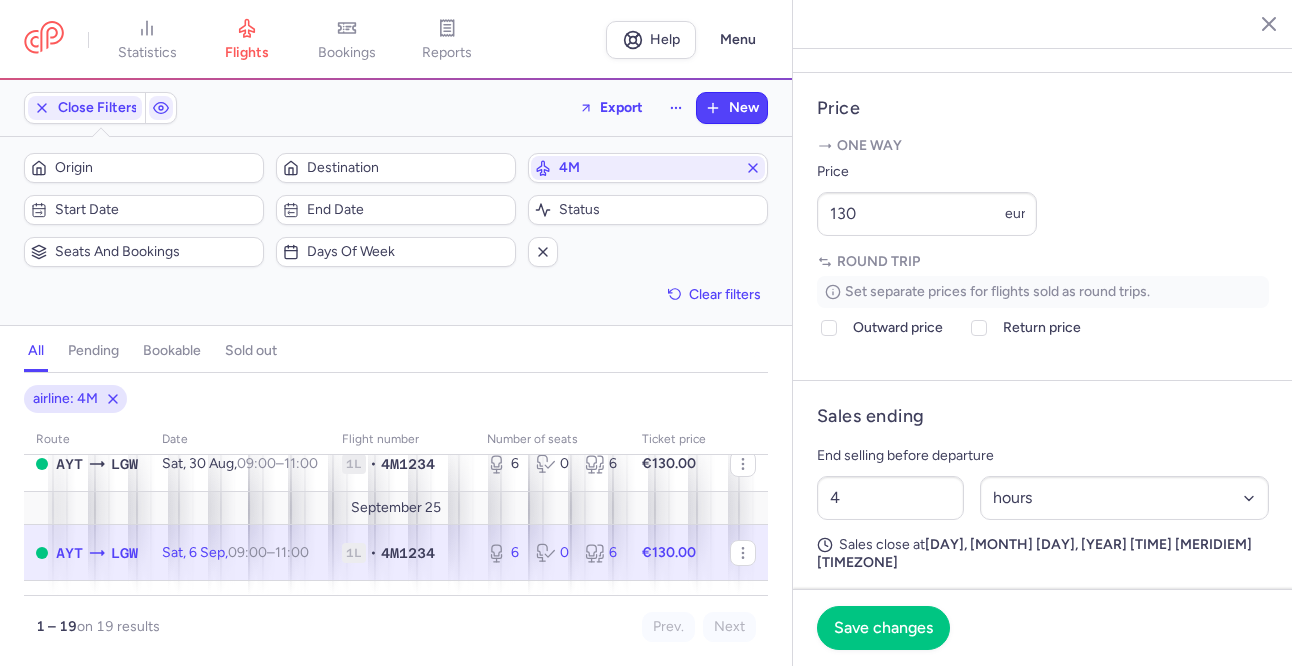 click on "Sales ending End selling before departure 4 Select an option hours days Sales close at  [DAY], [MONTH] [DAY], [YEAR]	[TIME] [MERIDIEM] [TIMEZONE]" at bounding box center (1043, 489) 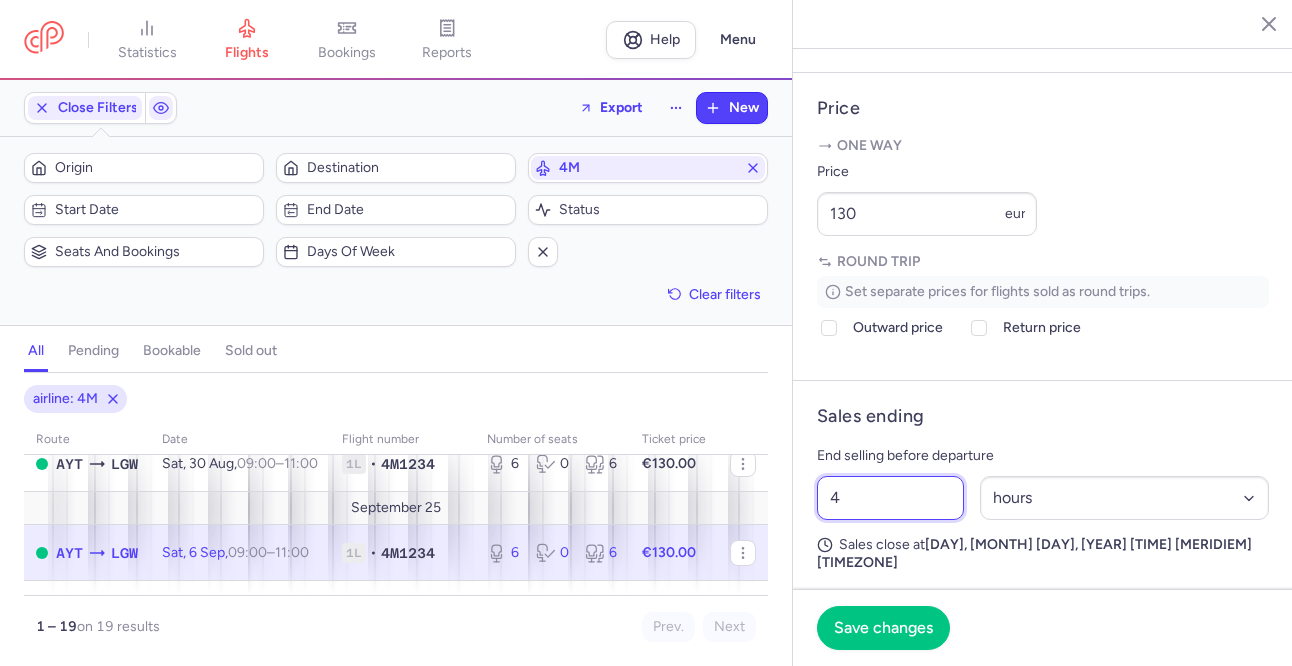 click on "4" at bounding box center (890, 498) 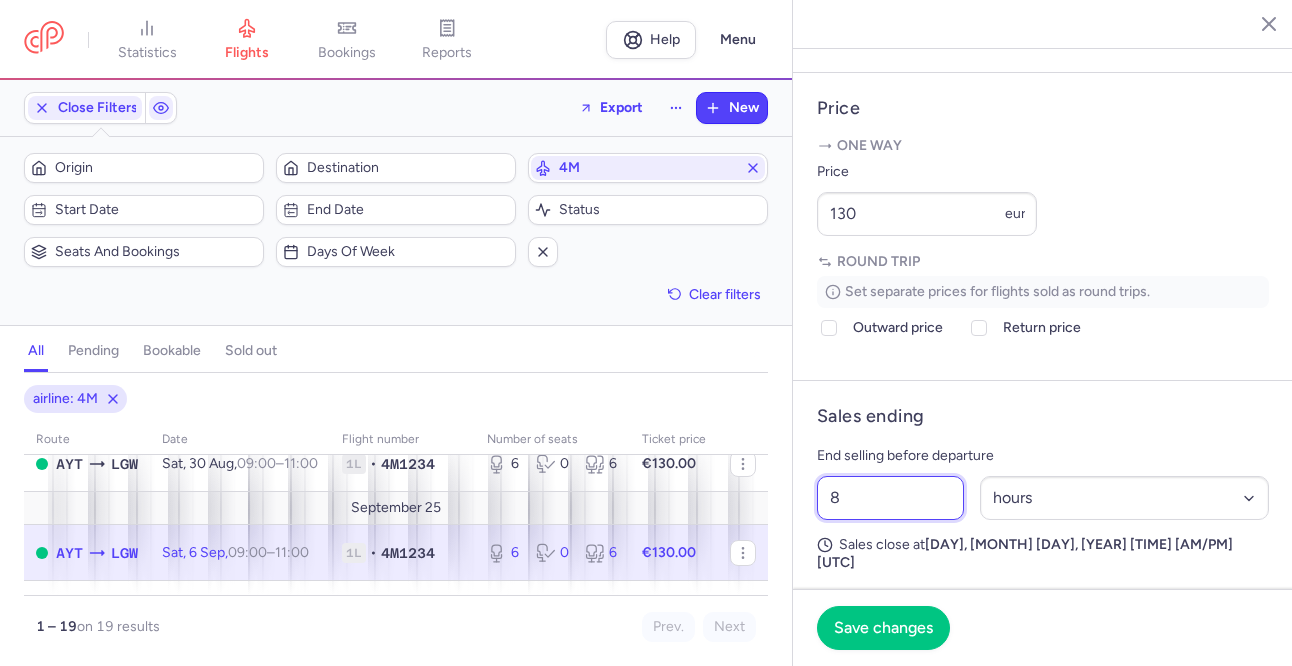 click on "8" at bounding box center (890, 498) 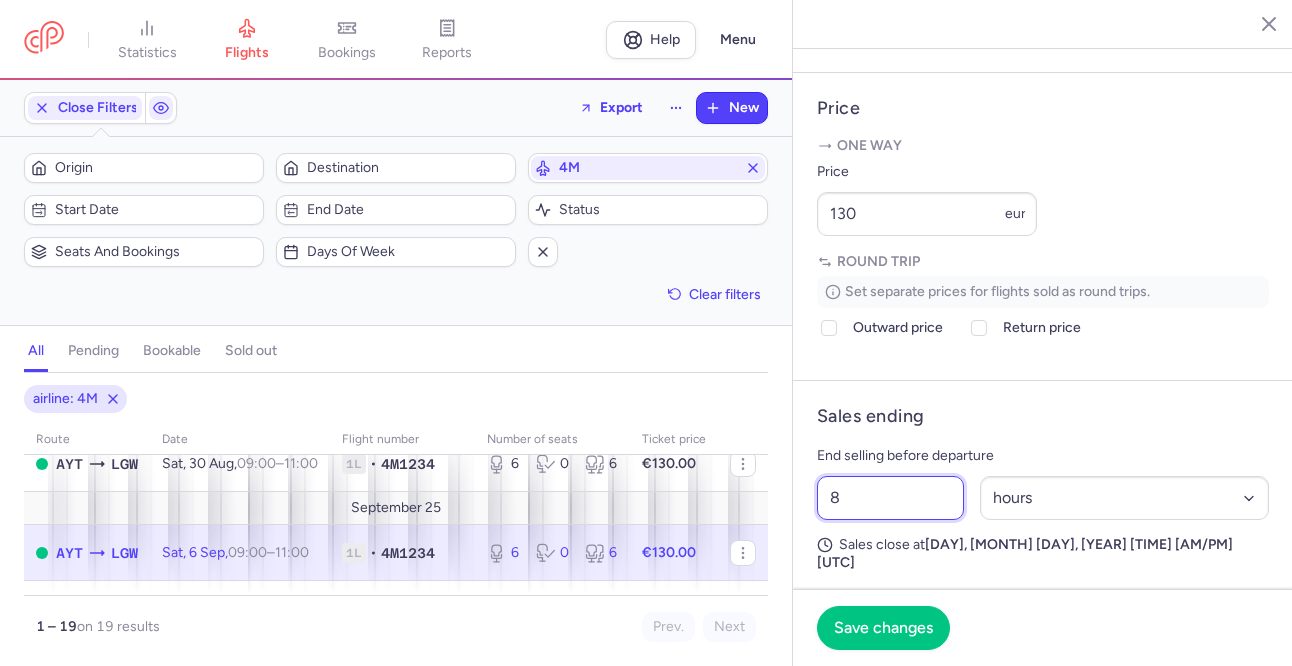 type on "8" 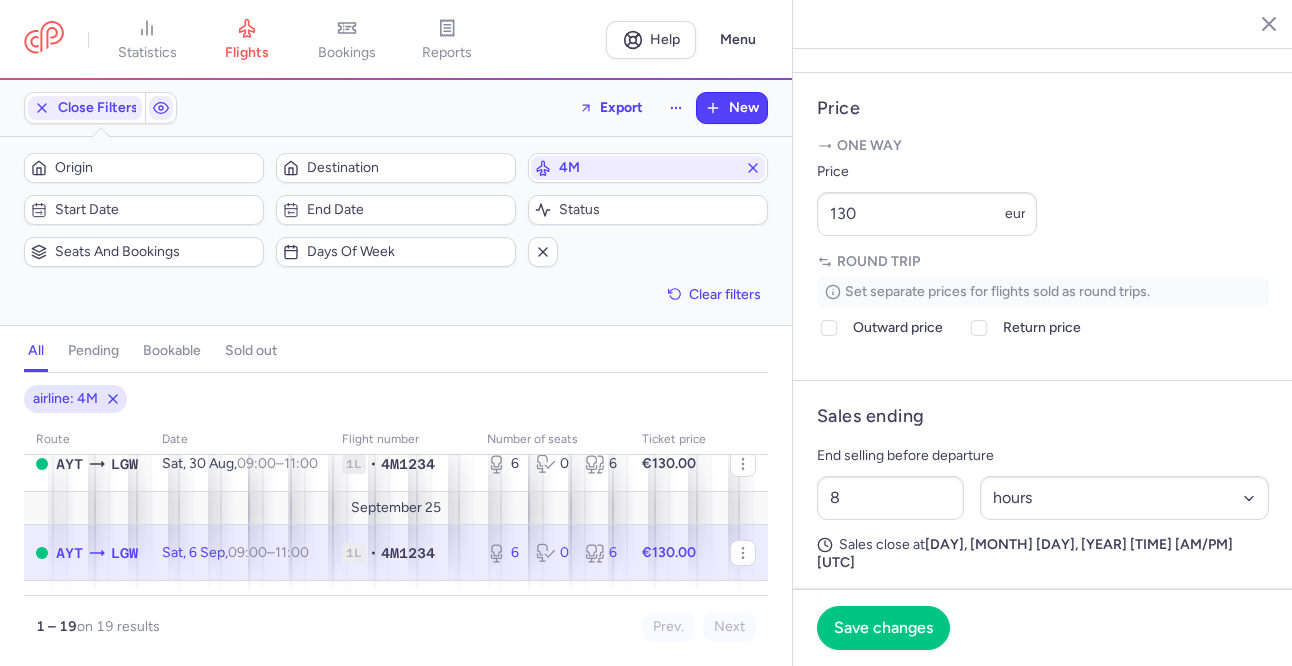 click 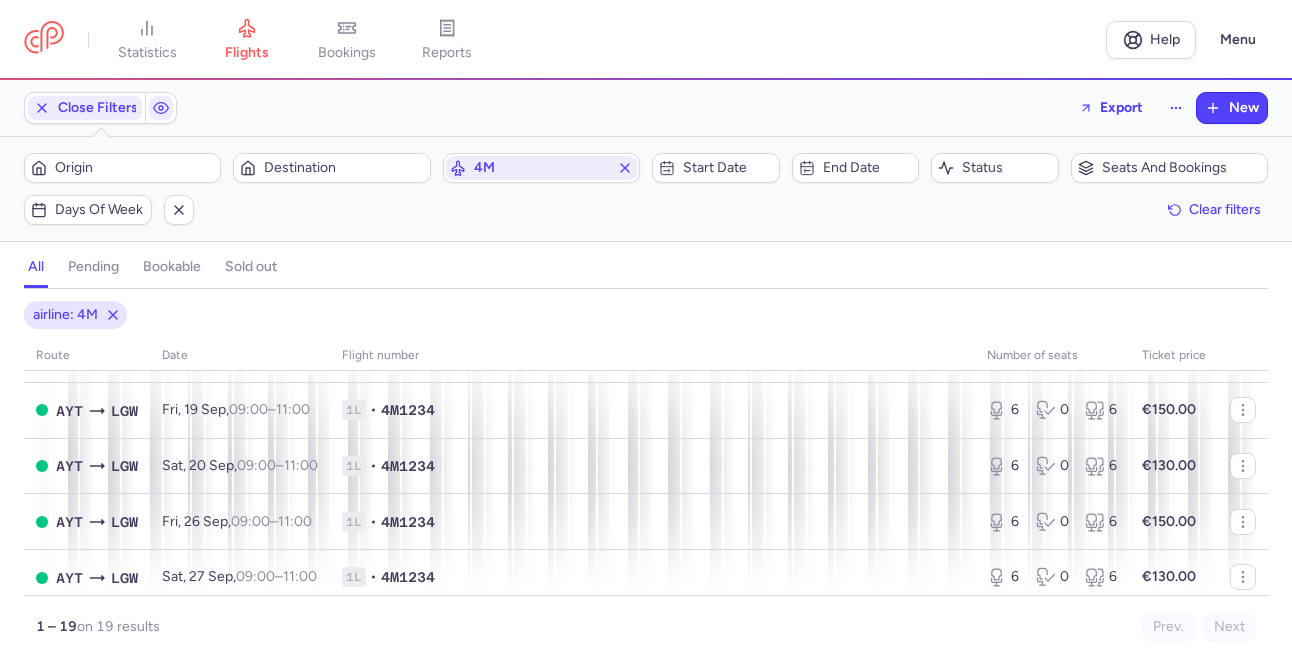 scroll, scrollTop: 497, scrollLeft: 0, axis: vertical 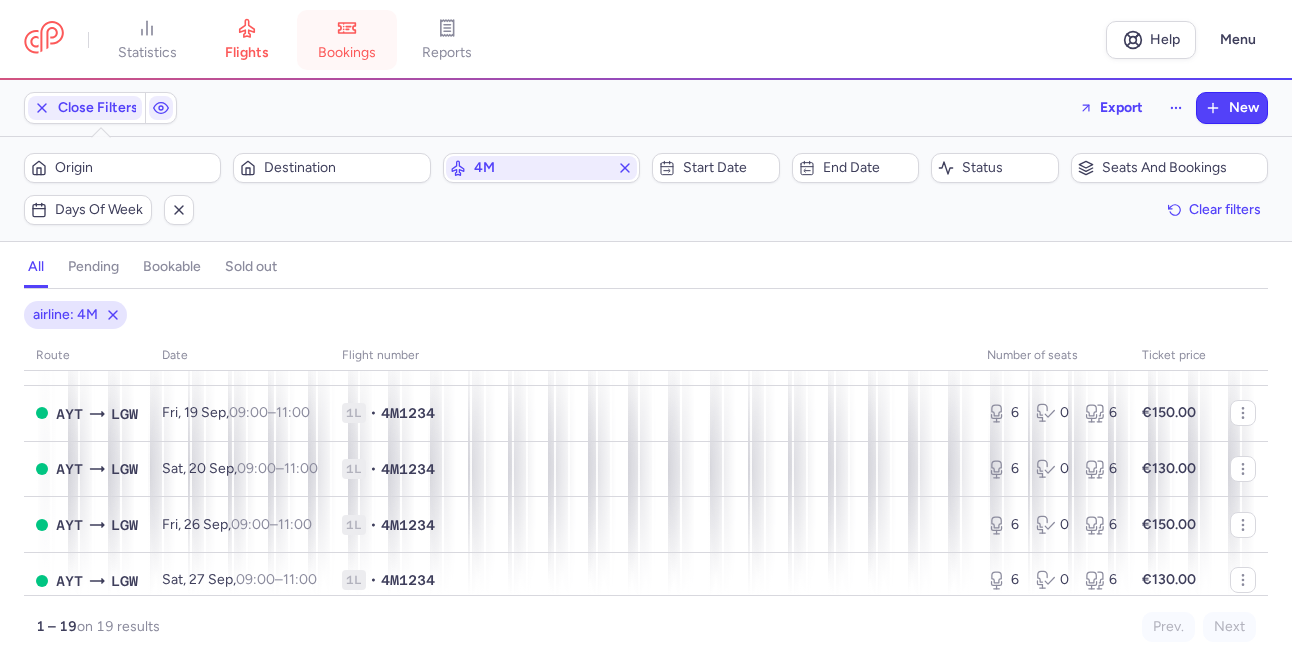 click on "bookings" at bounding box center (347, 53) 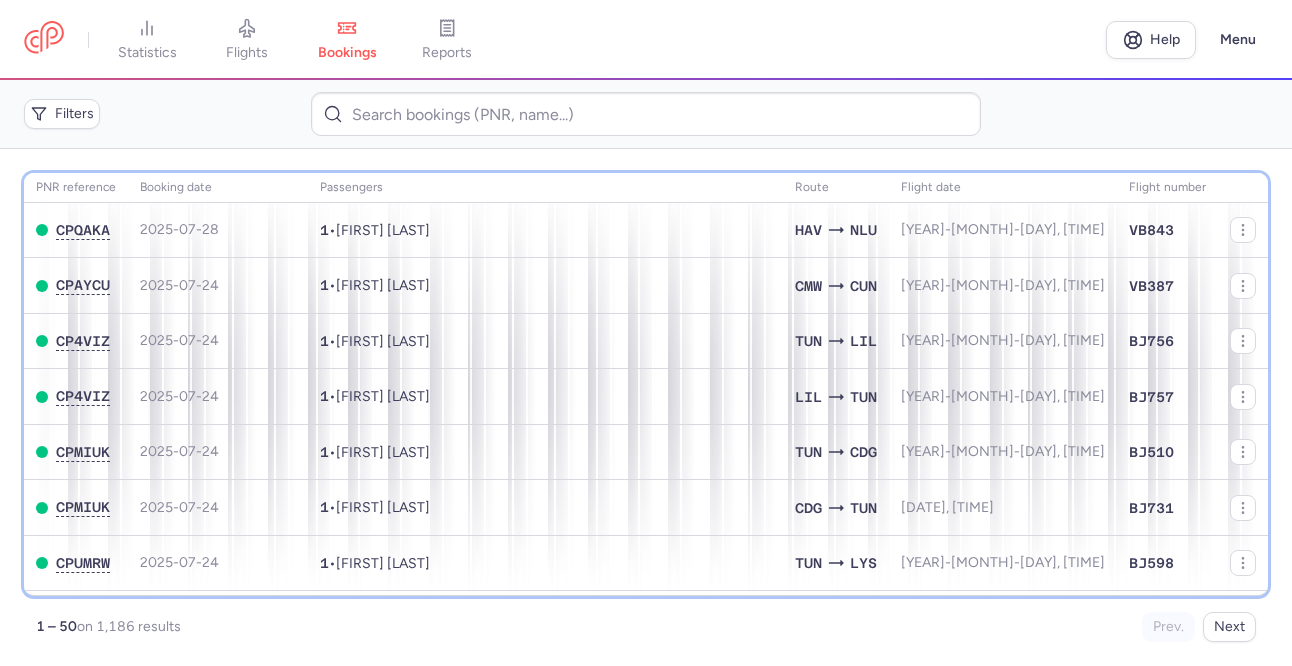 click on "PNR reference" 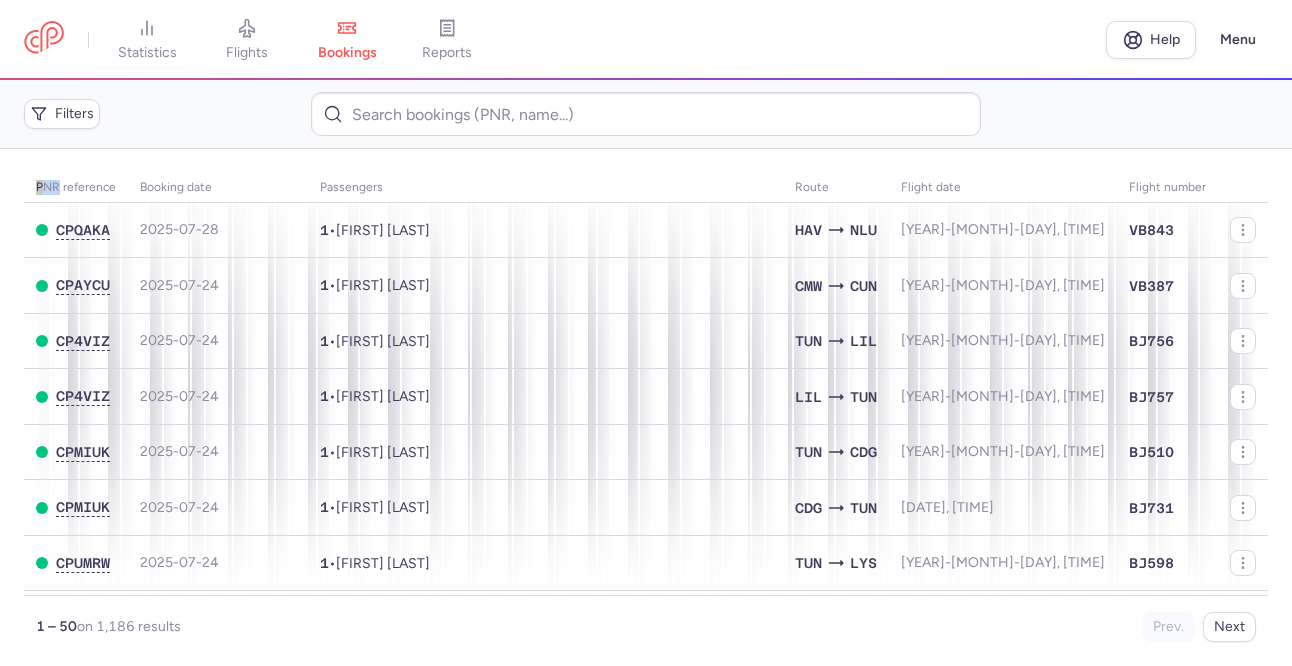 click on "PNR reference Booking date Passengers Route flight date Flight number CPQAKA 2025-07-28 1  •  [FIRST] [LAST]  HAV  NLU 2025-12-11, 12:40 VB843 CPAYCU 2025-07-24 1  •  [FIRST] [LAST]  CMW  CUN 2025-08-27, 10:55 VB387 CP4VIZ 2025-07-24 1  •  [FIRST] [LAST]  TUN  LIL 2025-09-30, 07:30 BJ756 CP4VIZ 2025-07-24 1  •  [FIRST] [LAST]  LIL  TUN 2025-09-27, 12:30 BJ757 CPMIUK 2025-07-24 1  •  [FIRST] [LAST]  TUN  CDG 2025-09-26, 07:00 BJ510 CPMIUK 2025-07-24 1  •  [FIRST] [LAST]  CDG  TUN 2025-09-25, 19:05 BJ731 CPUMRW 2025-07-24 1  •  [FIRST] [LAST]  TUN  LYS 2025-09-26, 11:45 BJ598 CPUMRW 2025-07-24 1  •  [FIRST] [LAST]  LYS  TUN 2025-09-25, 17:05 TU851 CPHKUZ 2025-07-24 1  •  [FIRST] [LAST]  NCE  DJE 2025-09-25, 16:40 TU683 CPCTLO 2025-07-24 1  •  [FIRST] [LAST]  HAV  NLU 2025-08-19, 12:40 VB843 CPMWTJ 2025-07-24 1  •  [FIRST] [LAST]  CMW  CUN 2025-07-30, 10:55 VB387 CPRP2G 2025-07-24 1  •  [FIRST] [LAST]  MID  HAV 2025-08-06, 08:55 VB874 CPAV3S 2025-07-23 1  •  [FIRST] [LAST]  HAV  CUN VB315 CPALK2 1" at bounding box center [646, 407] 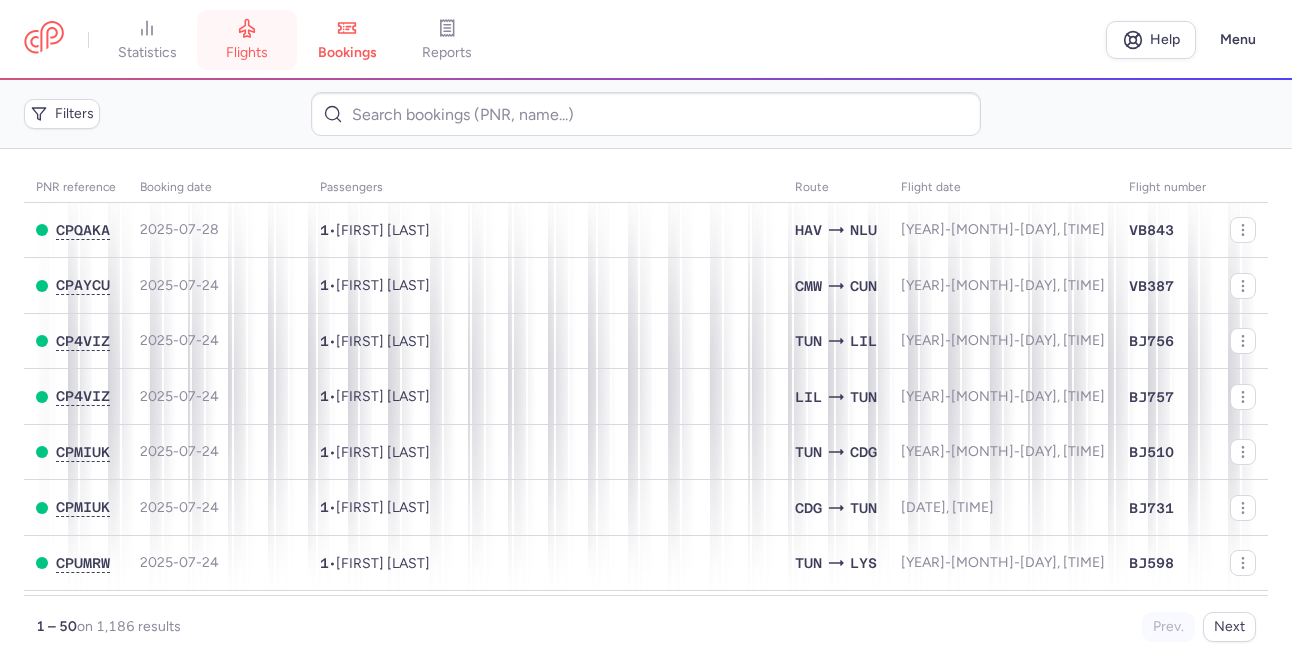 click on "flights" at bounding box center [247, 40] 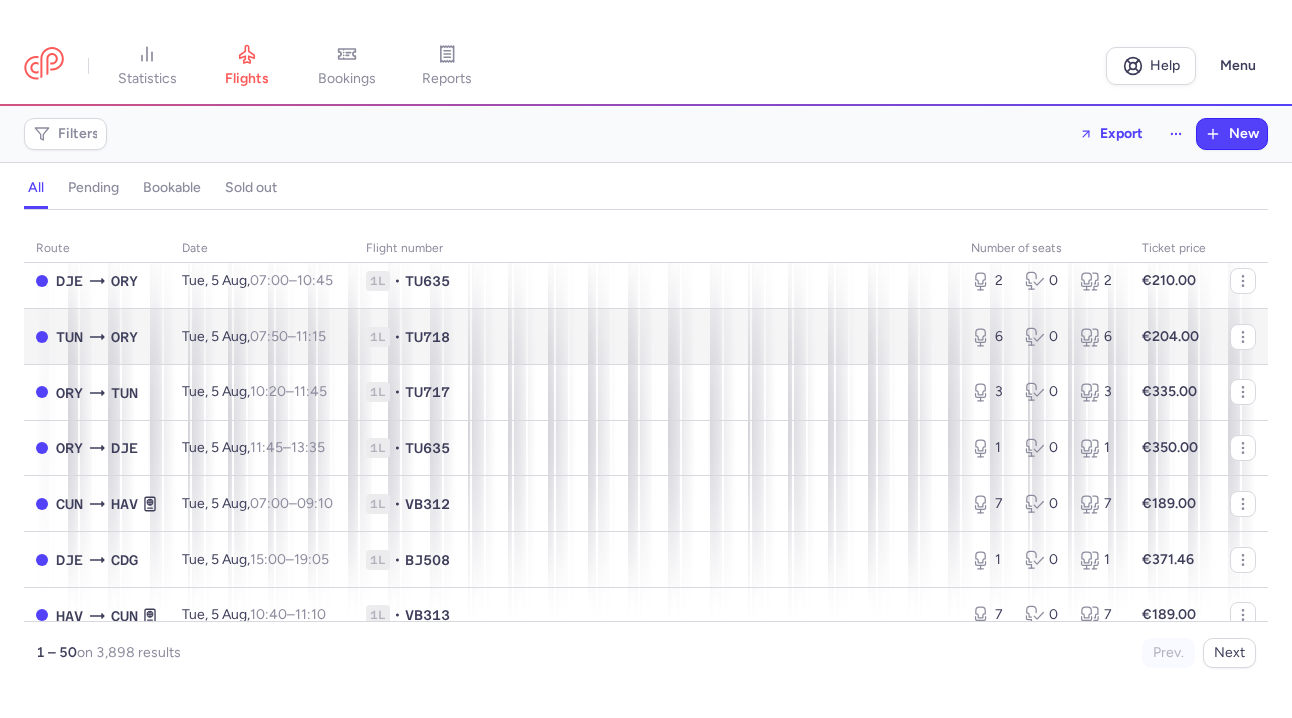 scroll, scrollTop: 0, scrollLeft: 0, axis: both 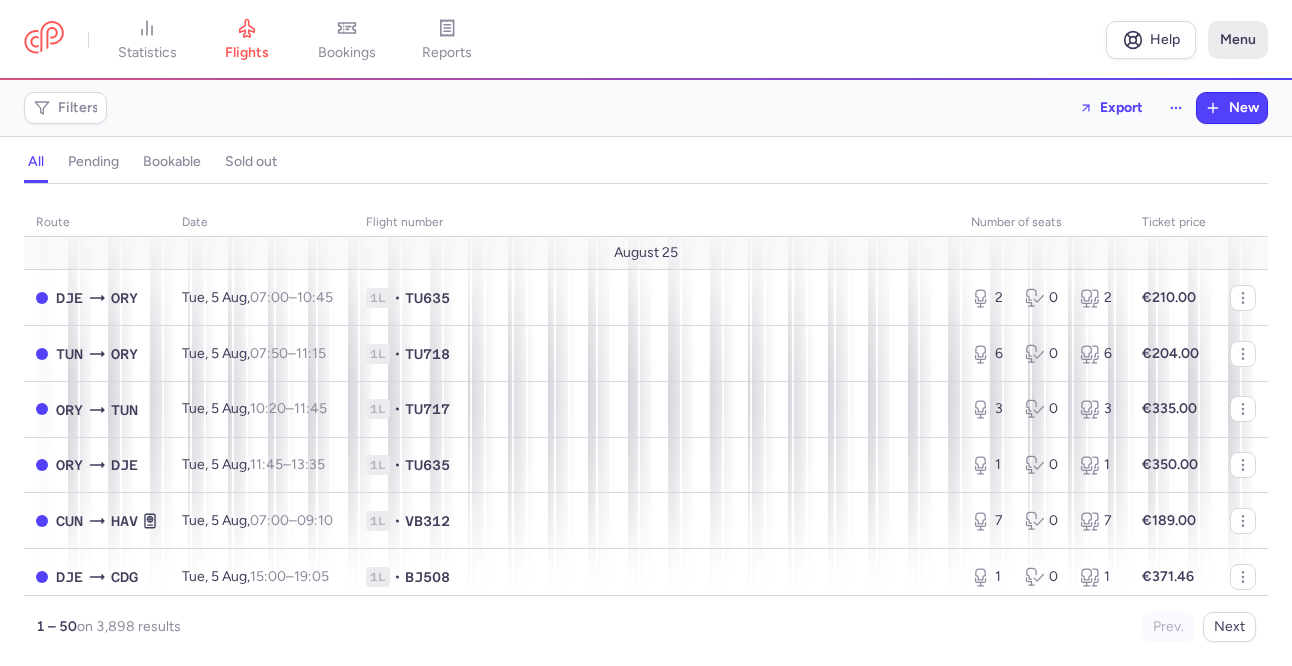 click on "Menu" 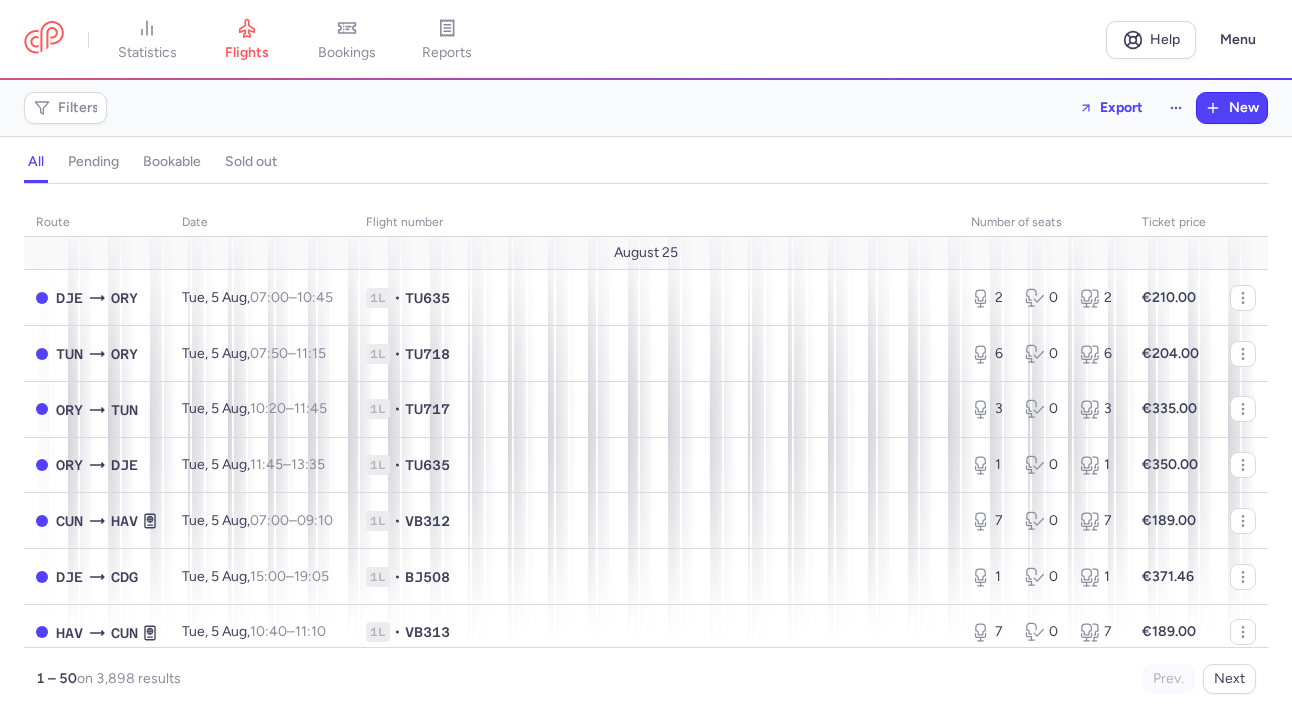 click on "statistics flights bookings reports  Help  Menu" at bounding box center (646, 40) 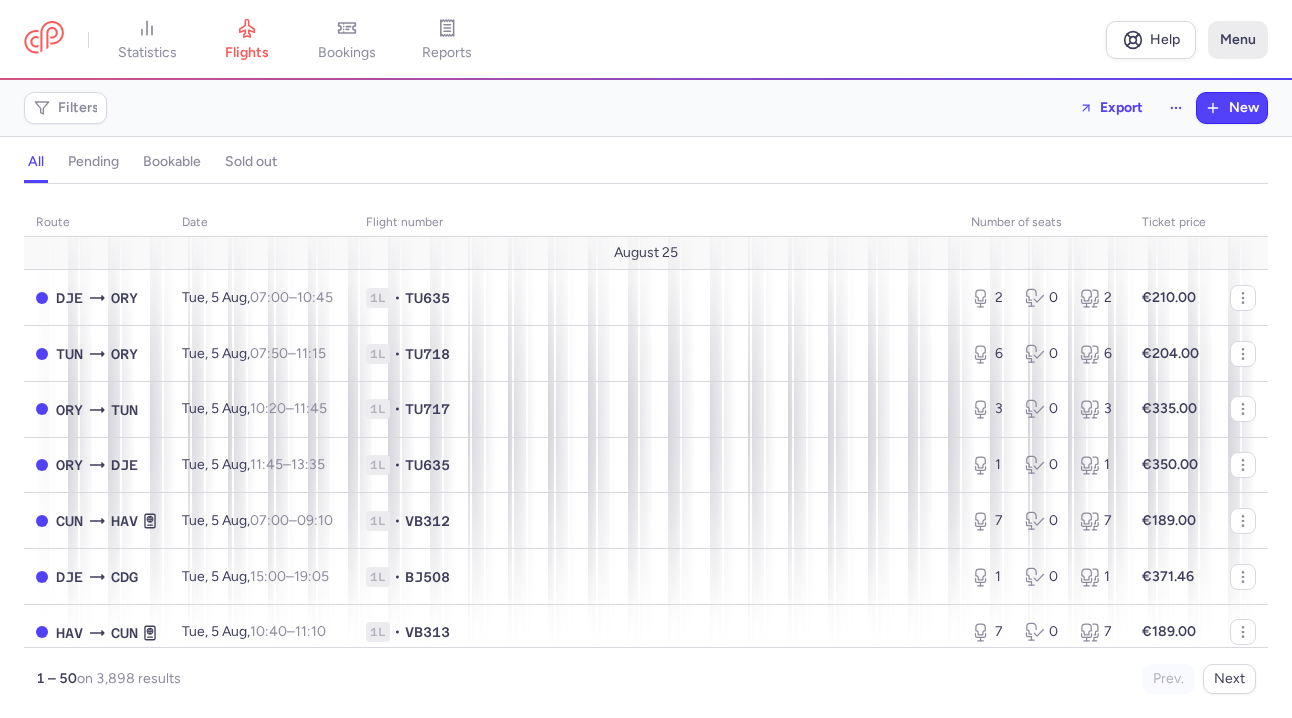 click on "Menu" 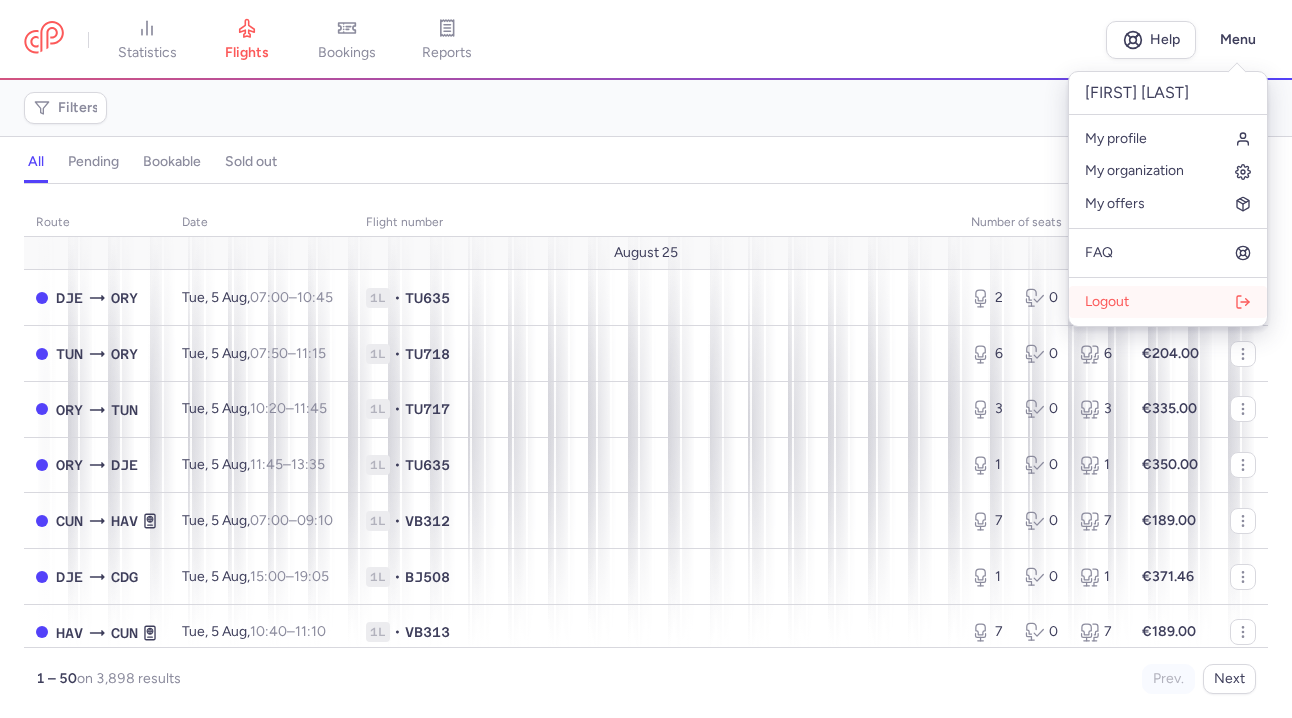 click on "Logout" at bounding box center [1168, 302] 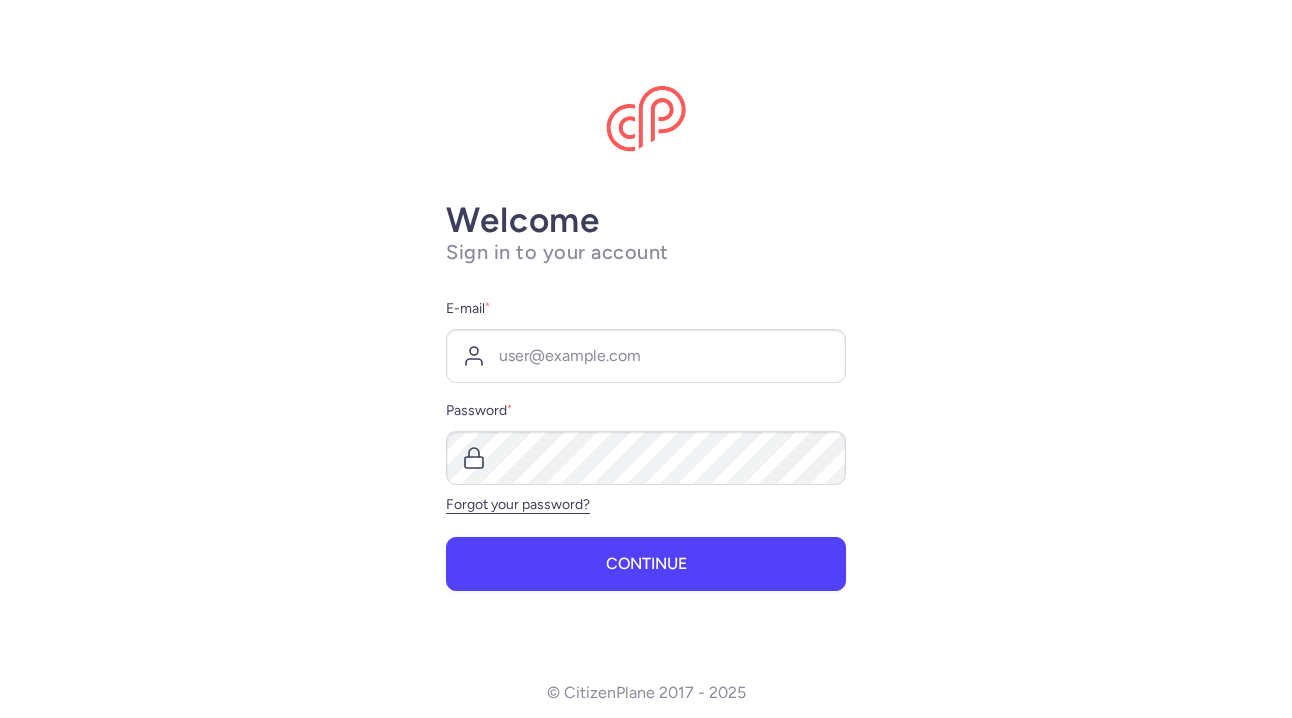 scroll, scrollTop: 0, scrollLeft: 0, axis: both 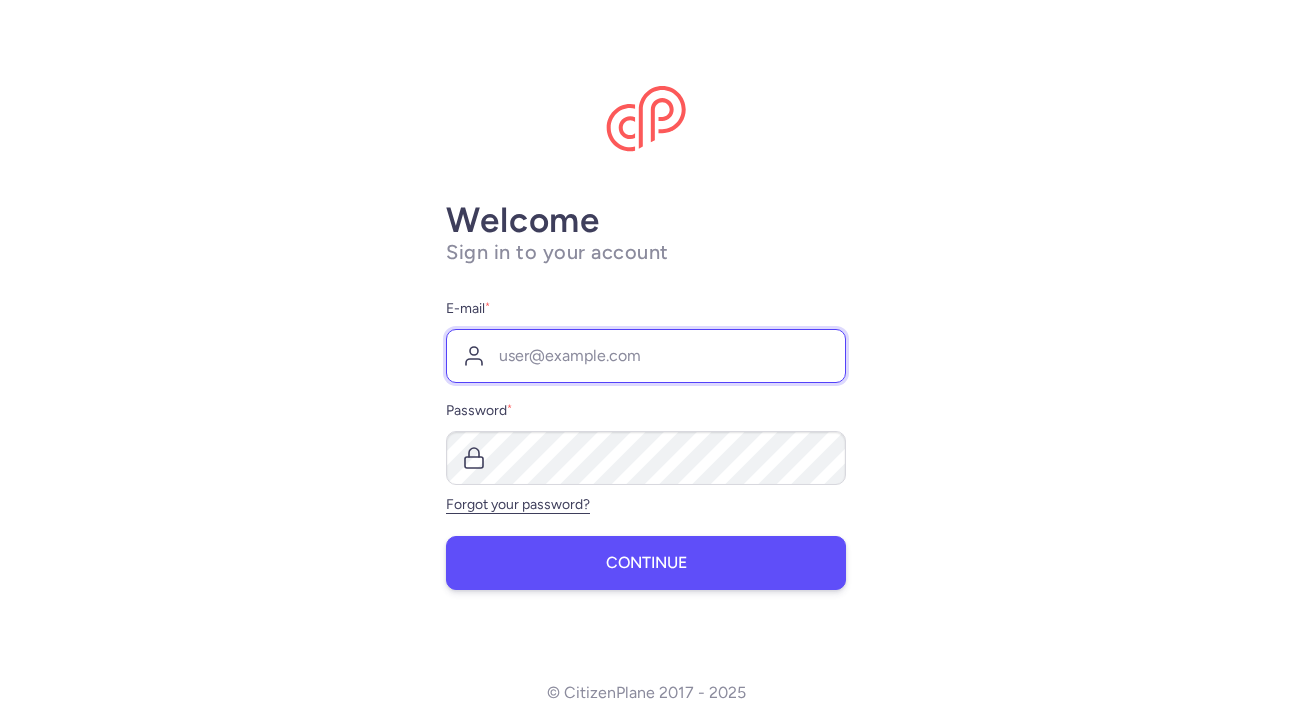 type on "[EMAIL]" 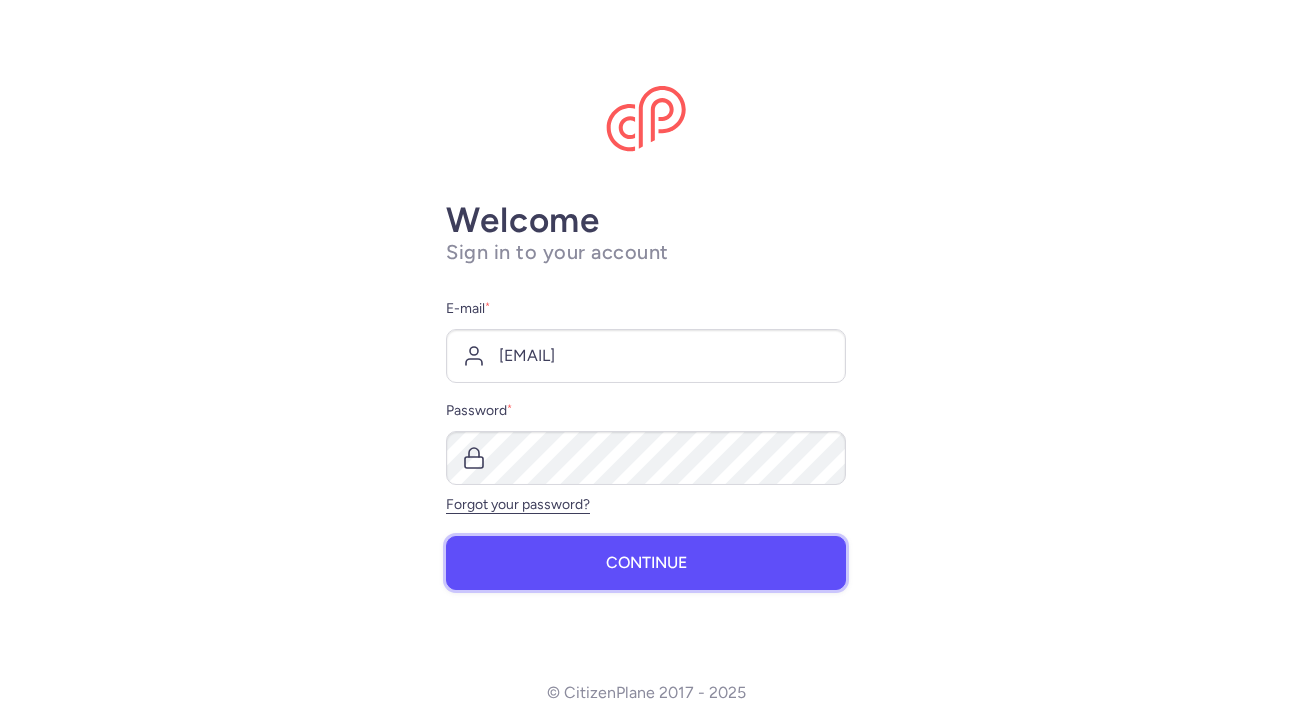 click on "Continue" at bounding box center [646, 563] 